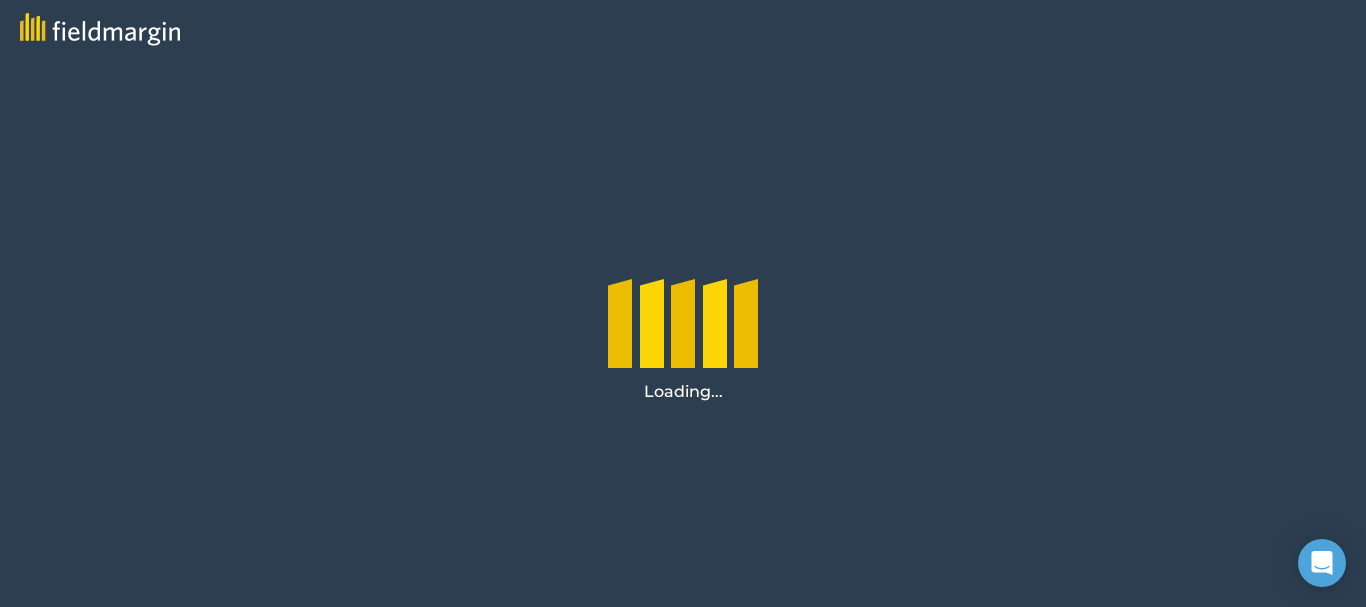 scroll, scrollTop: 0, scrollLeft: 0, axis: both 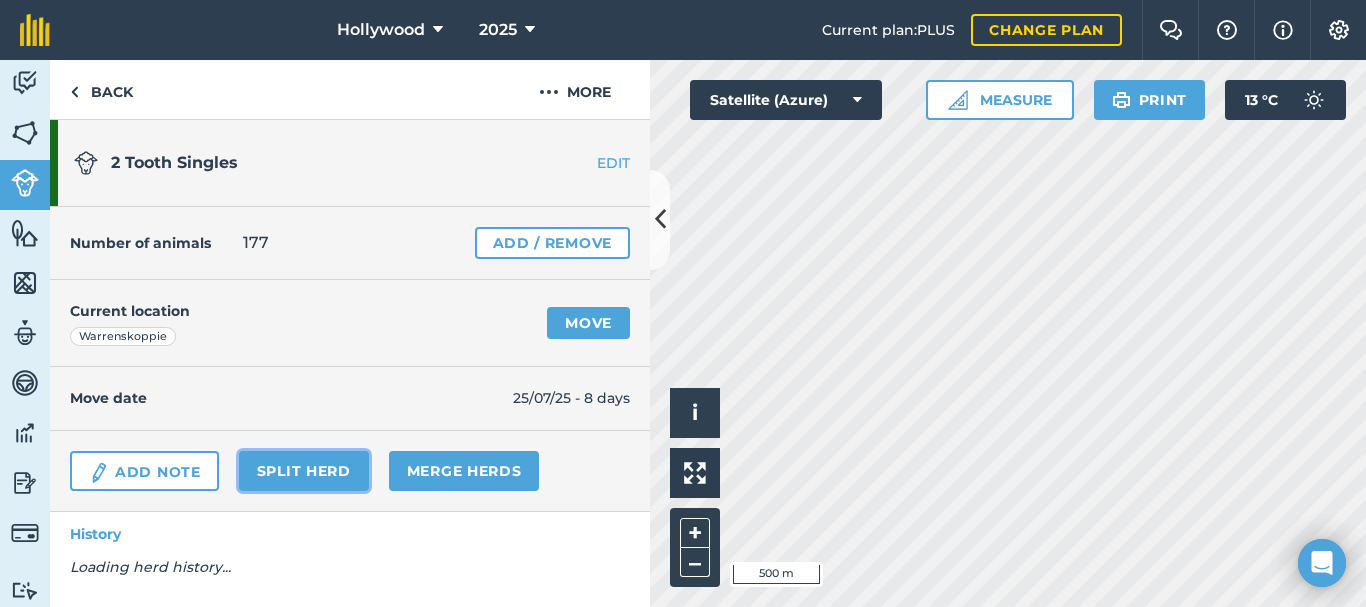 click on "Split herd" at bounding box center (304, 471) 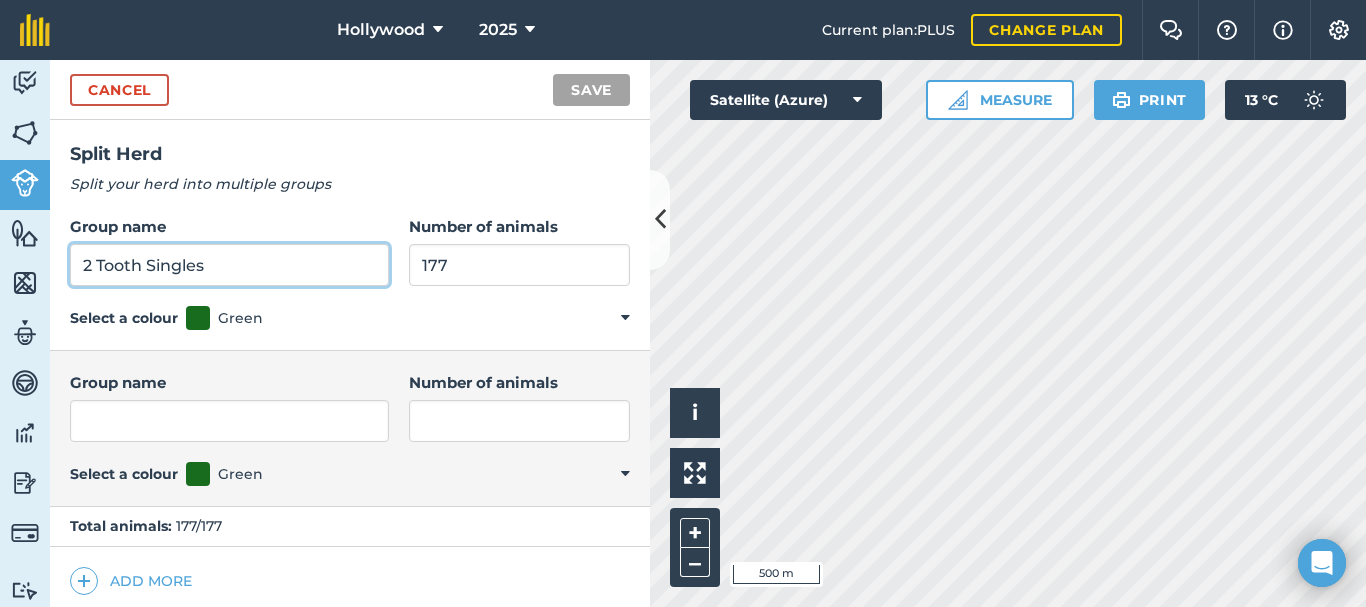 click on "2 Tooth Singles" at bounding box center [229, 265] 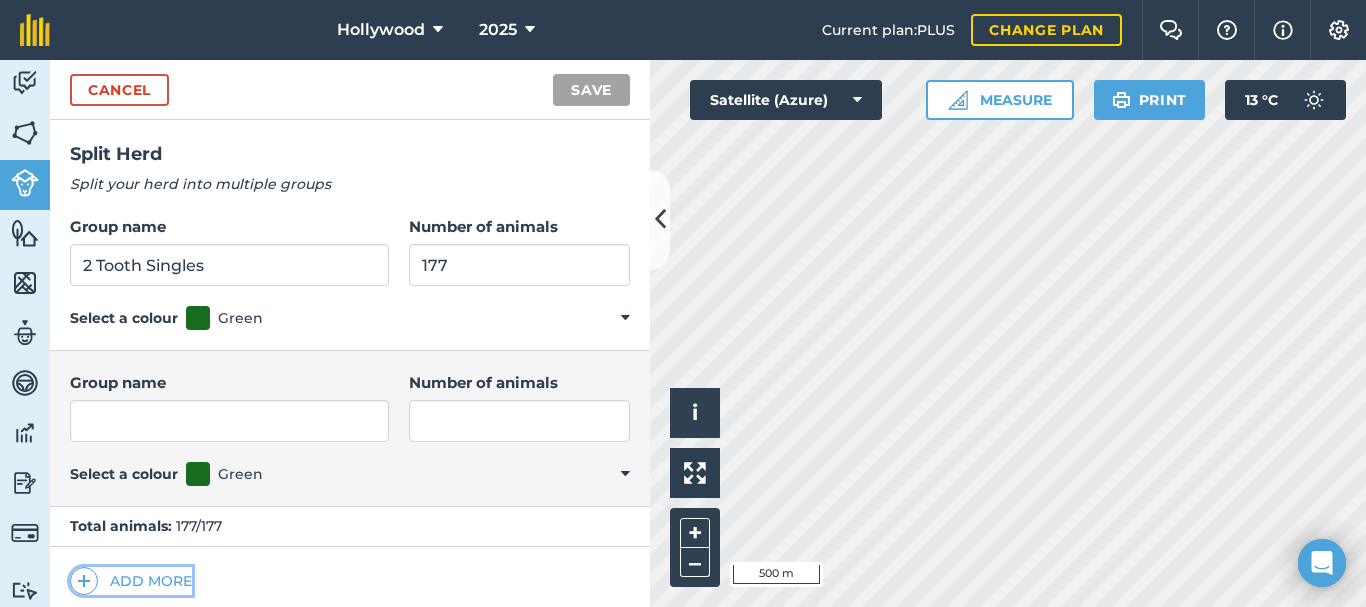 click on "Add more" at bounding box center [131, 581] 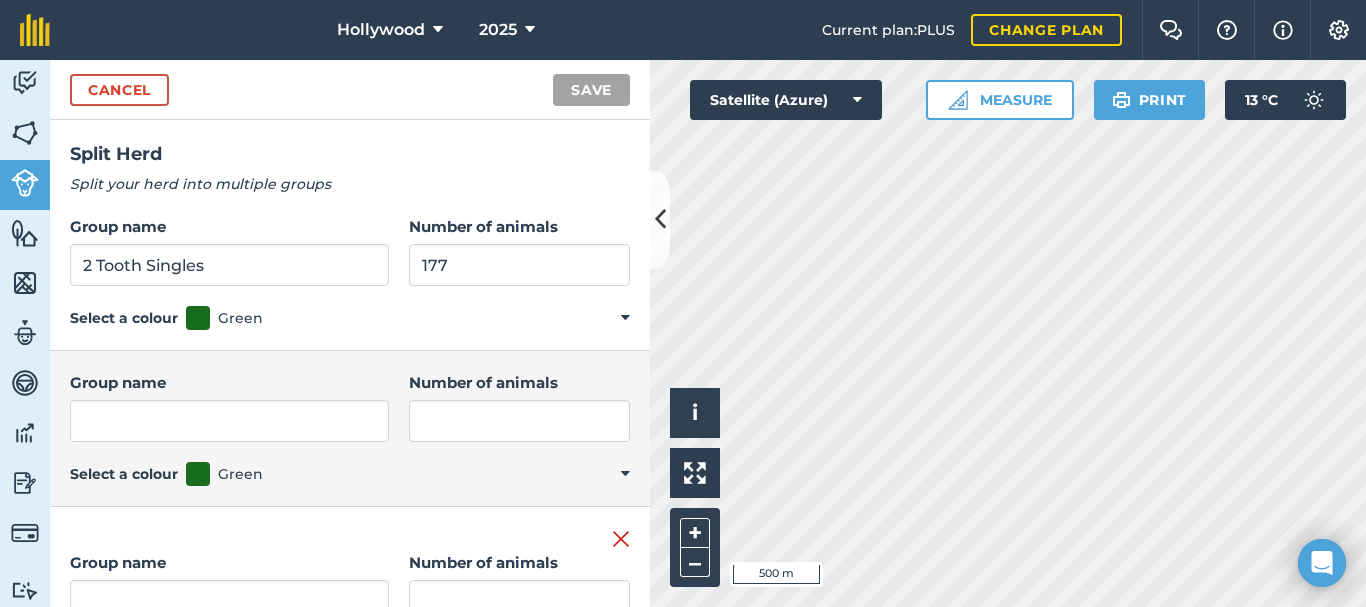 scroll, scrollTop: 15, scrollLeft: 0, axis: vertical 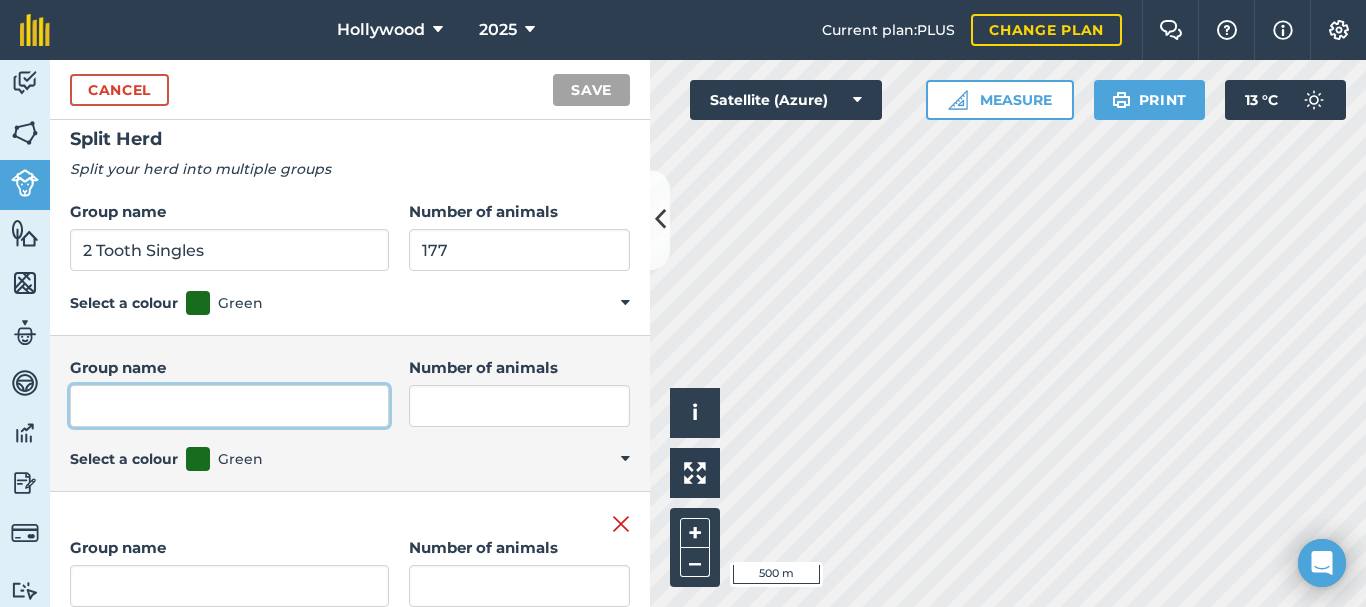 click on "Group name" at bounding box center [229, 406] 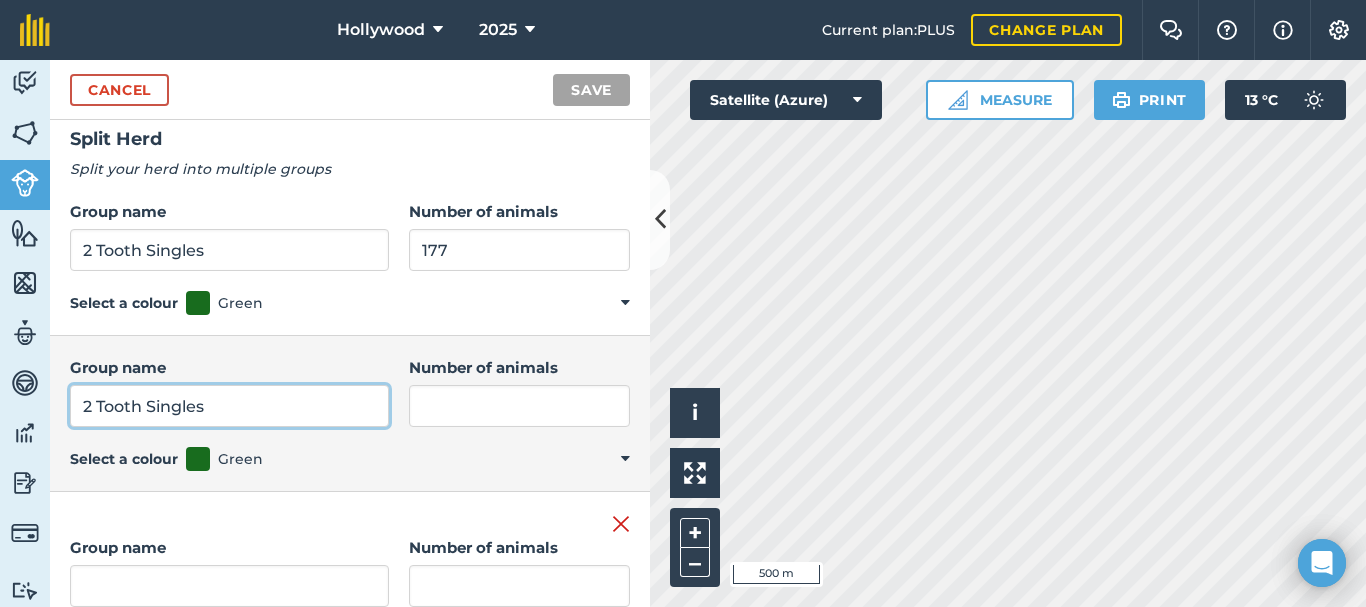 type on "2 Tooth Singles" 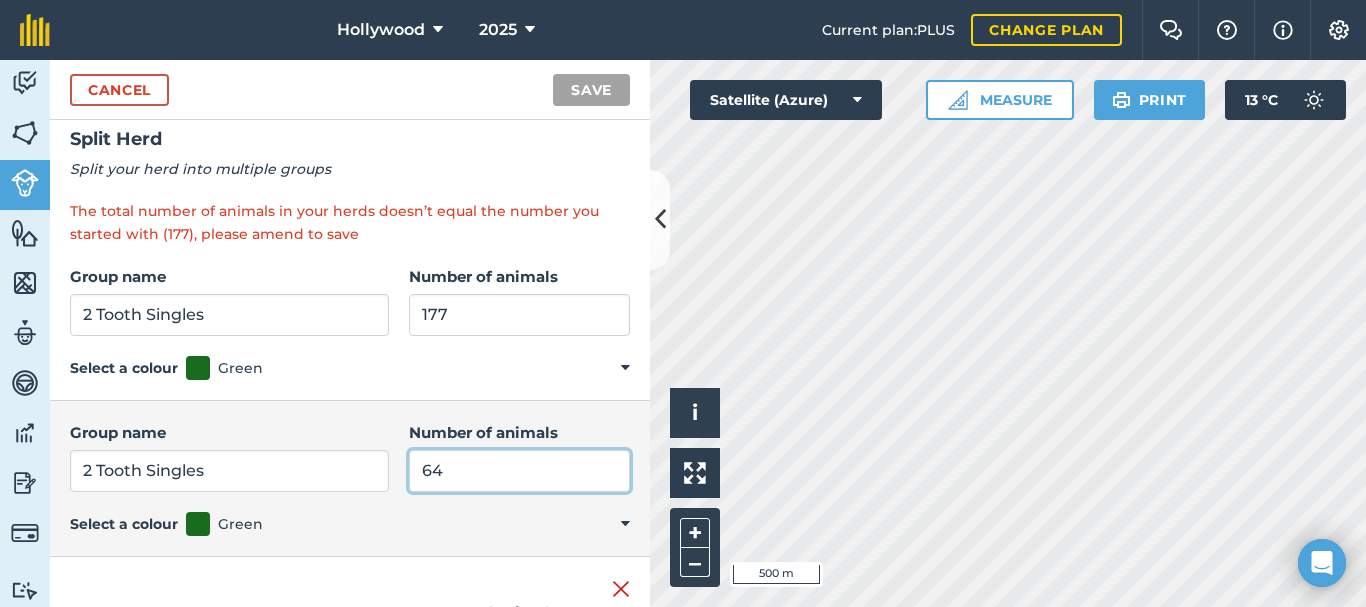 type on "64" 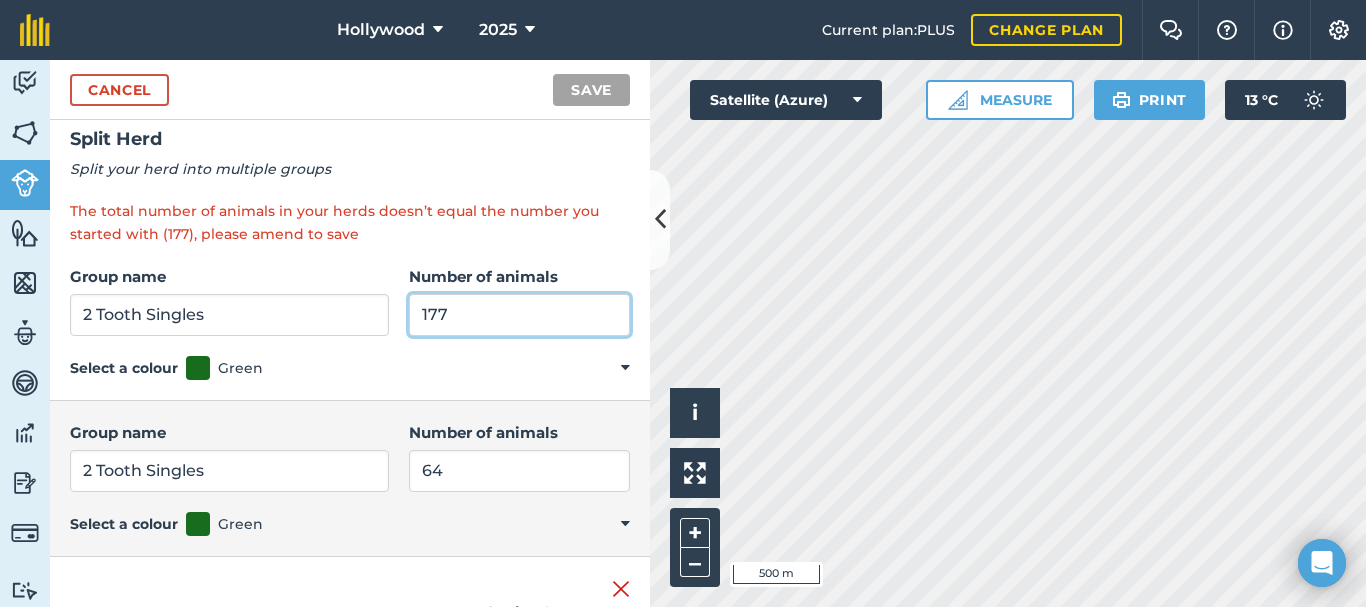 click on "177" at bounding box center (519, 315) 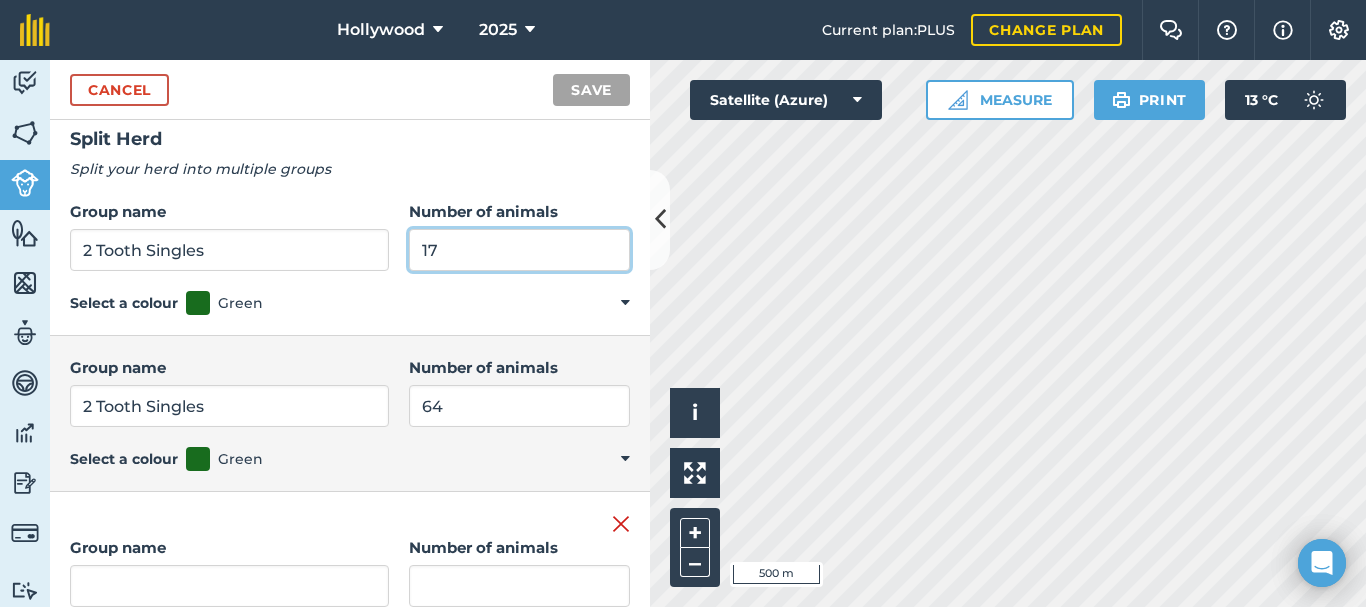 type on "1" 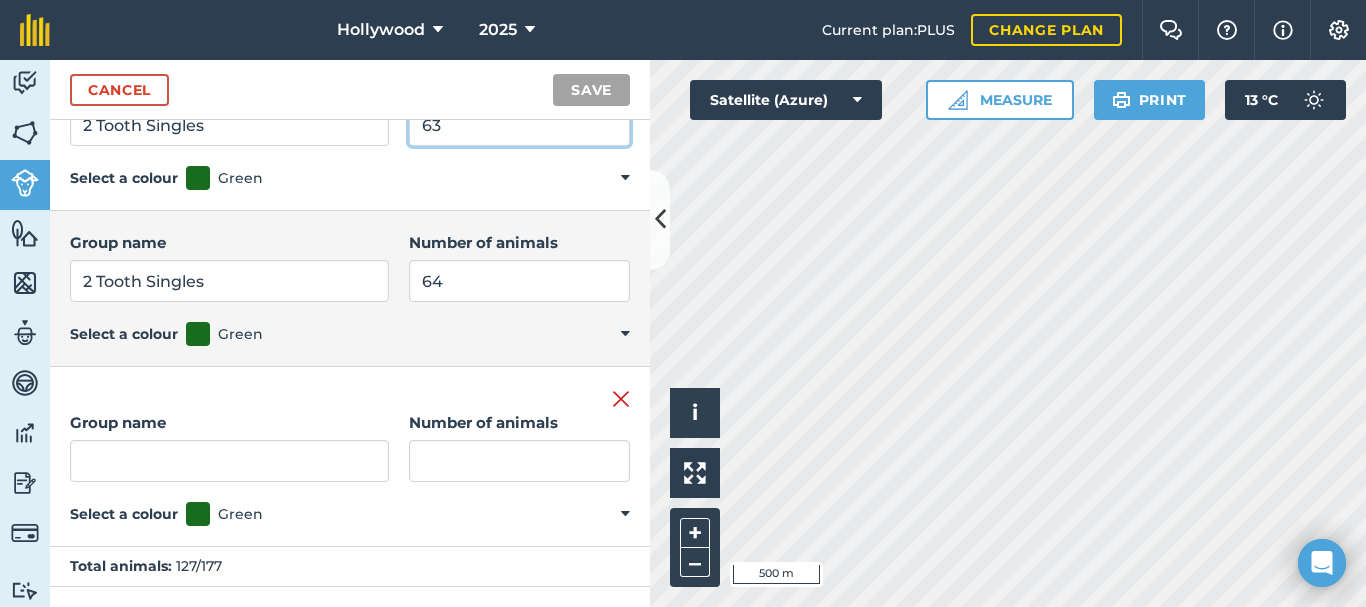 scroll, scrollTop: 153, scrollLeft: 0, axis: vertical 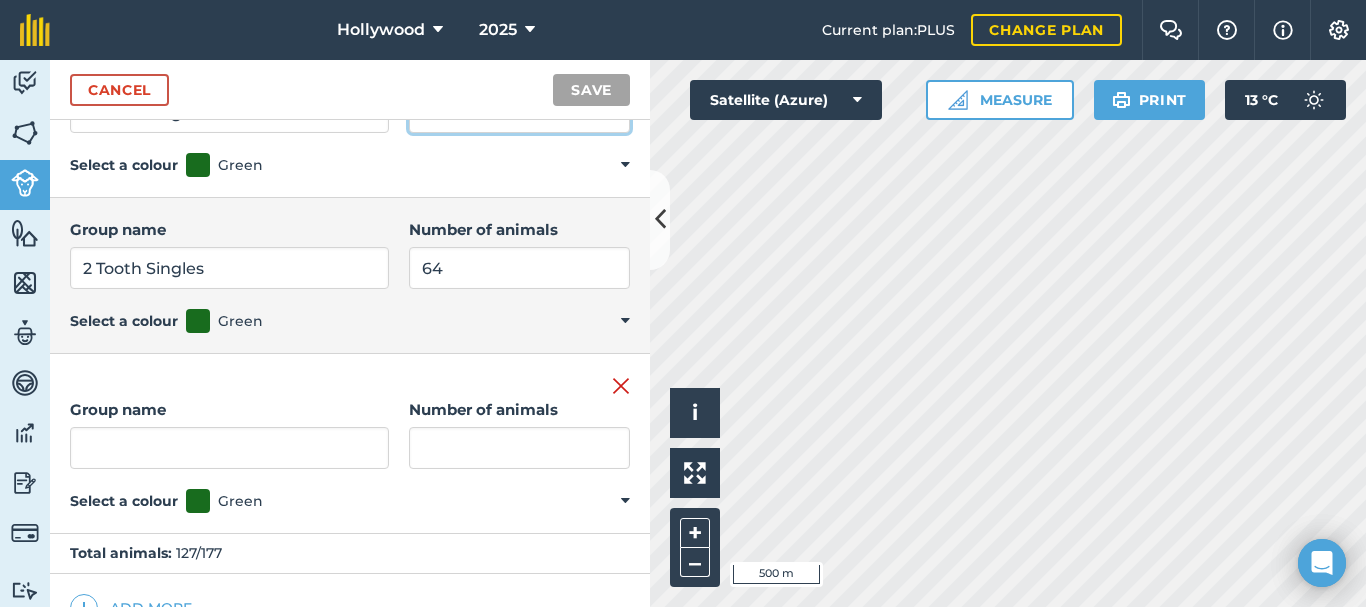 type on "63" 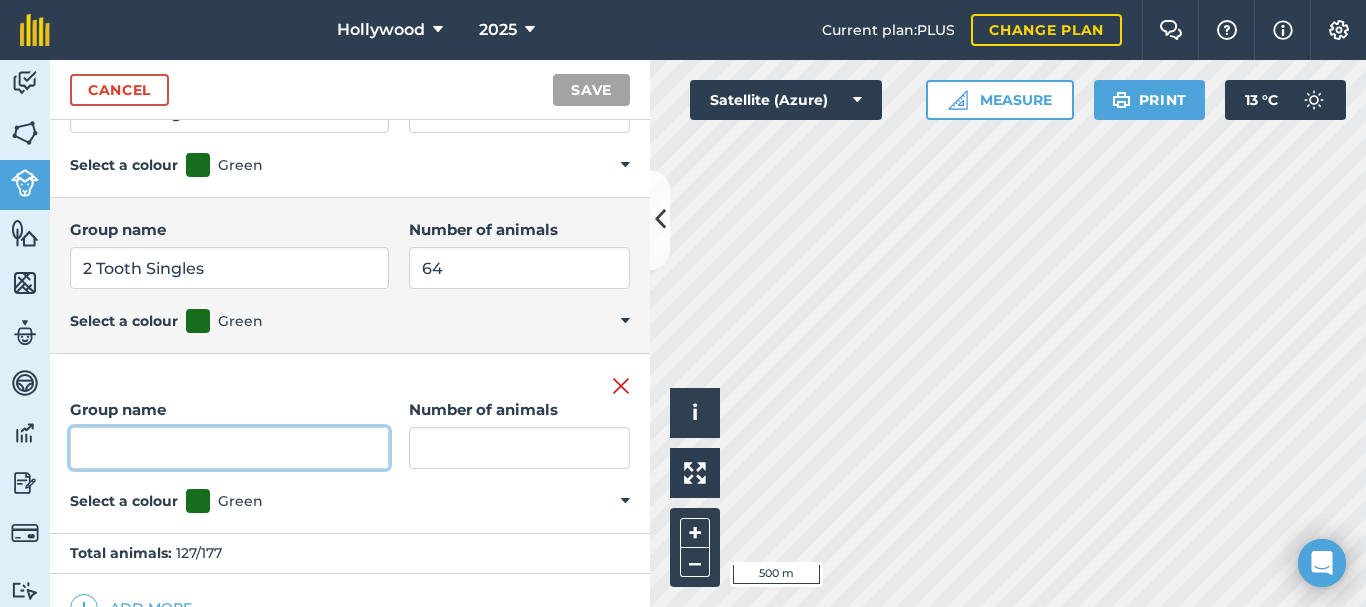 click on "Group name" at bounding box center (229, 448) 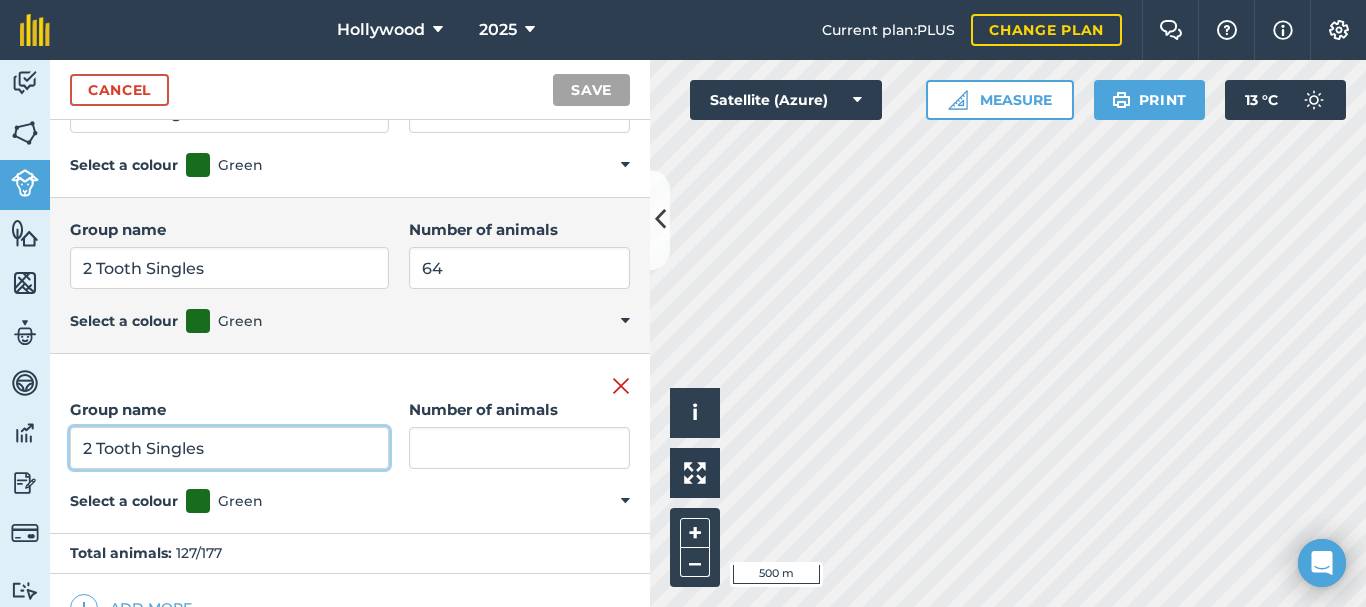 type on "2 Tooth Singles" 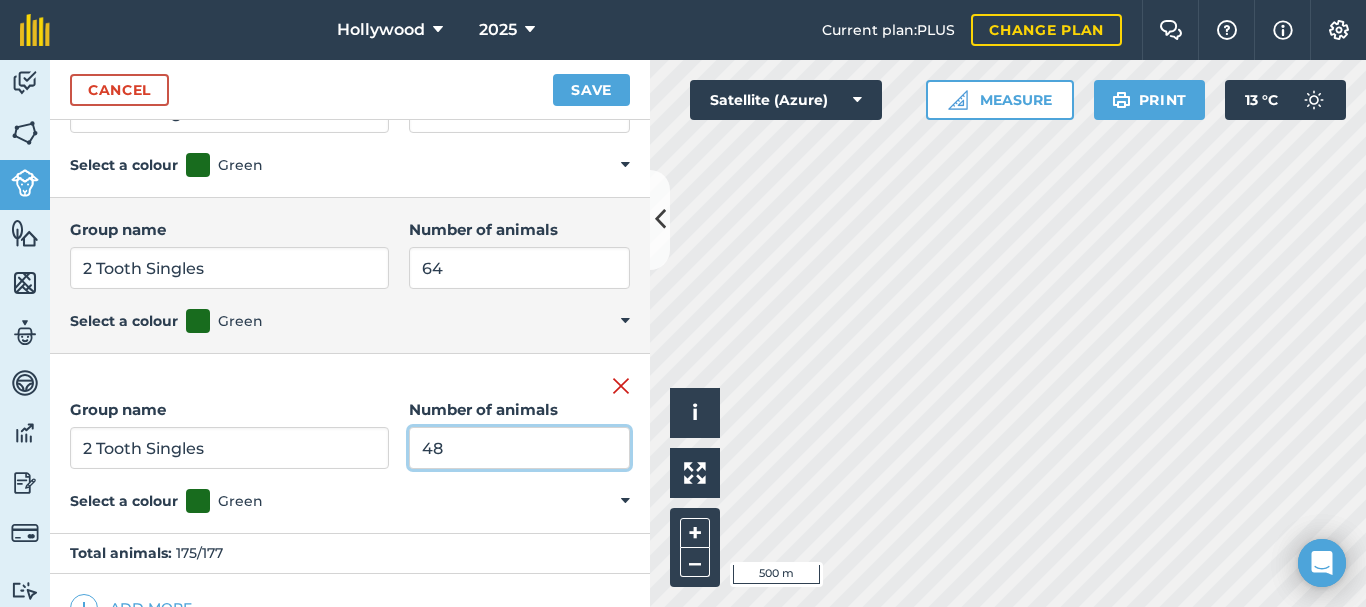 scroll, scrollTop: 189, scrollLeft: 0, axis: vertical 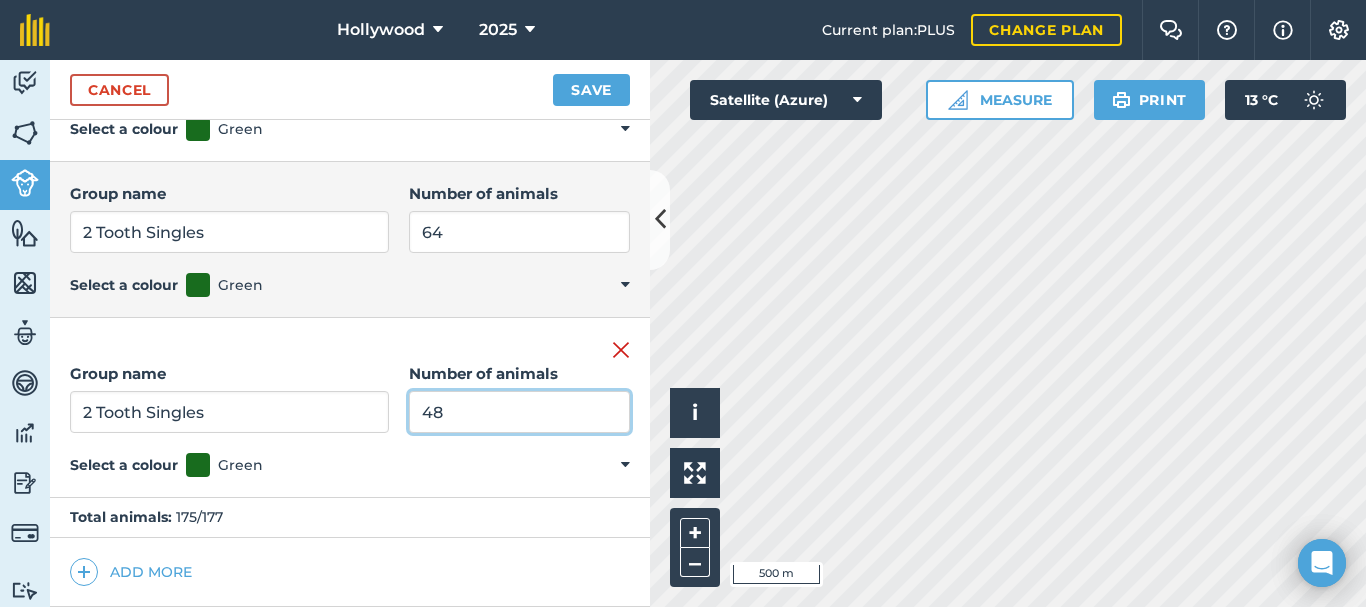 type on "48" 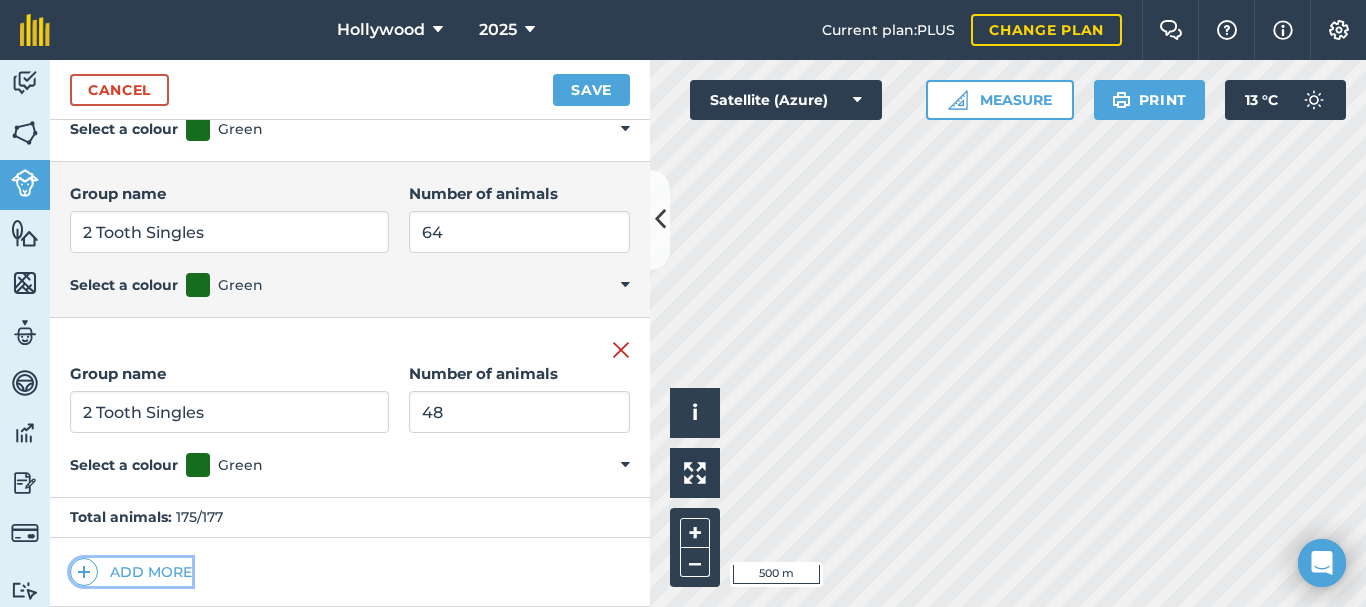 click on "Add more" at bounding box center (131, 572) 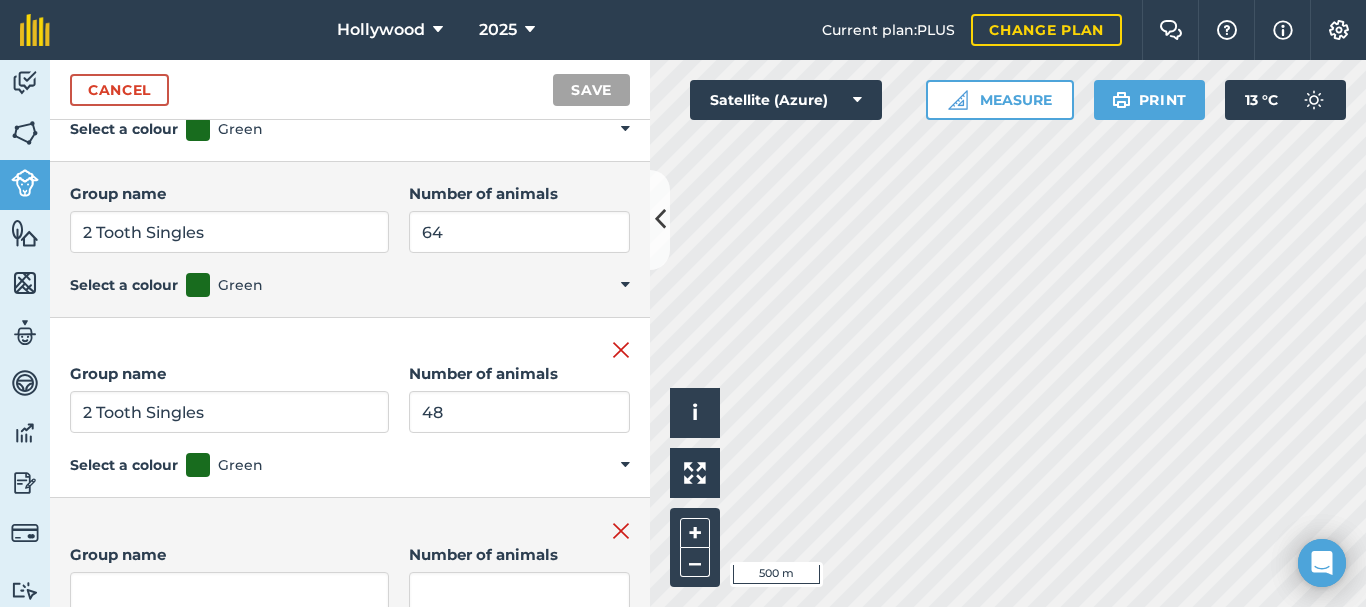 scroll, scrollTop: 196, scrollLeft: 0, axis: vertical 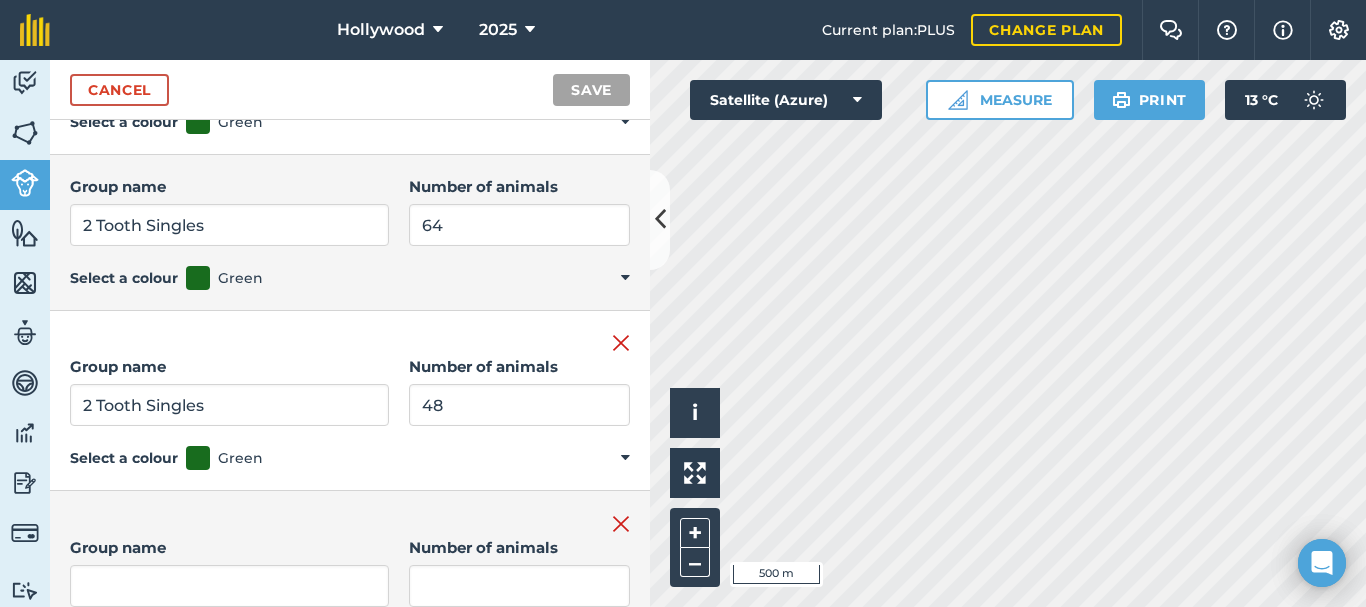 type on "@" 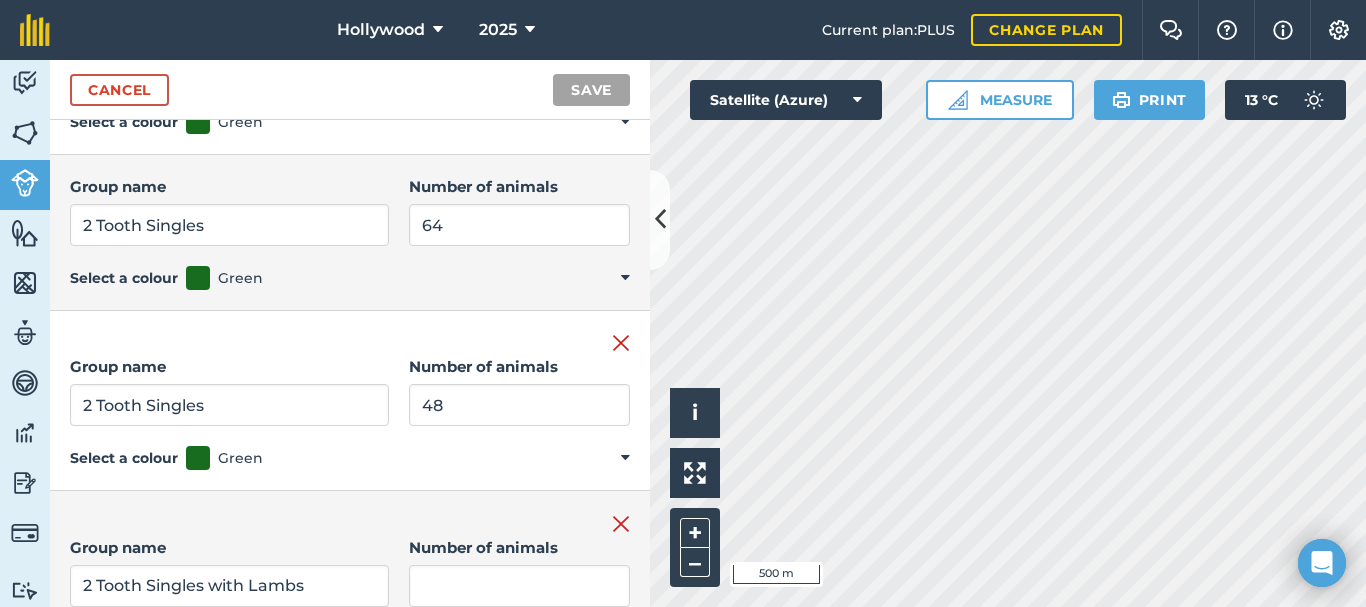 click on "2 Tooth Singles with Lambs" at bounding box center (229, 586) 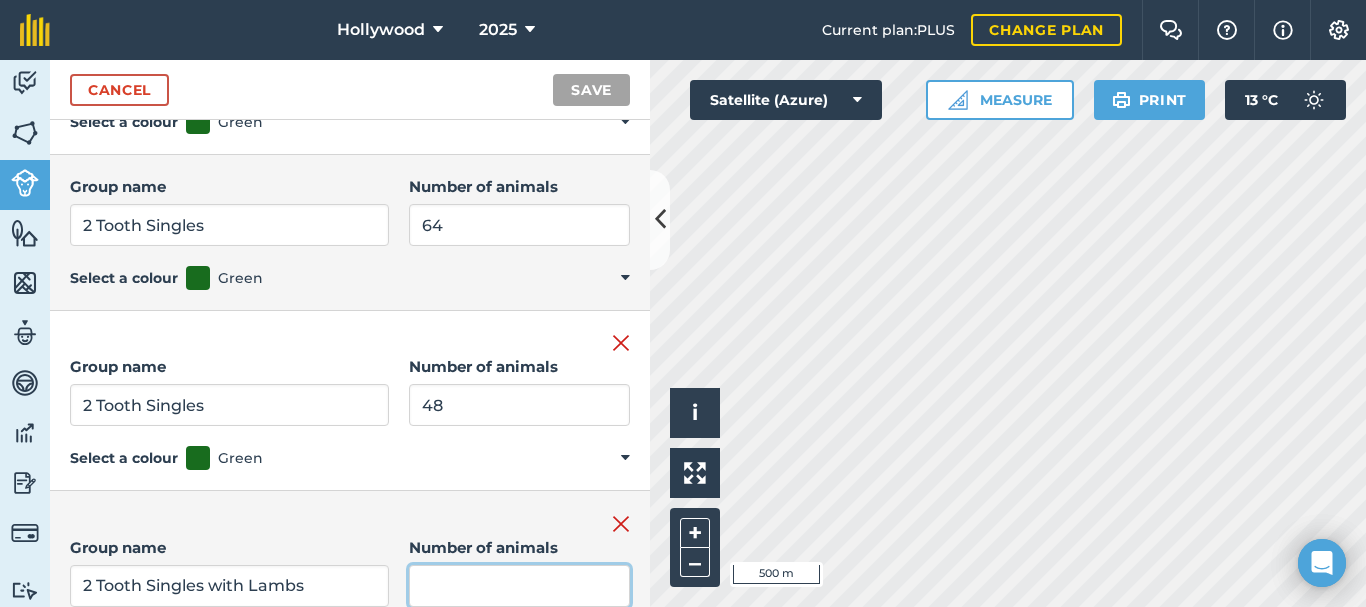 click on "Number of animals" at bounding box center [519, 586] 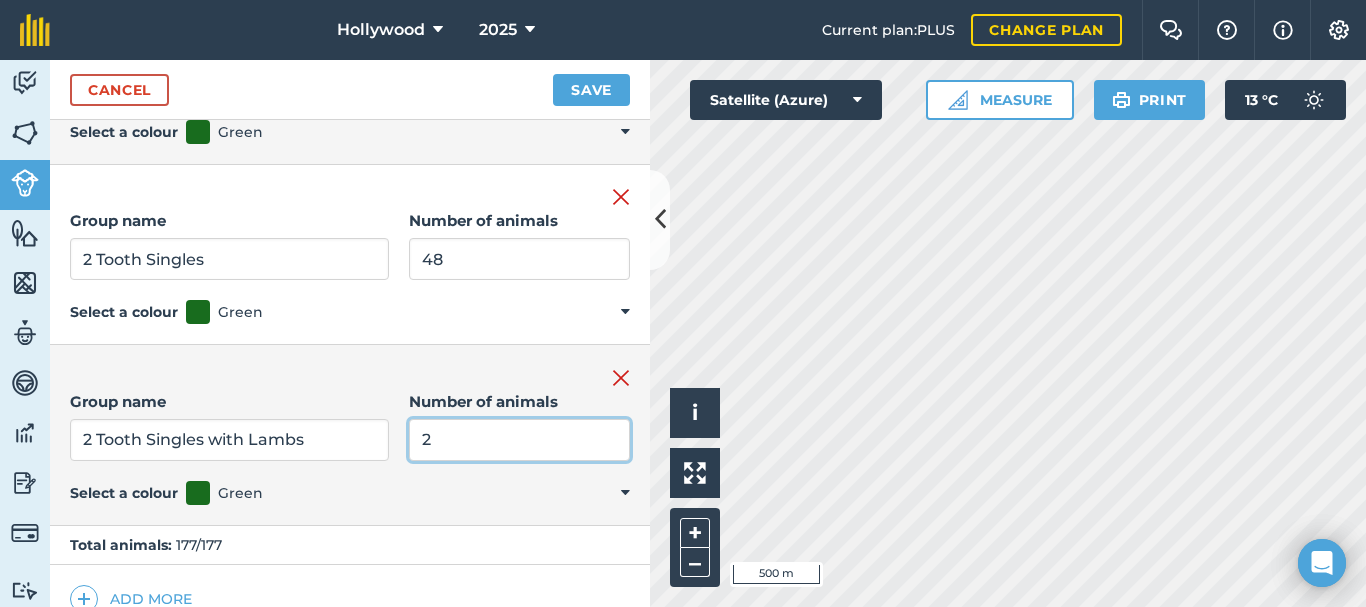 scroll, scrollTop: 369, scrollLeft: 0, axis: vertical 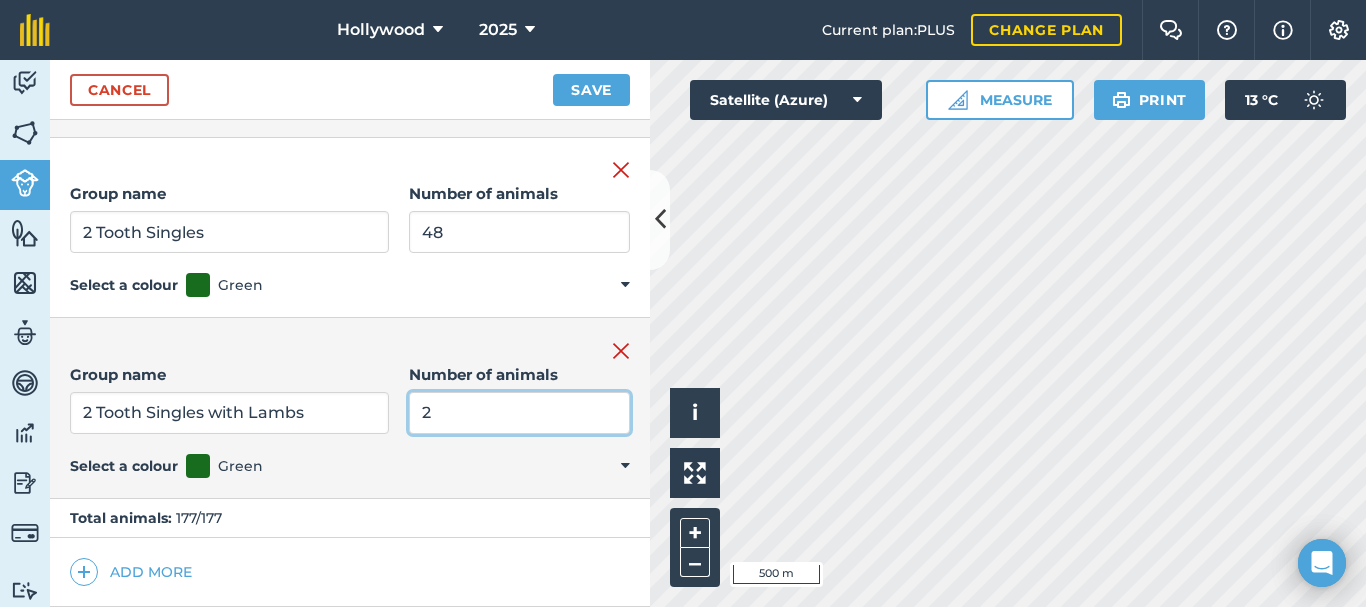 type on "2" 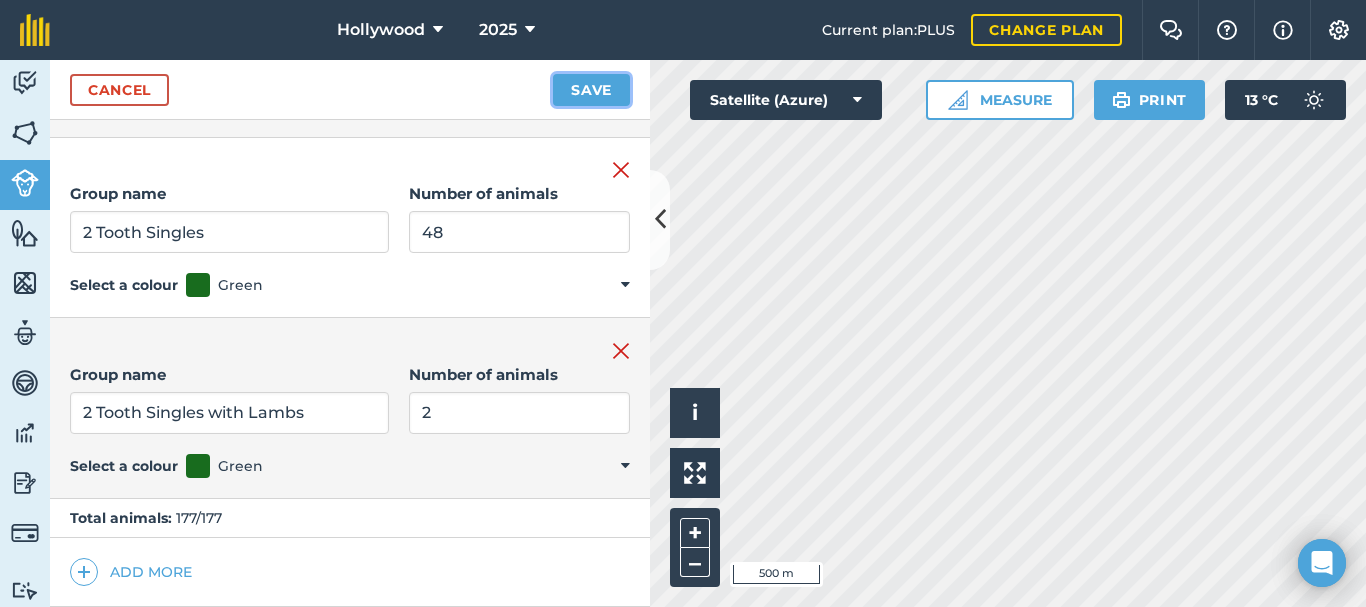 click on "Save" at bounding box center (591, 90) 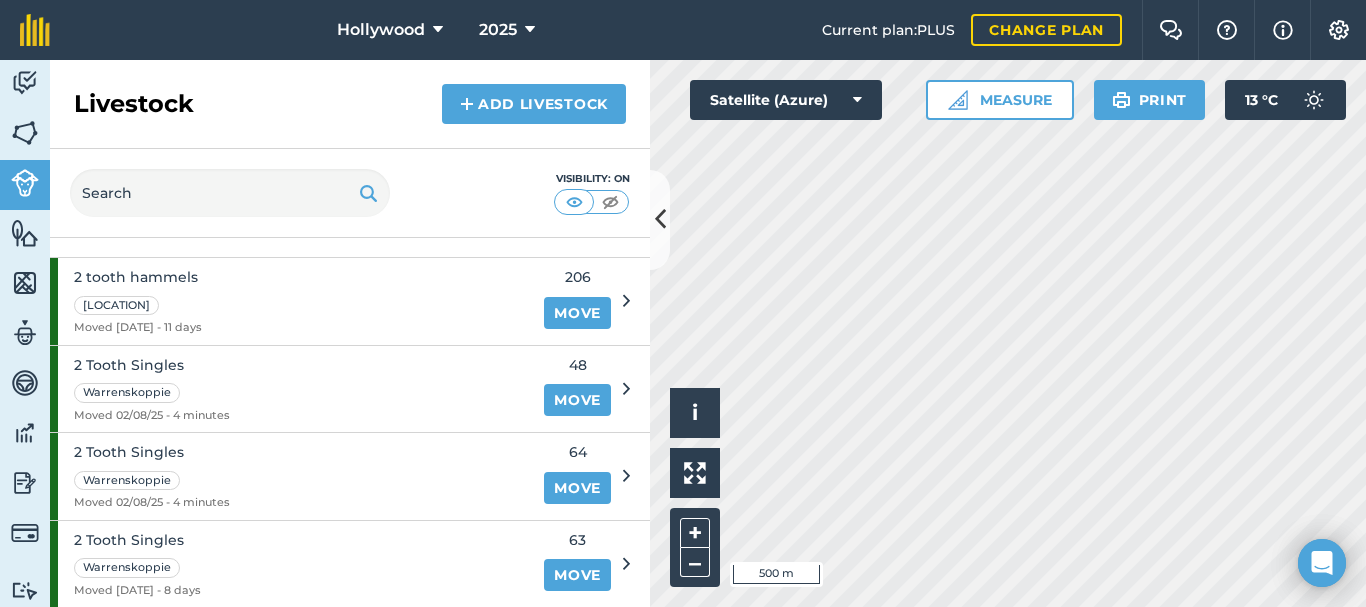 scroll, scrollTop: 110, scrollLeft: 0, axis: vertical 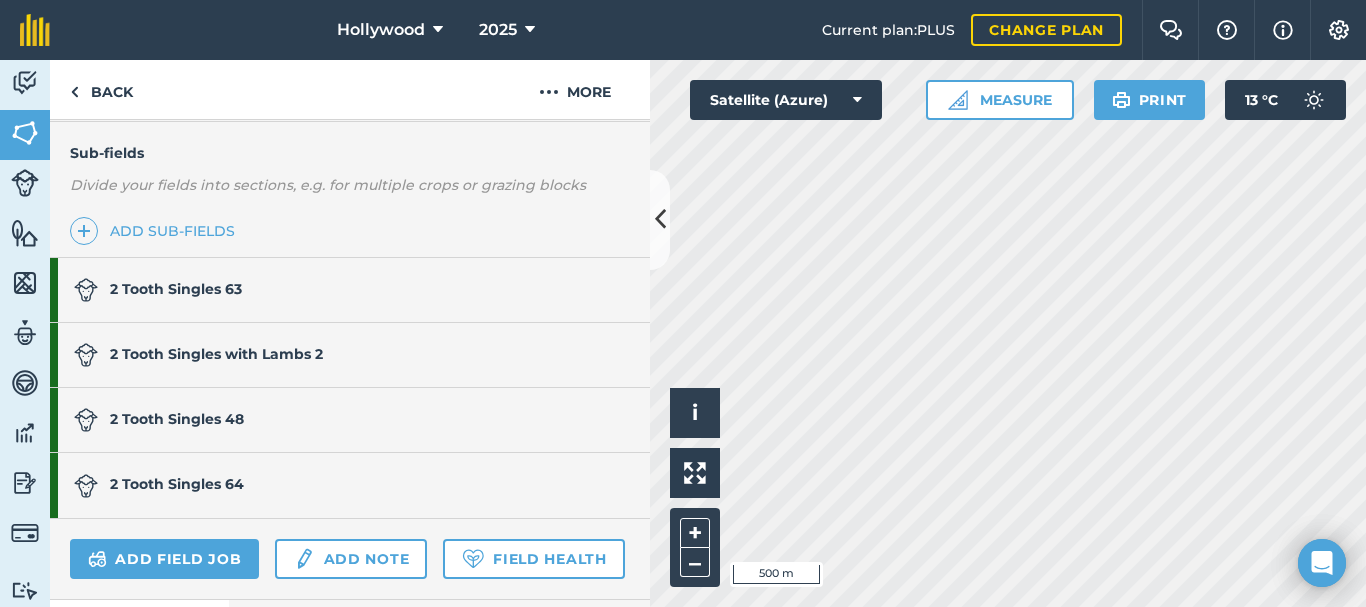click on "2 Tooth Singles    63" at bounding box center (340, 290) 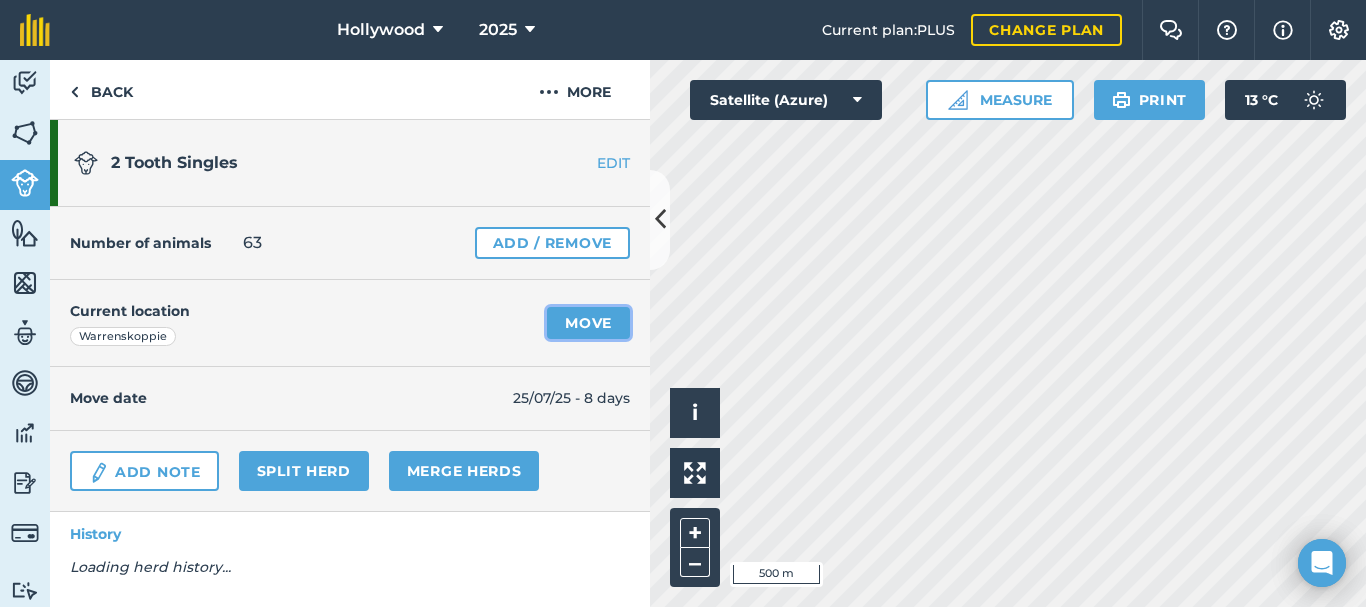 click on "Move" at bounding box center [588, 323] 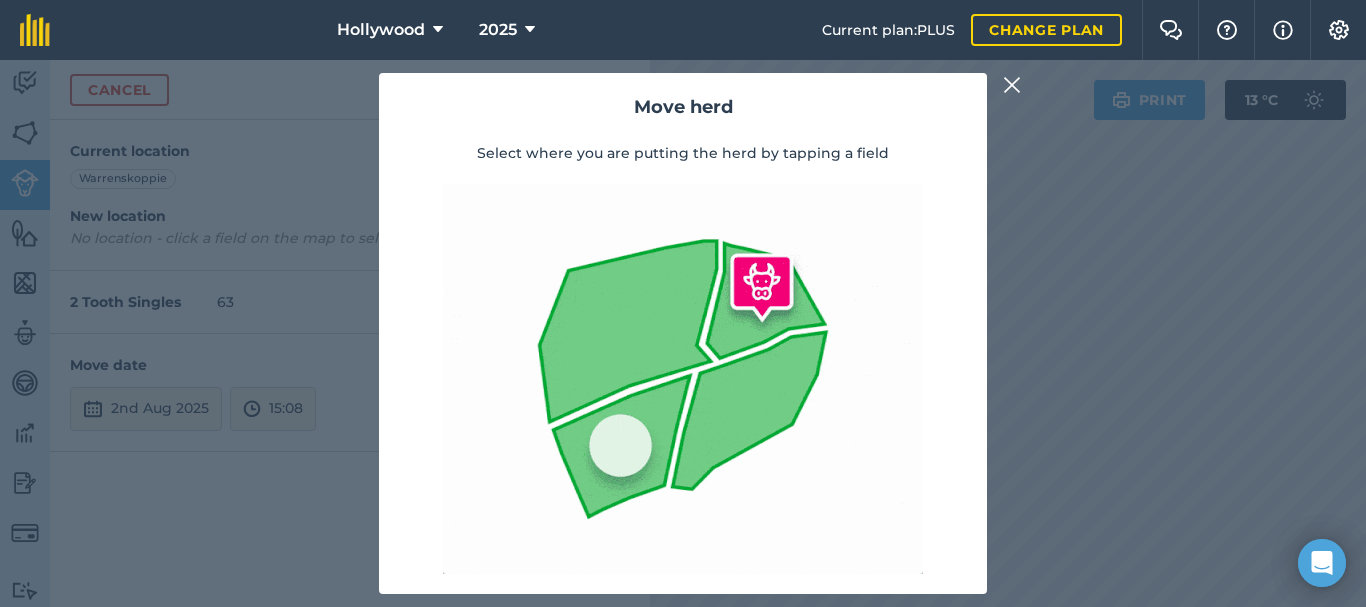 click at bounding box center [683, 379] 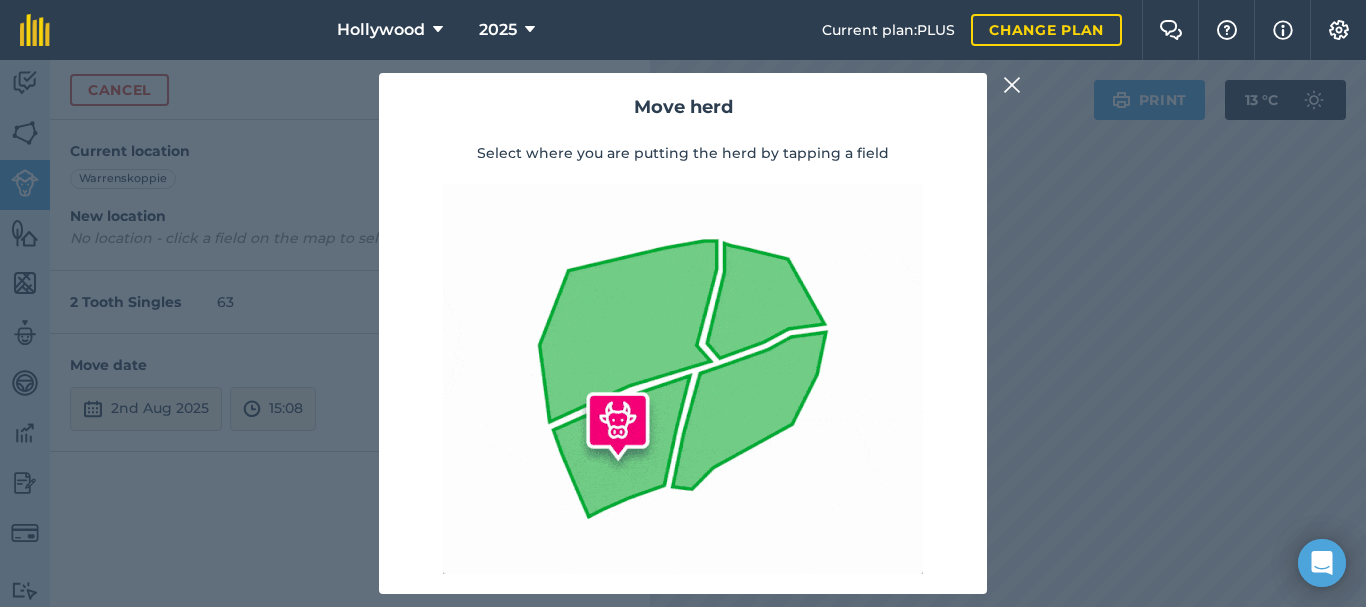 click at bounding box center (1012, 85) 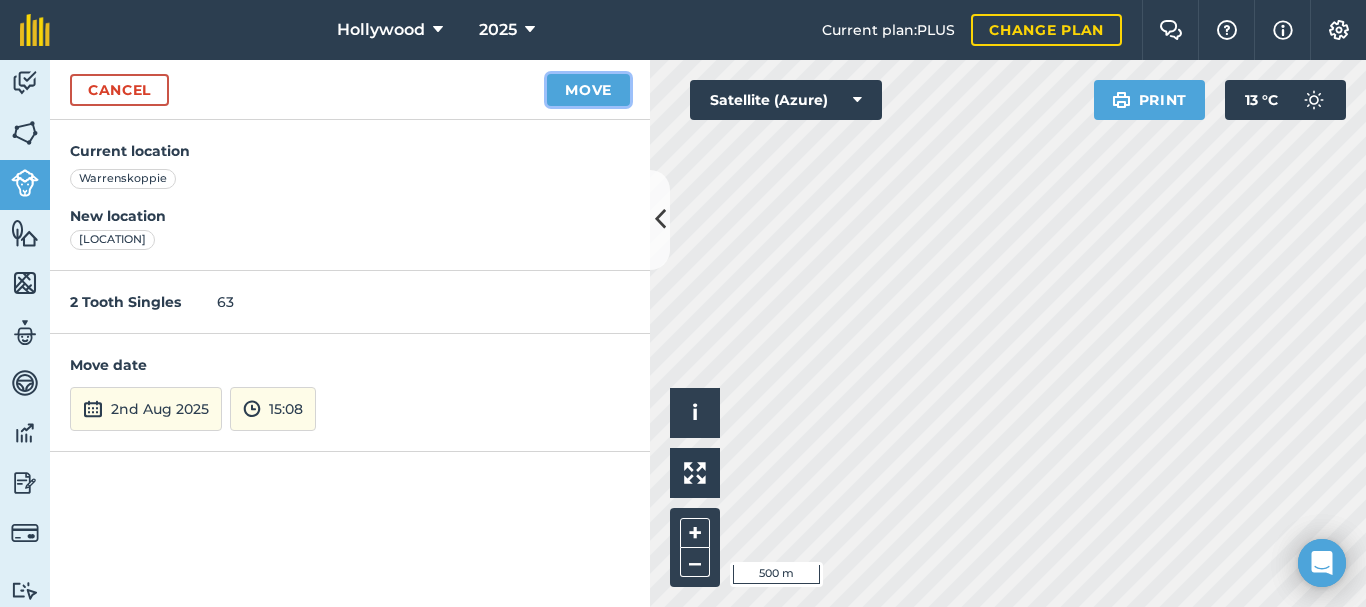 click on "Move" at bounding box center [588, 90] 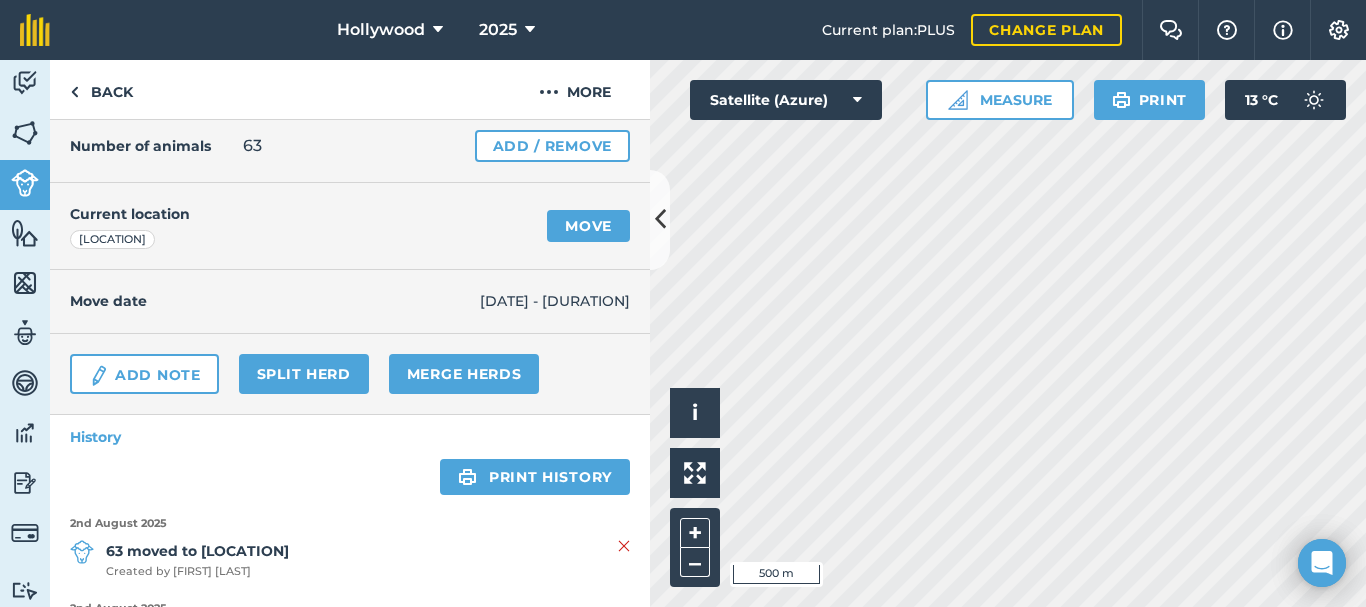 scroll, scrollTop: 0, scrollLeft: 0, axis: both 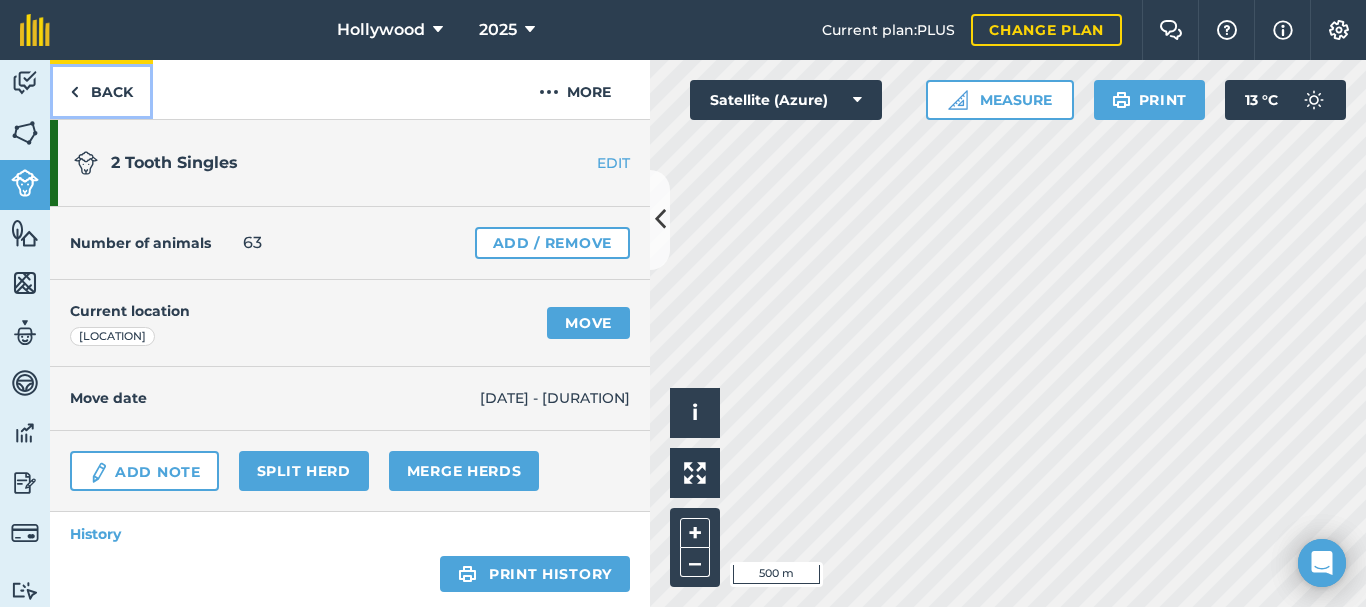 click on "Back" at bounding box center [101, 89] 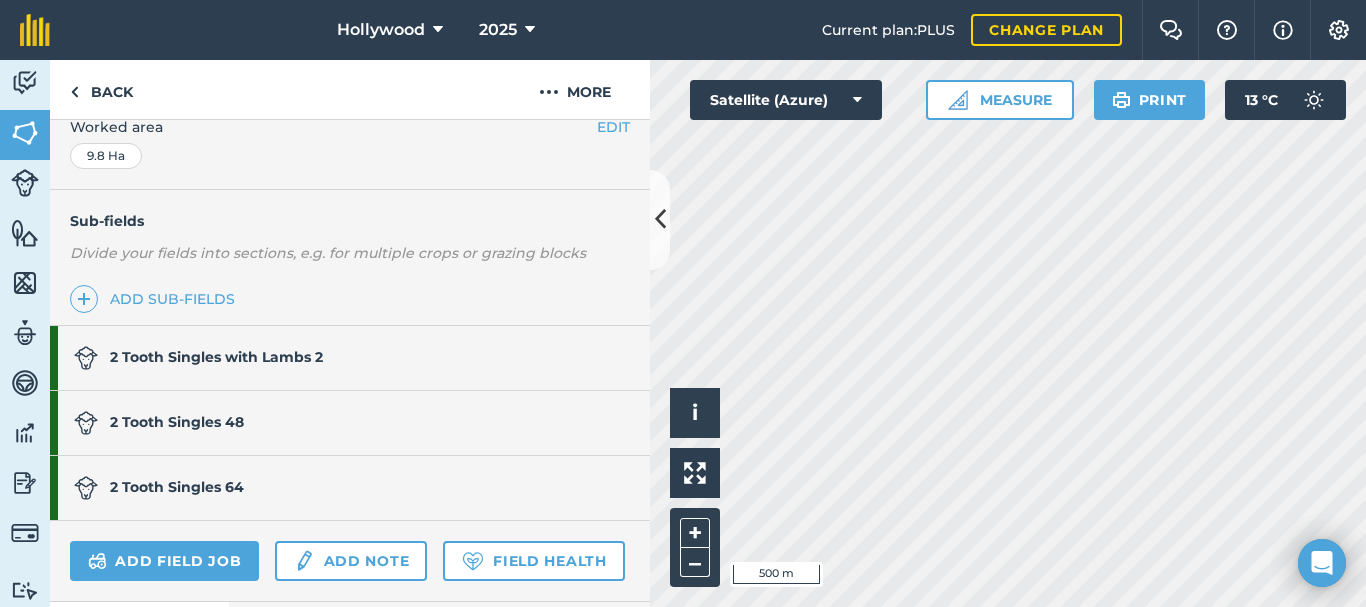 scroll, scrollTop: 431, scrollLeft: 0, axis: vertical 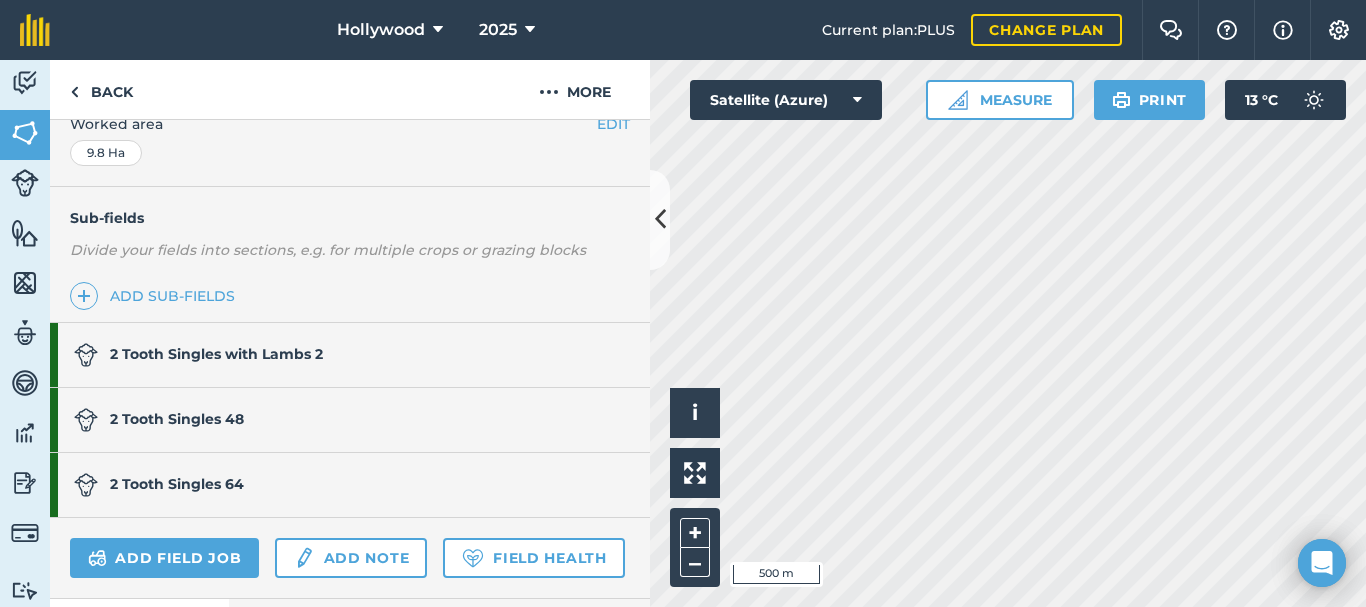 click on "2 Tooth Singles   48" at bounding box center [177, 419] 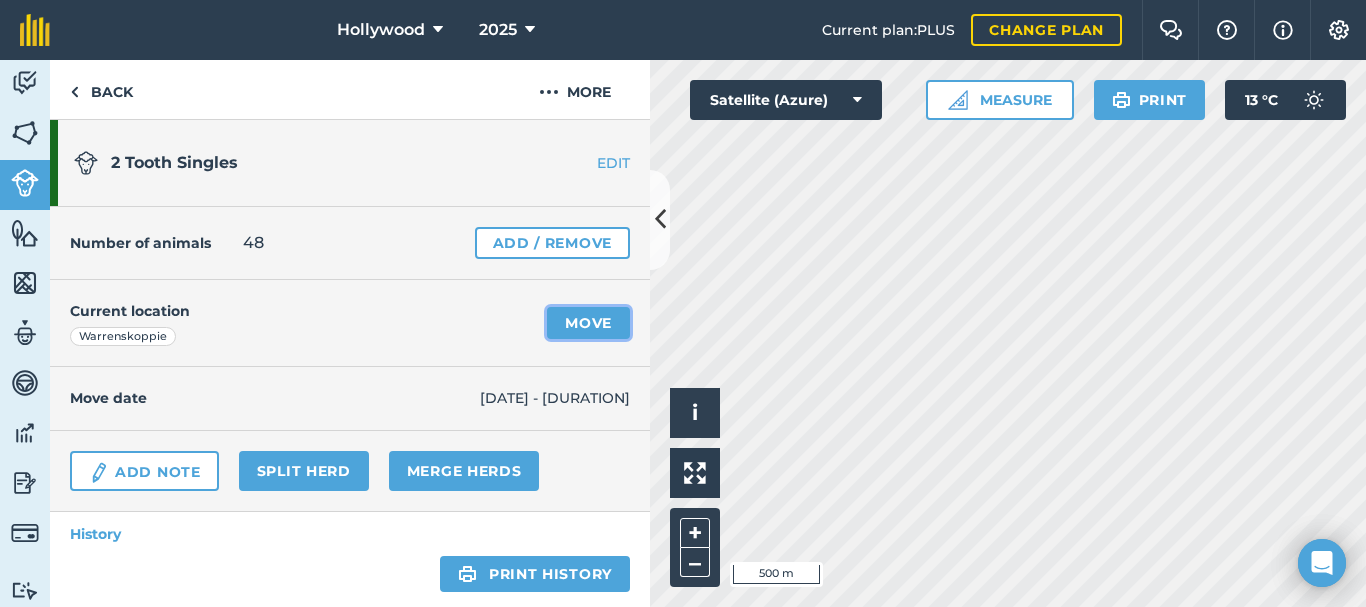 click on "Move" at bounding box center [588, 323] 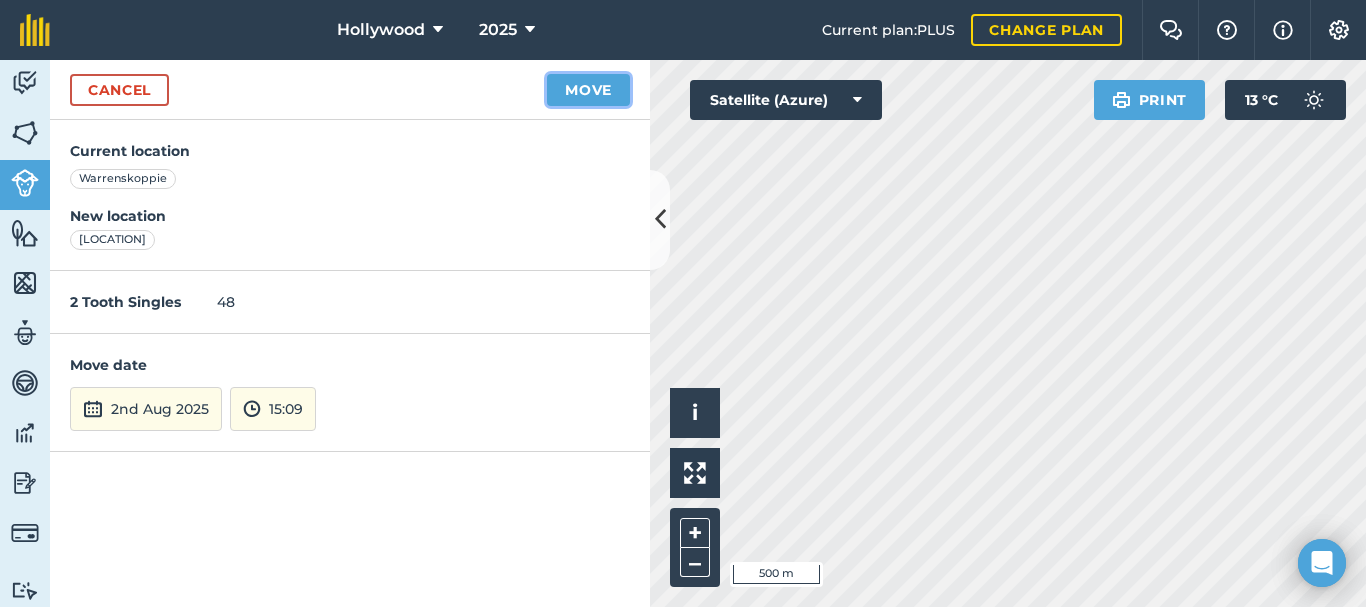 click on "Move" at bounding box center [588, 90] 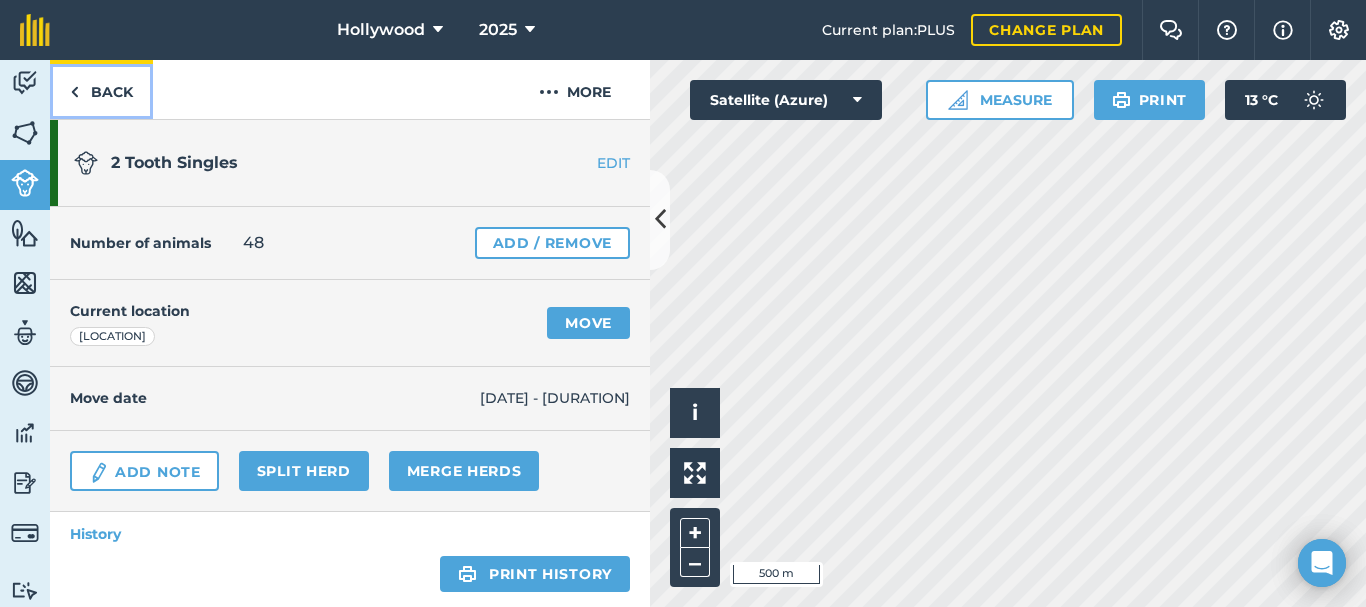 click on "Back" at bounding box center [101, 89] 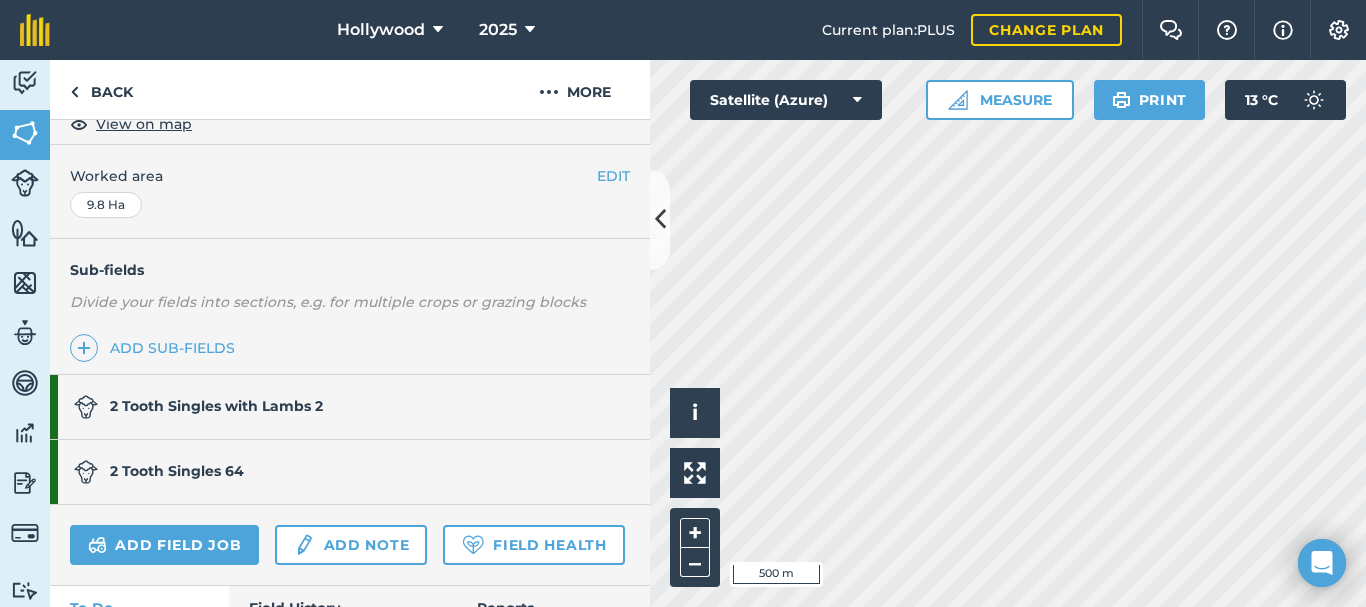 scroll, scrollTop: 385, scrollLeft: 0, axis: vertical 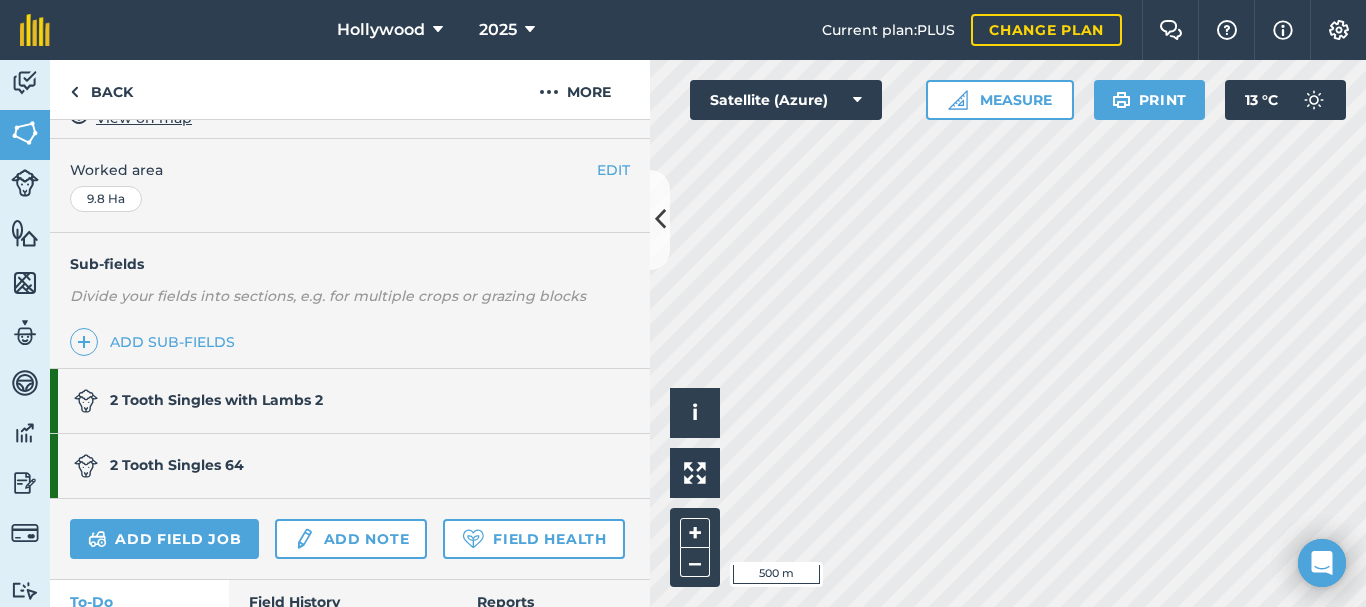 click on "[ANIMAL_TYPE] [ANIMAL_TYPE] [NUMBER]" at bounding box center [177, 465] 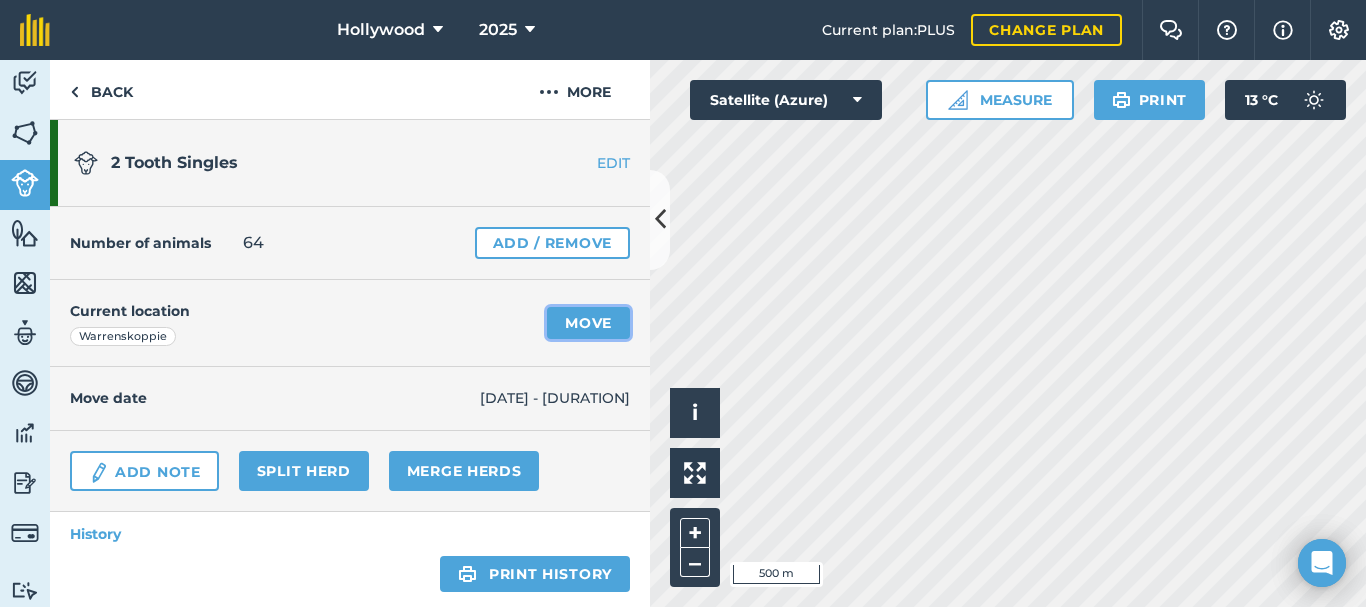 click on "Move" at bounding box center [588, 323] 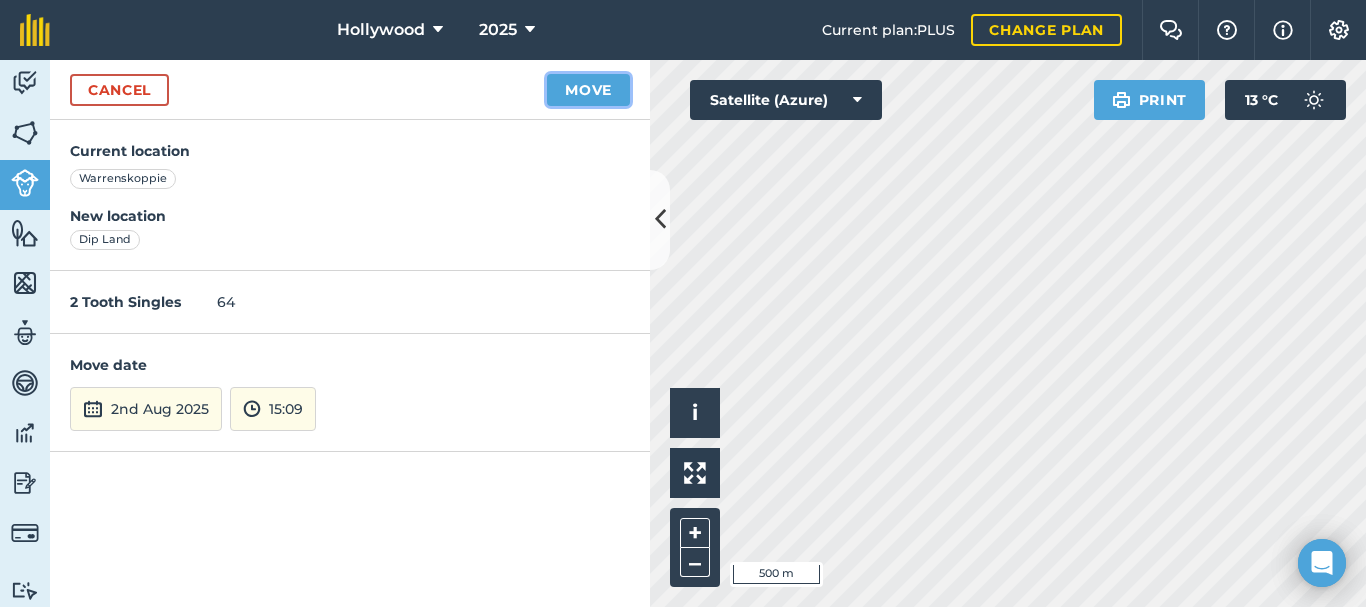 click on "Move" at bounding box center [588, 90] 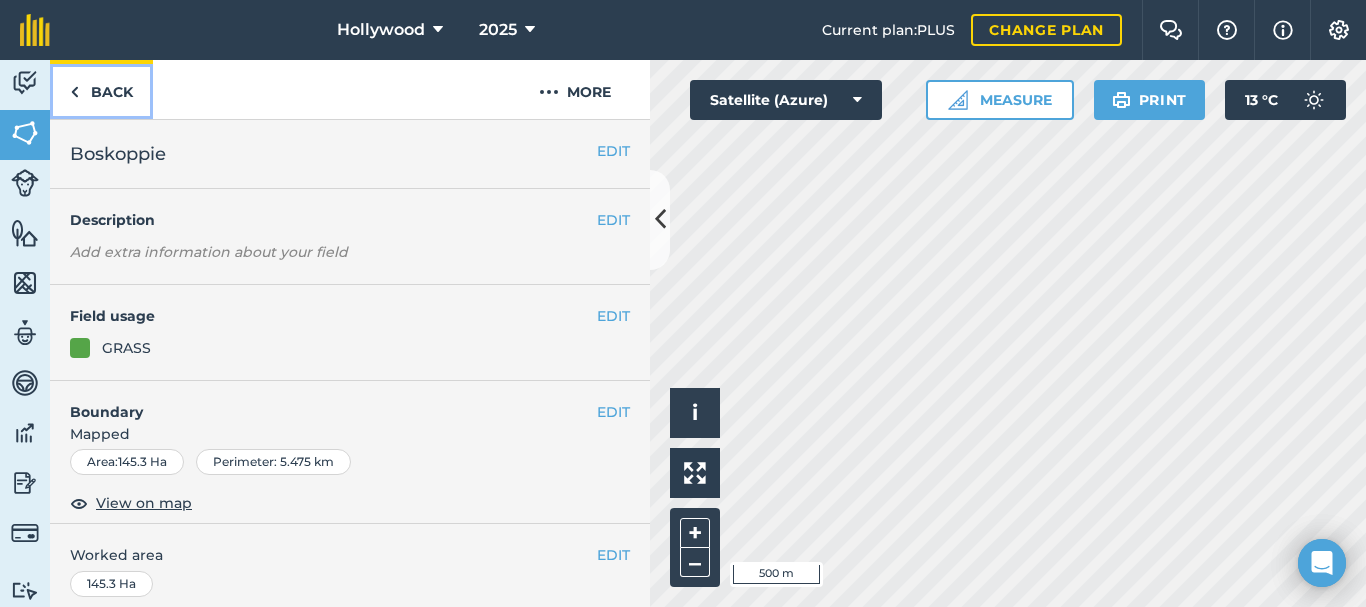 click on "Back" at bounding box center [101, 89] 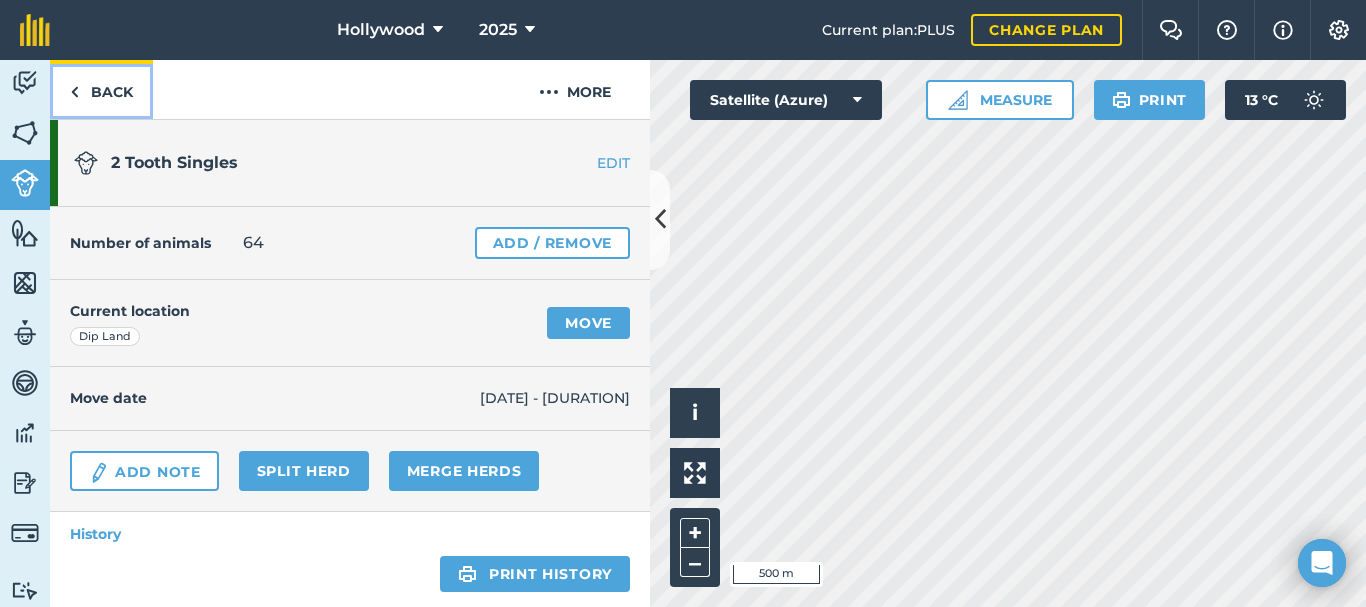 click on "Back" at bounding box center [101, 89] 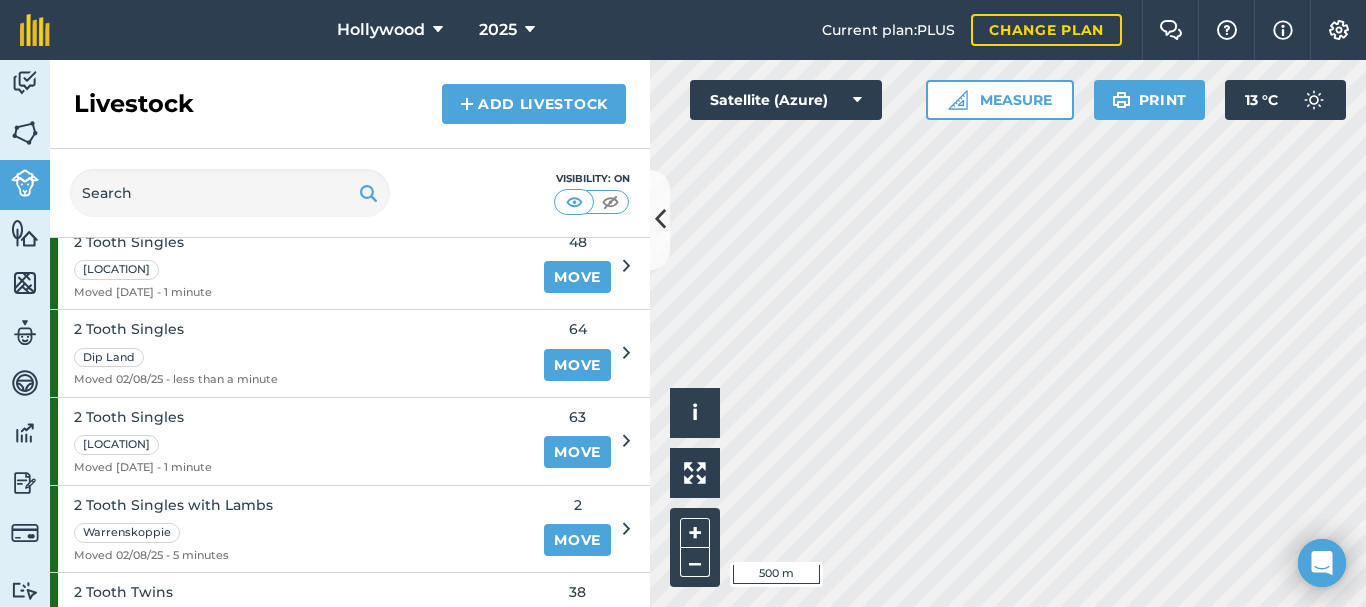 scroll, scrollTop: 242, scrollLeft: 0, axis: vertical 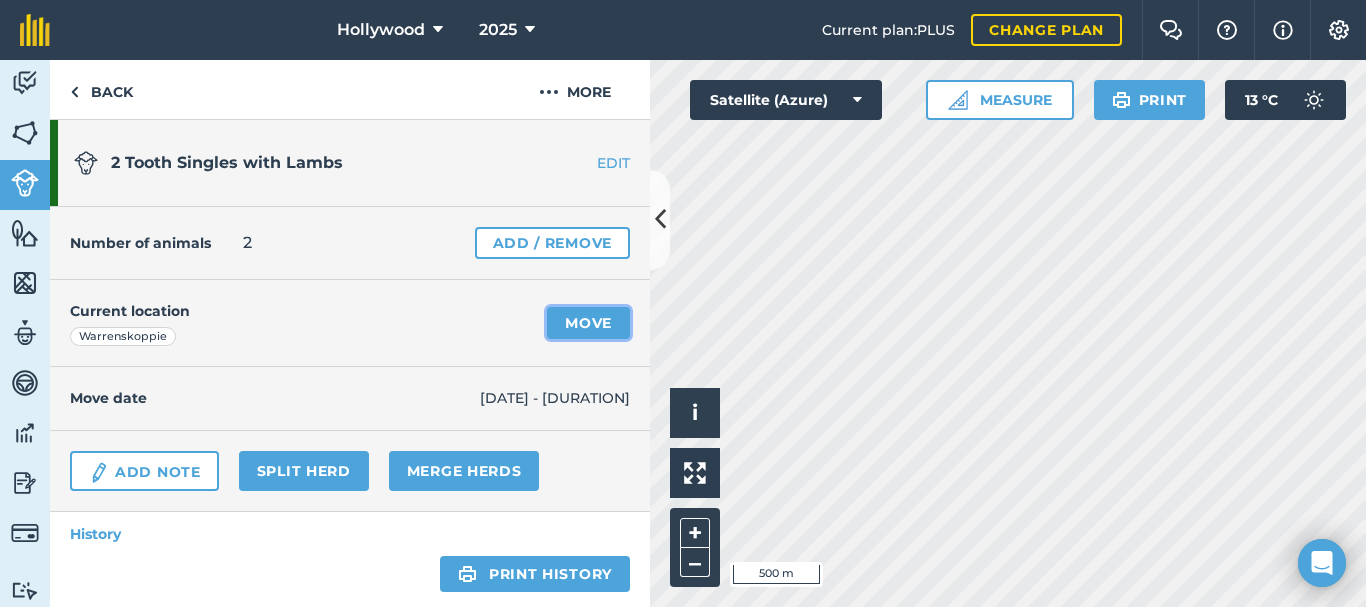 click on "Move" at bounding box center [588, 323] 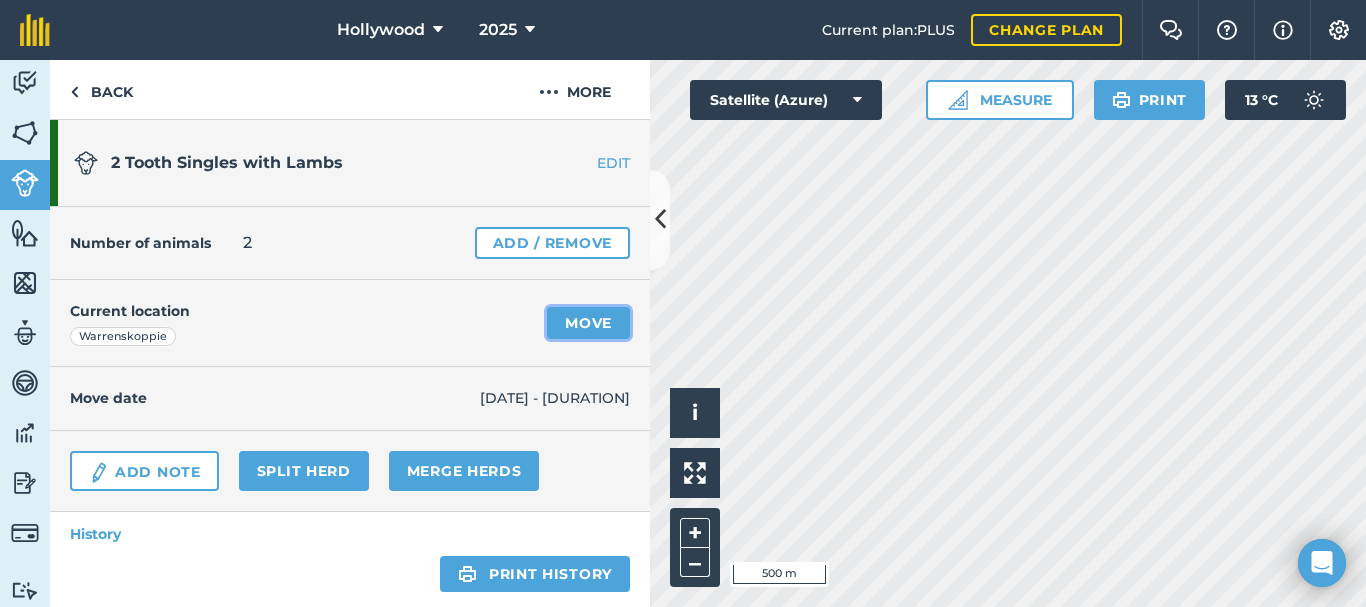 click on "Move" at bounding box center (588, 323) 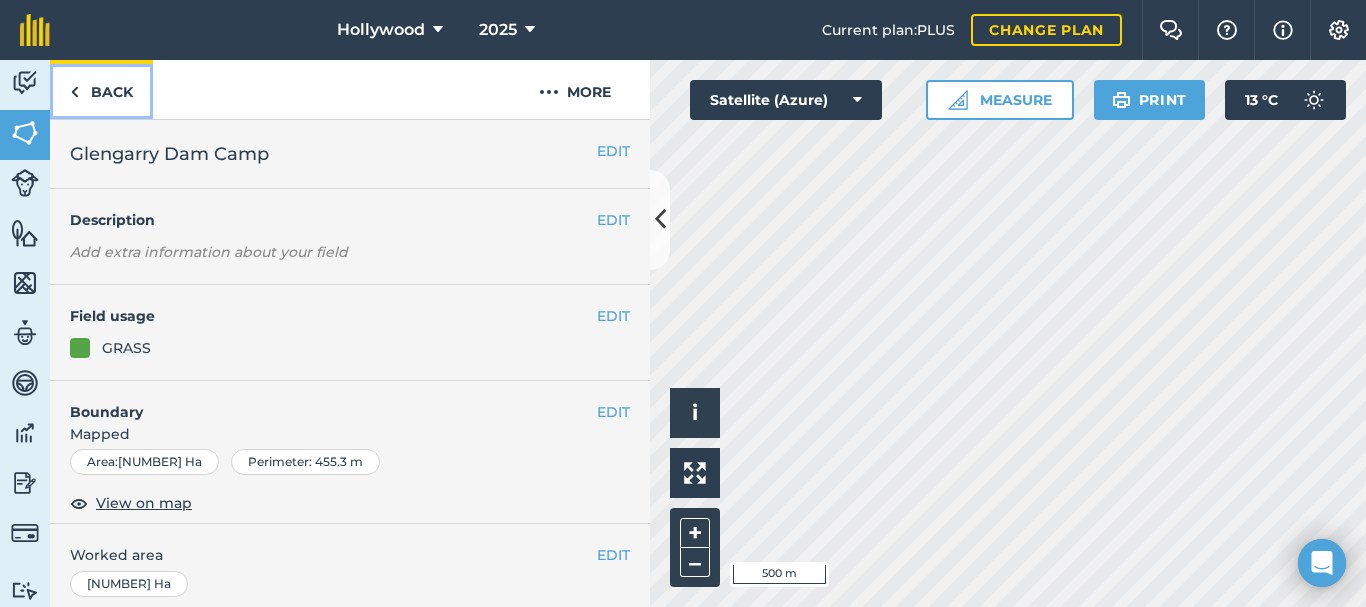 click on "Back" at bounding box center [101, 89] 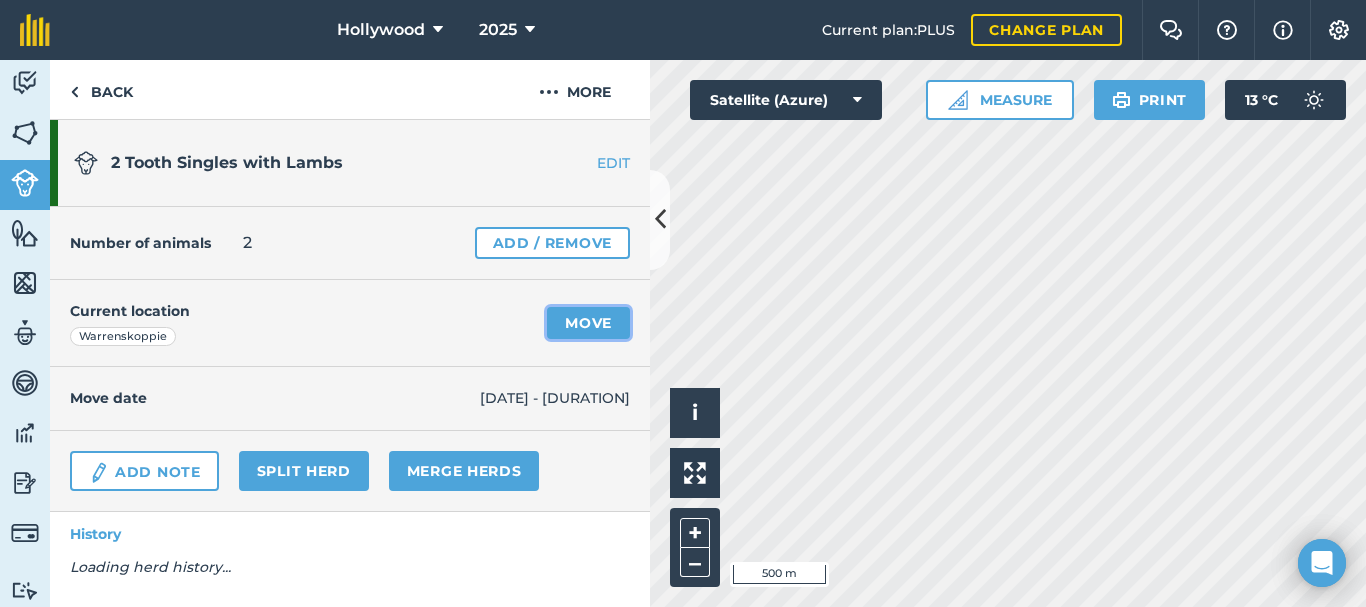 click on "Move" at bounding box center [588, 323] 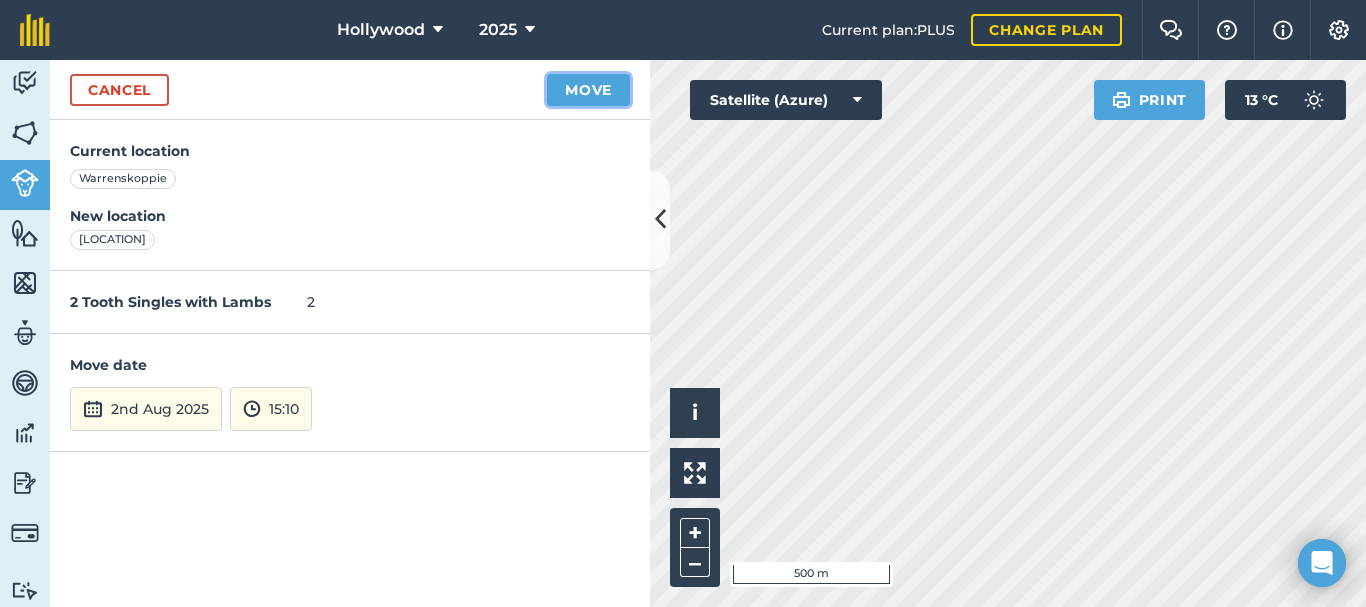 click on "Move" at bounding box center (588, 90) 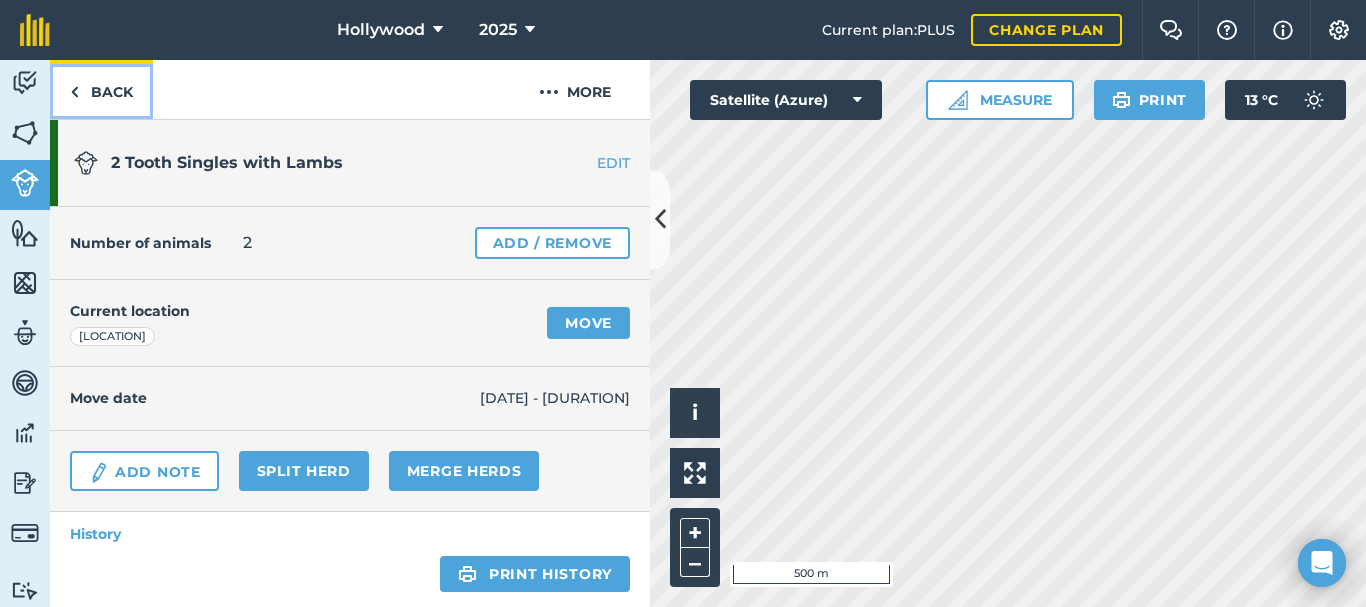 click on "Back" at bounding box center (101, 89) 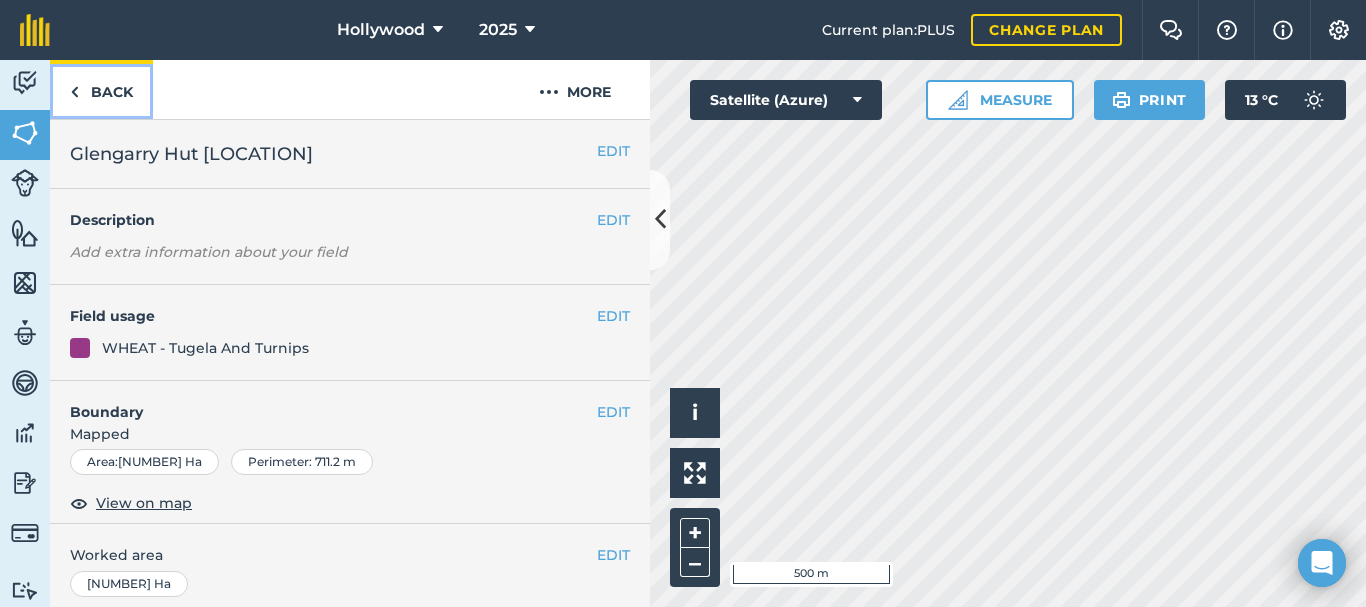 click on "Back" at bounding box center (101, 89) 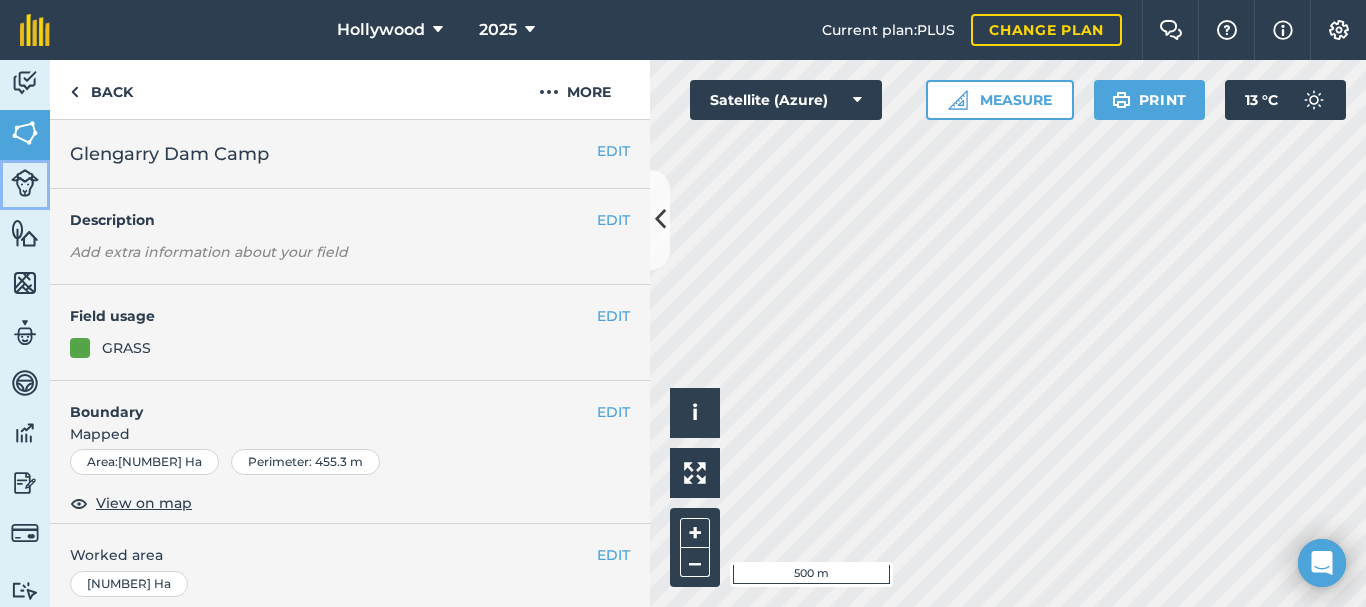 click at bounding box center [25, 183] 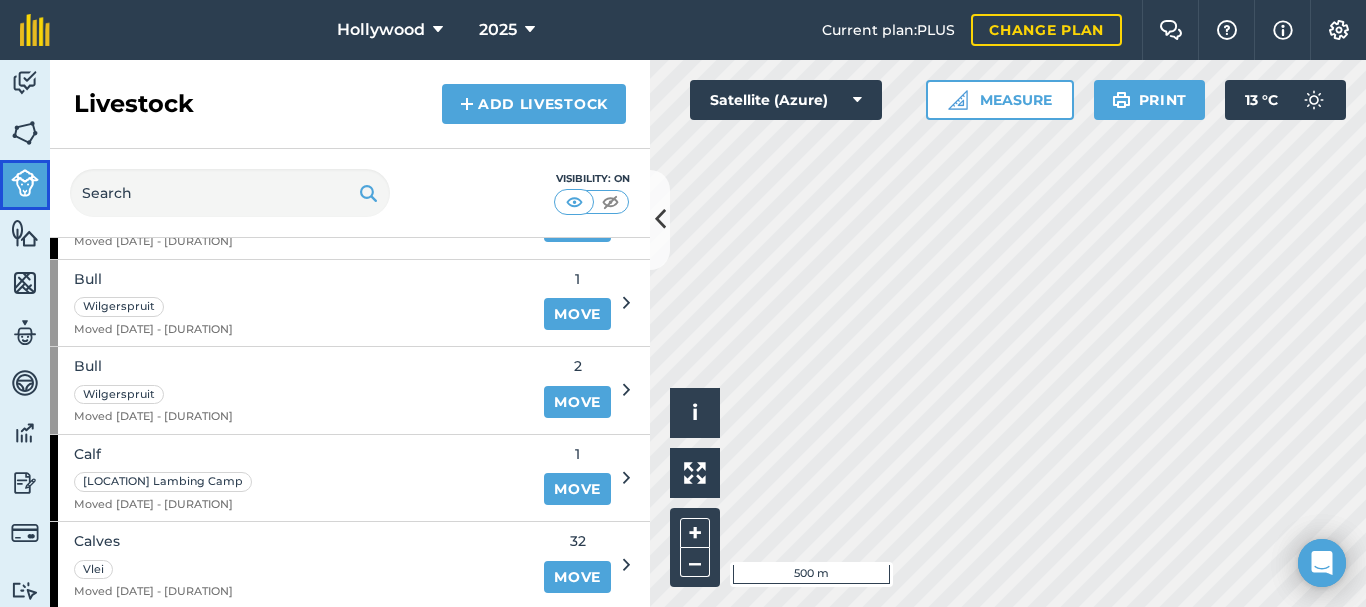 scroll, scrollTop: 2011, scrollLeft: 0, axis: vertical 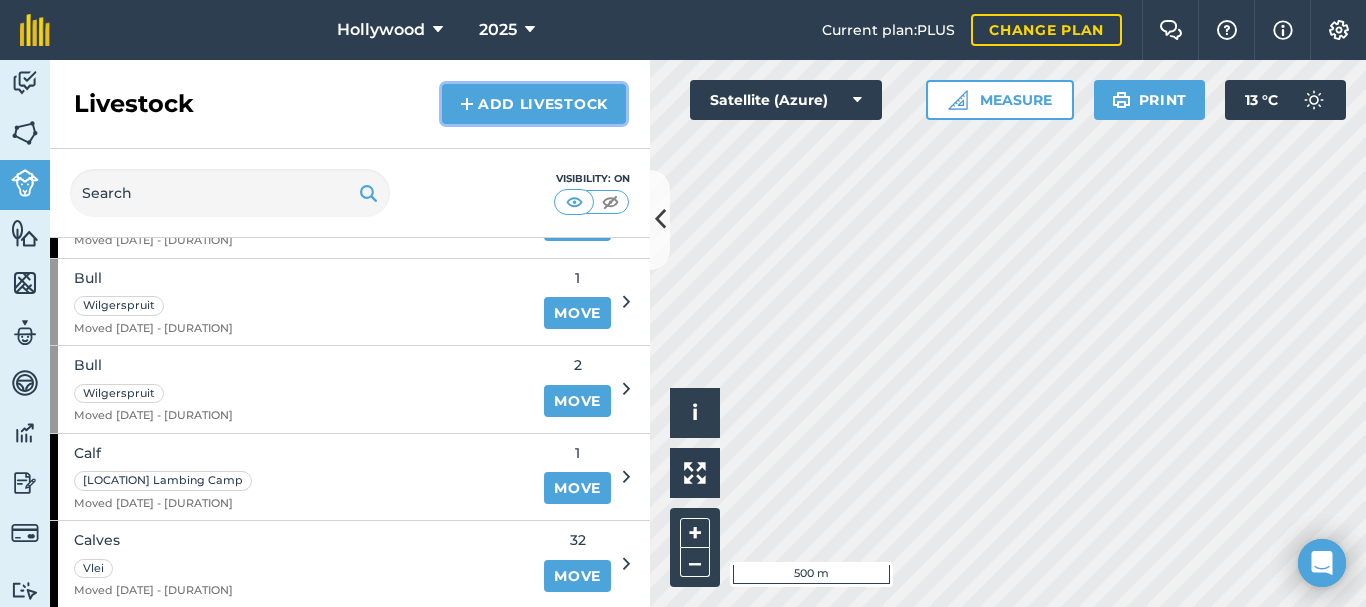 click on "Add Livestock" at bounding box center [534, 104] 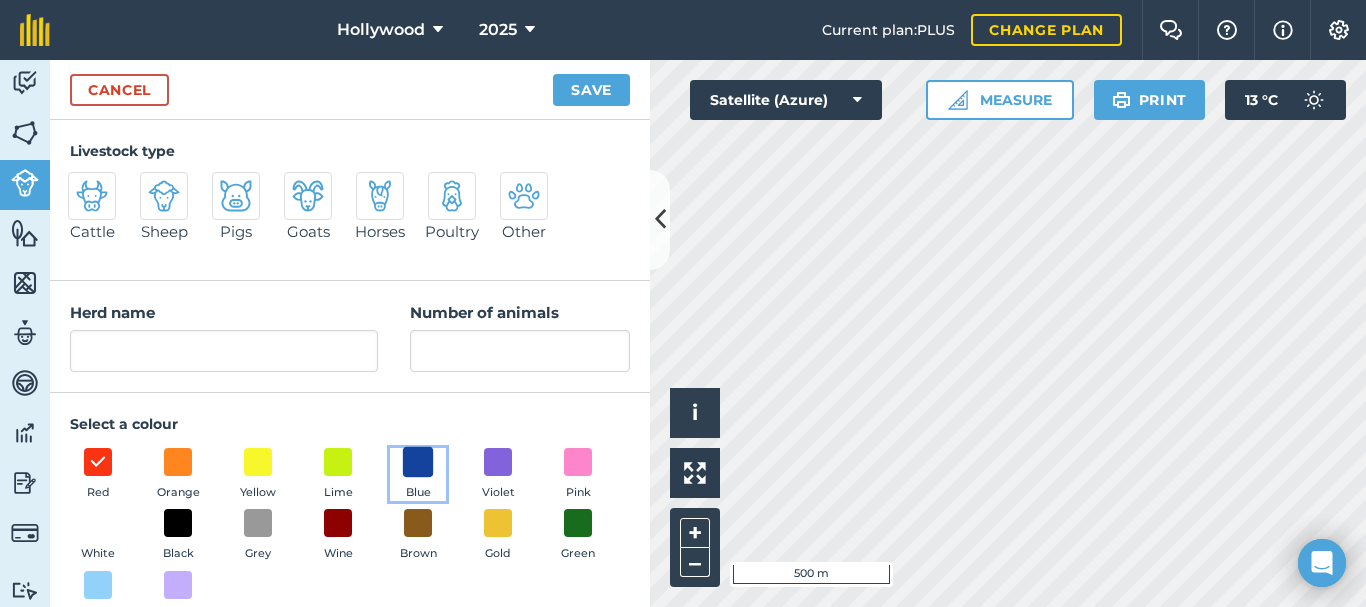 click at bounding box center (418, 461) 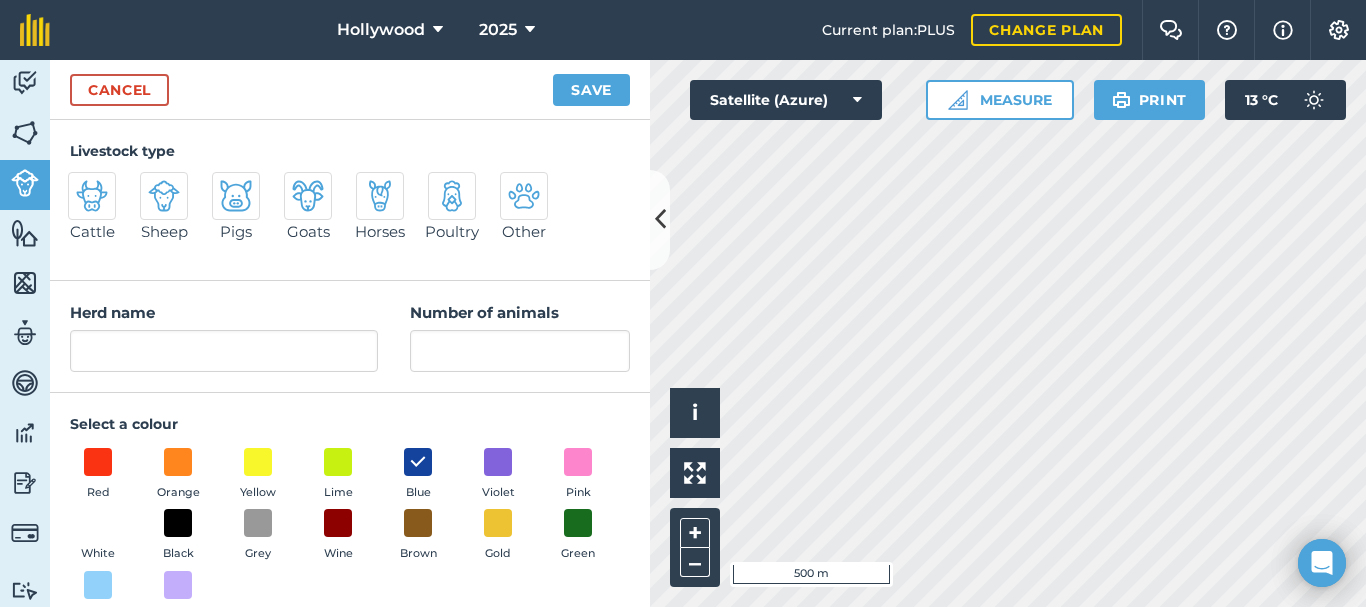 click at bounding box center [164, 196] 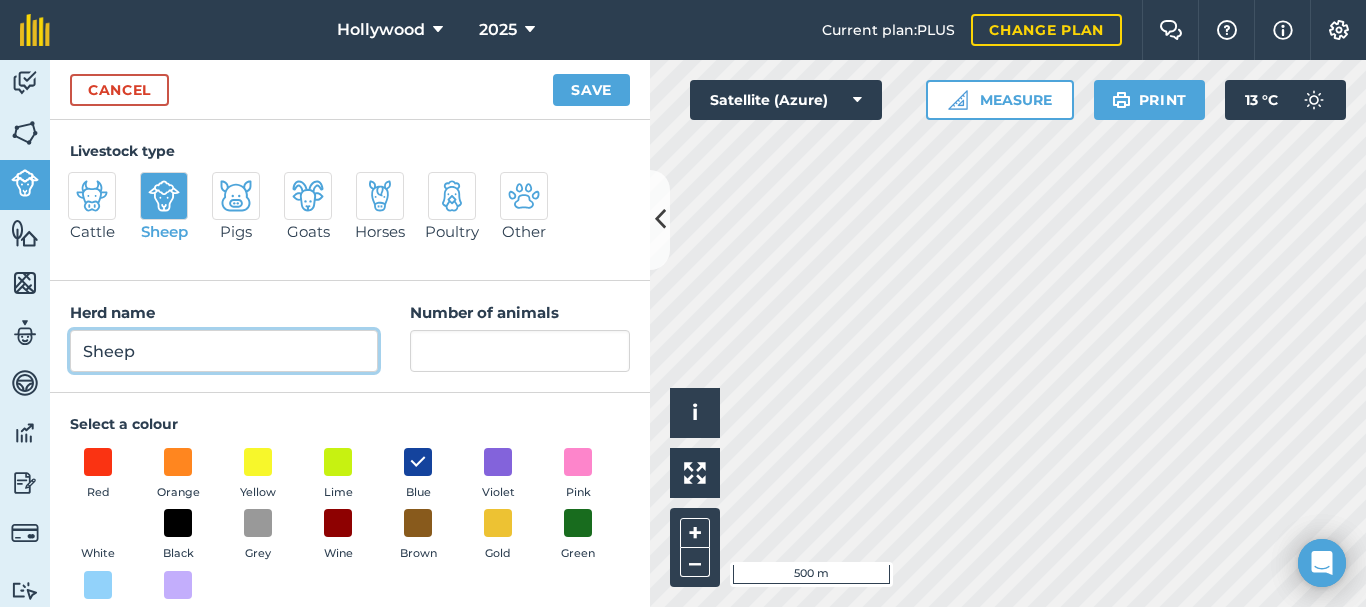 click on "Sheep" at bounding box center [224, 351] 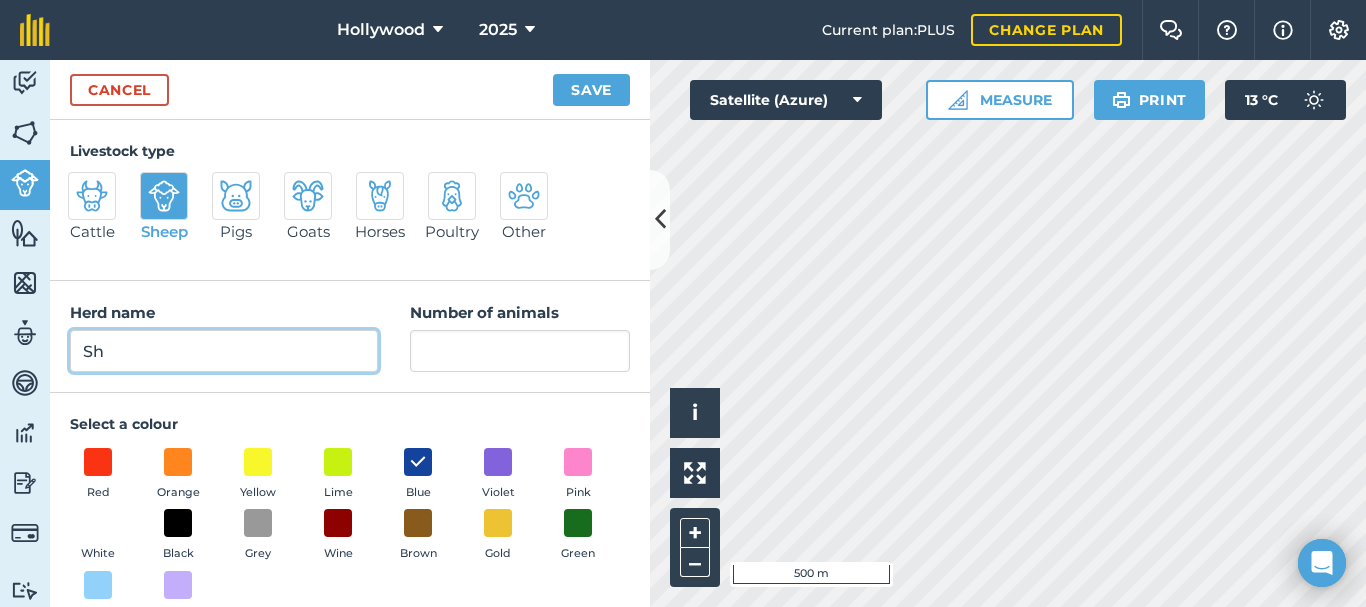 type on "S" 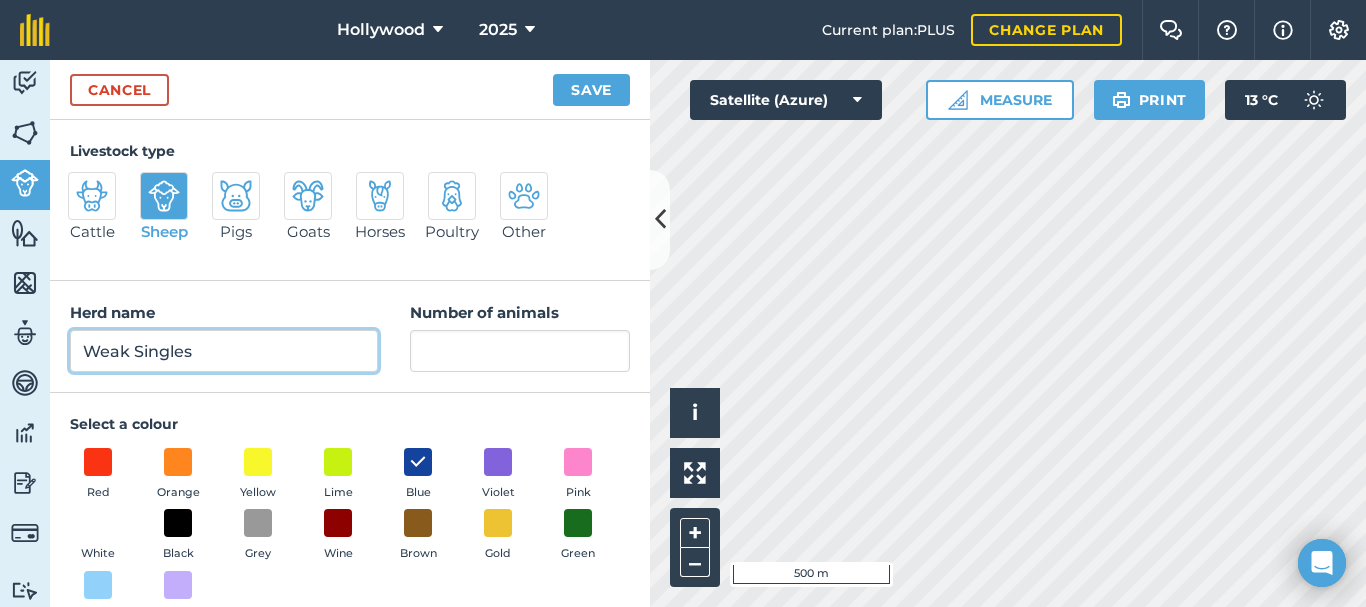 type on "Weak Singles" 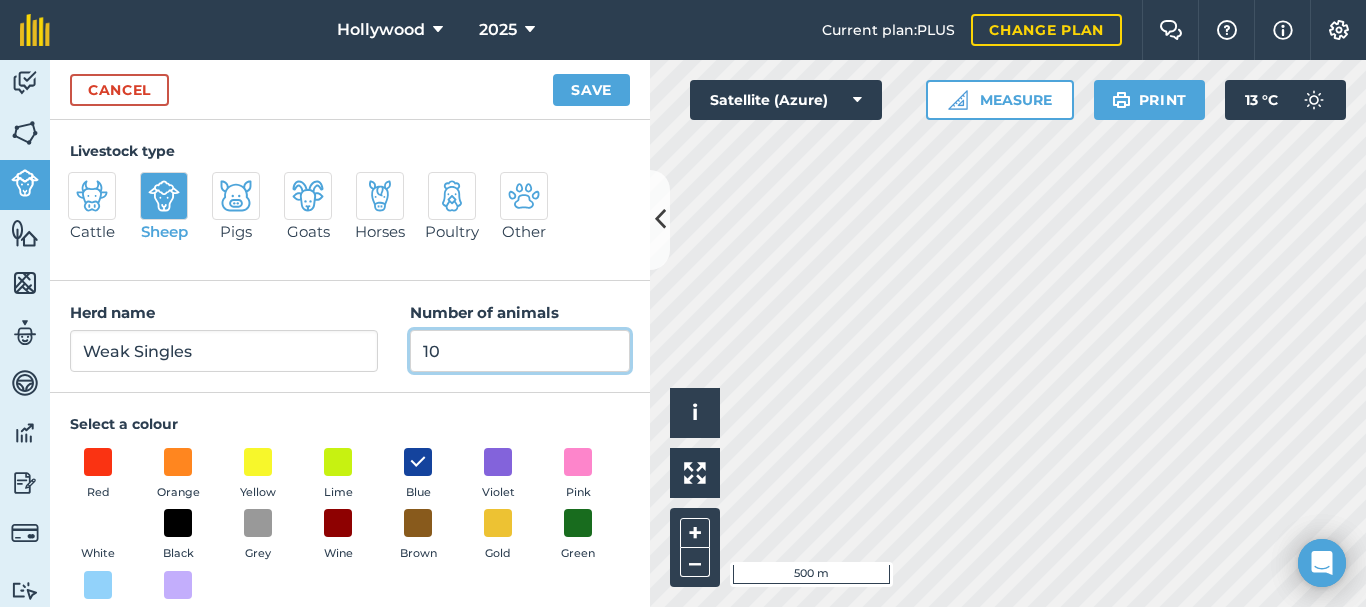 type on "10" 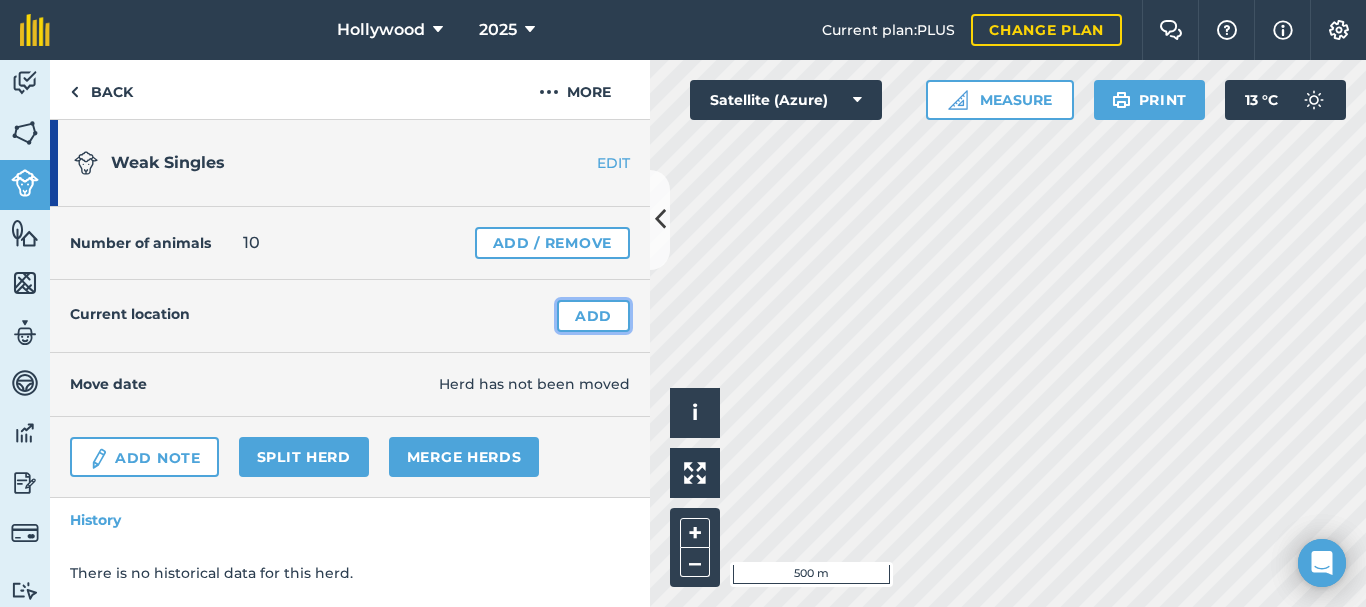 click on "Add" at bounding box center (593, 316) 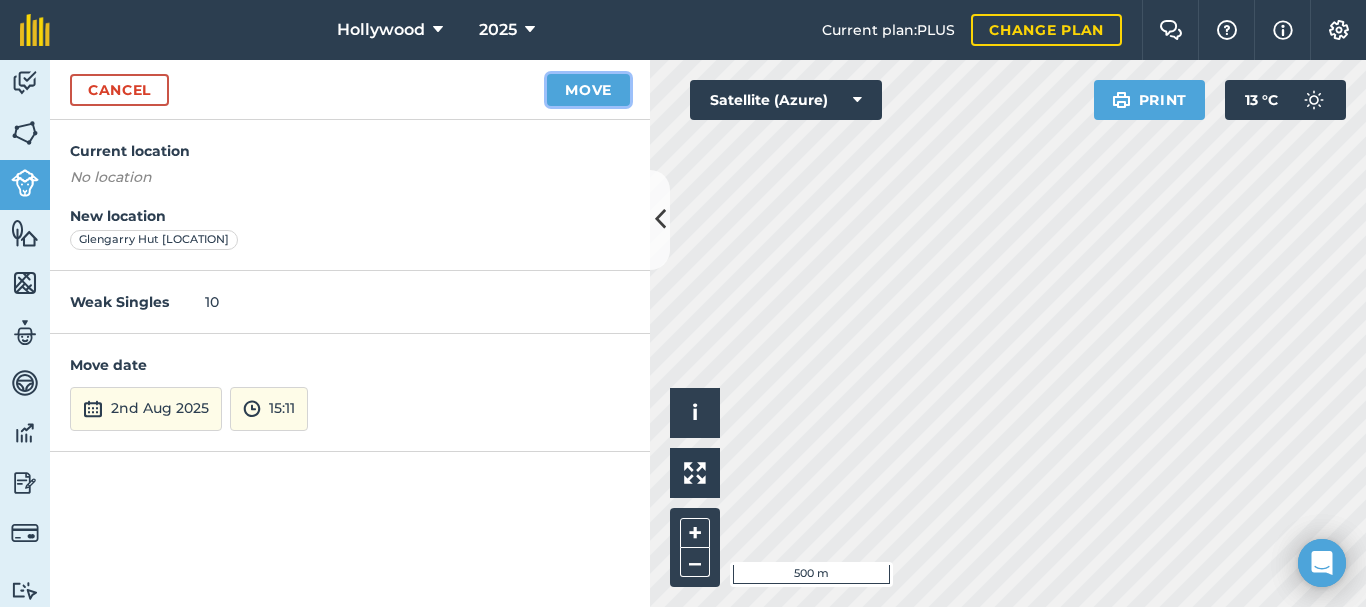 click on "Move" at bounding box center (588, 90) 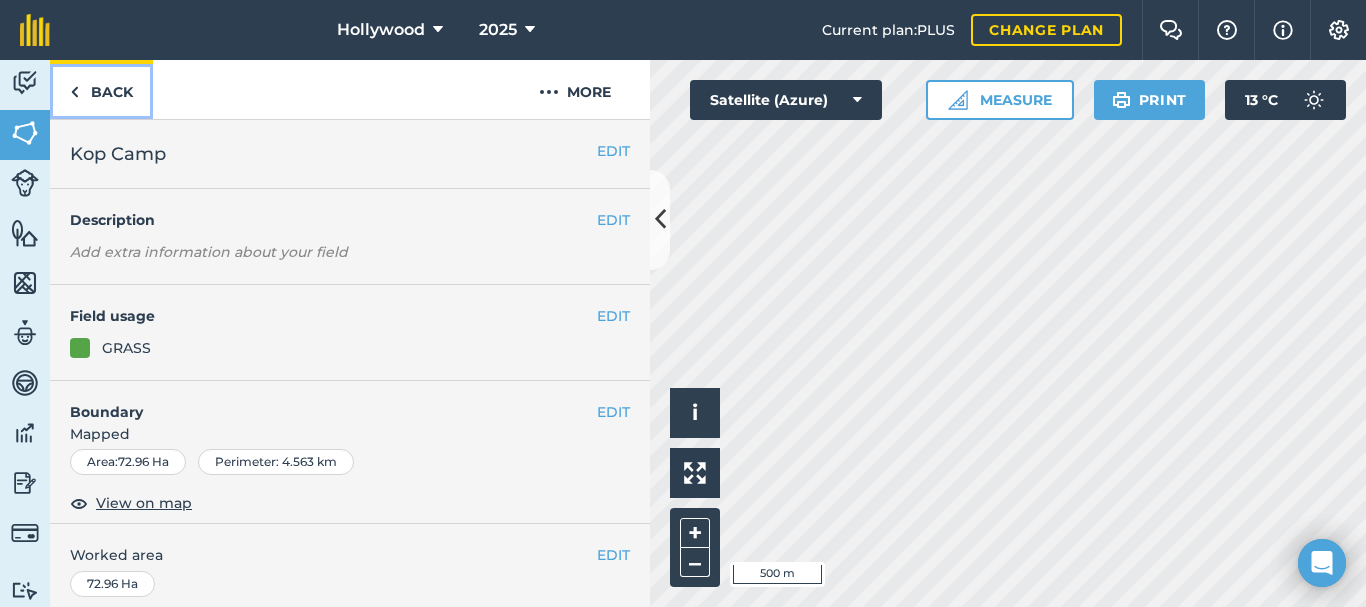 click on "Back" at bounding box center [101, 89] 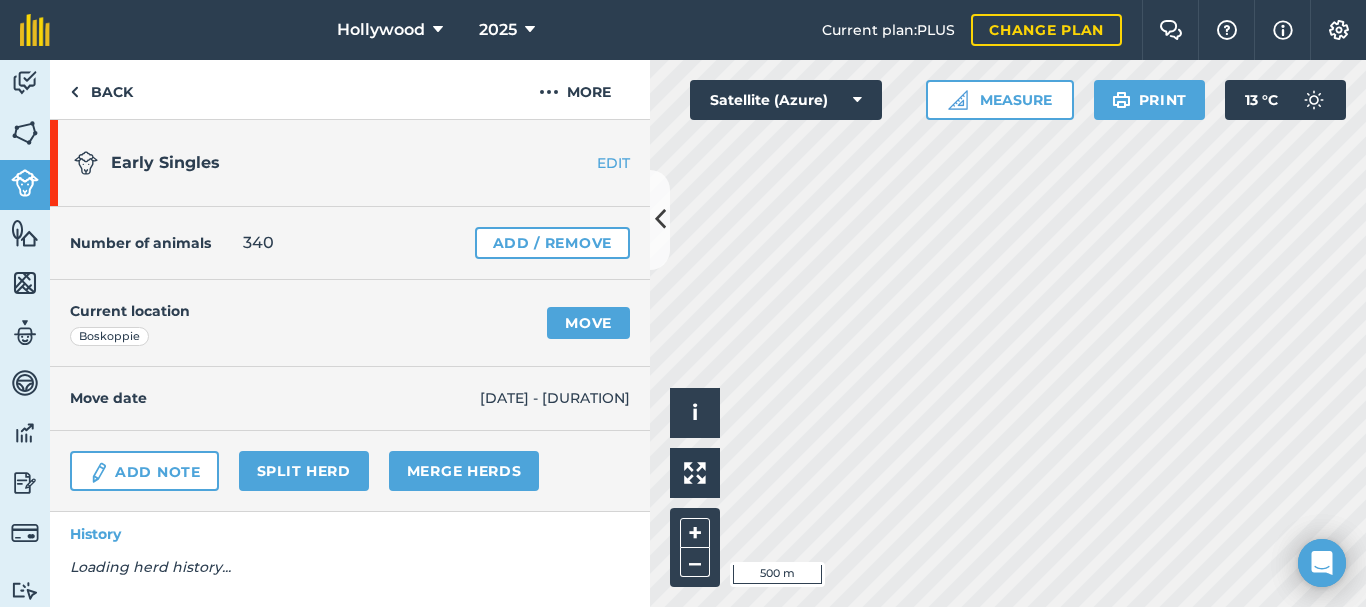 click on "Activity Fields Livestock Features Maps Team Vehicles Data Reporting Billing Tutorials Tutorials Back More Early Singles EDIT Number of animals 340 Add / Remove Current location [LOCATION] Move Move date [DATE] - 11 days Add Note Split herd Merge Herds History Loading herd history... Hello i © [YEAR] TomTom, Microsoft 500 m + – Satellite (Azure) Measure Print 13 ° C" at bounding box center [683, 333] 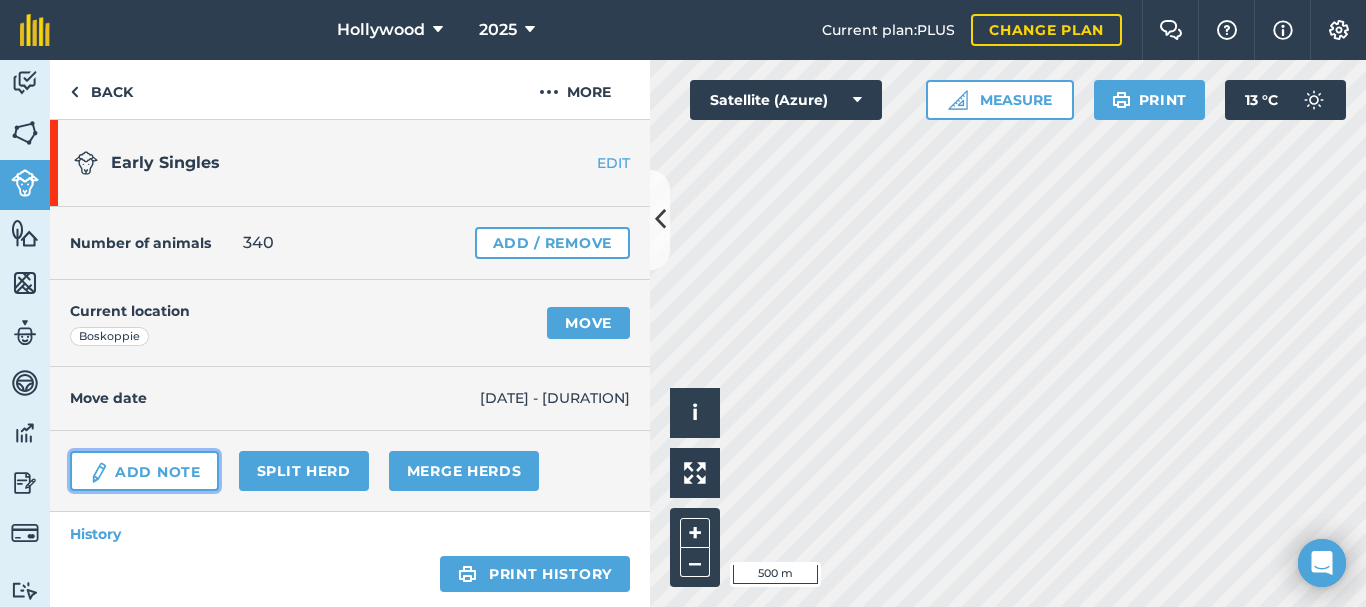 click on "Add Note" at bounding box center (144, 471) 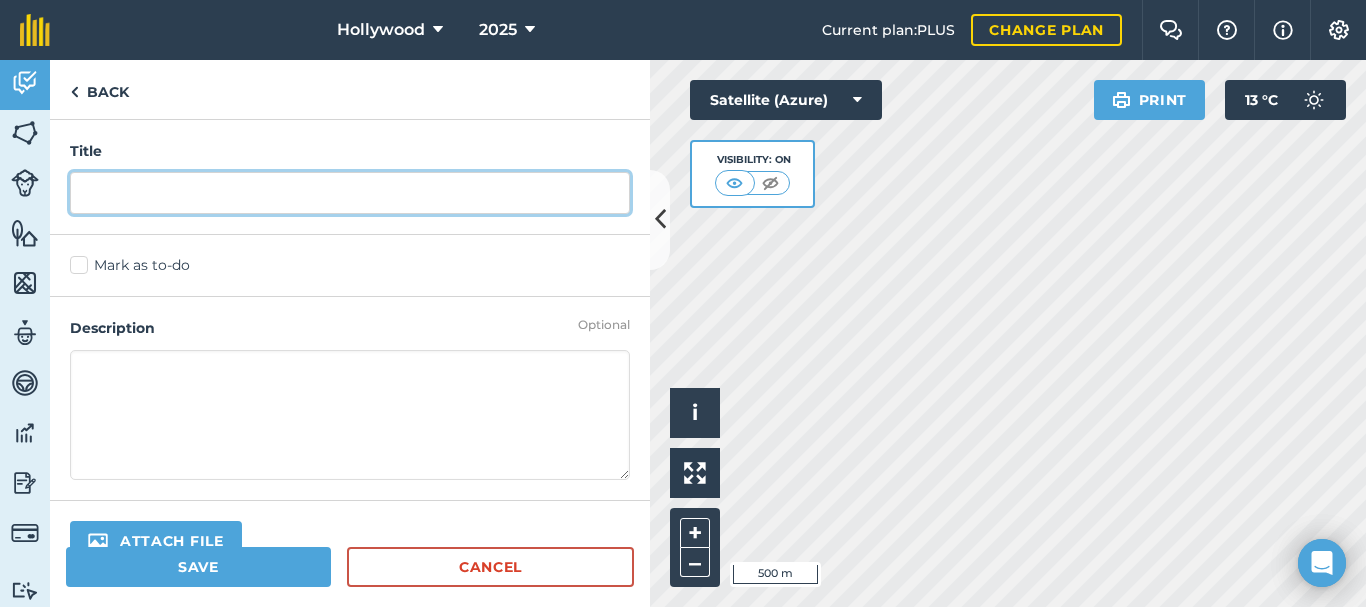 click at bounding box center [350, 193] 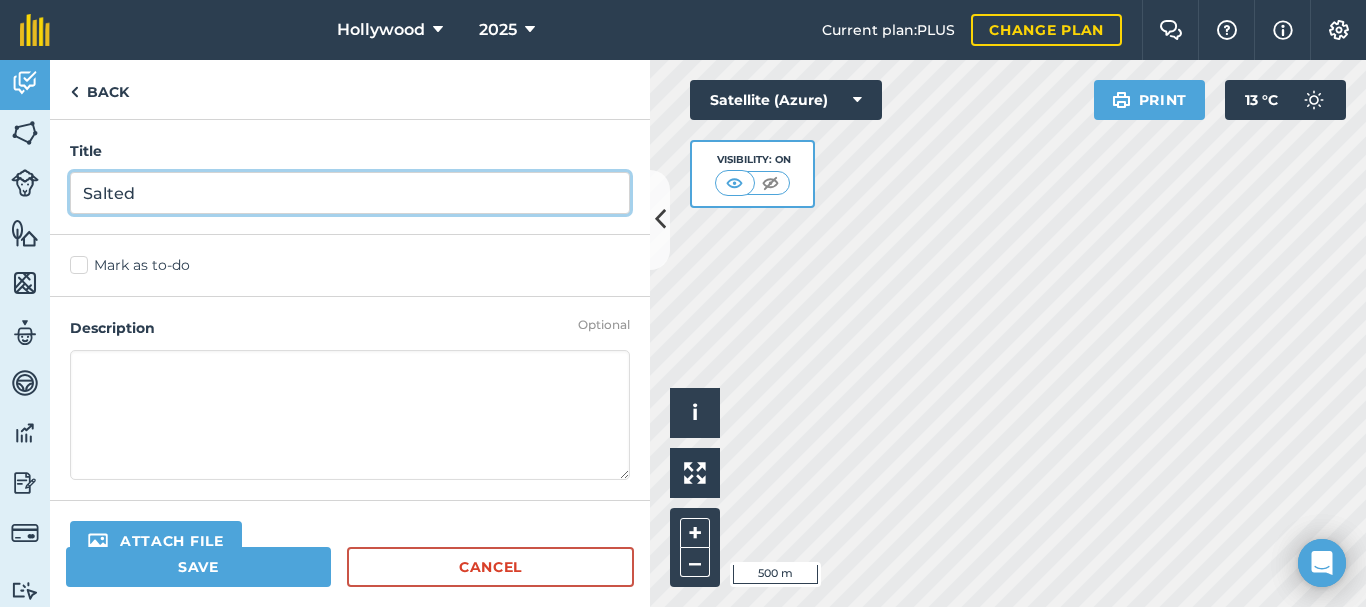 type on "Salted" 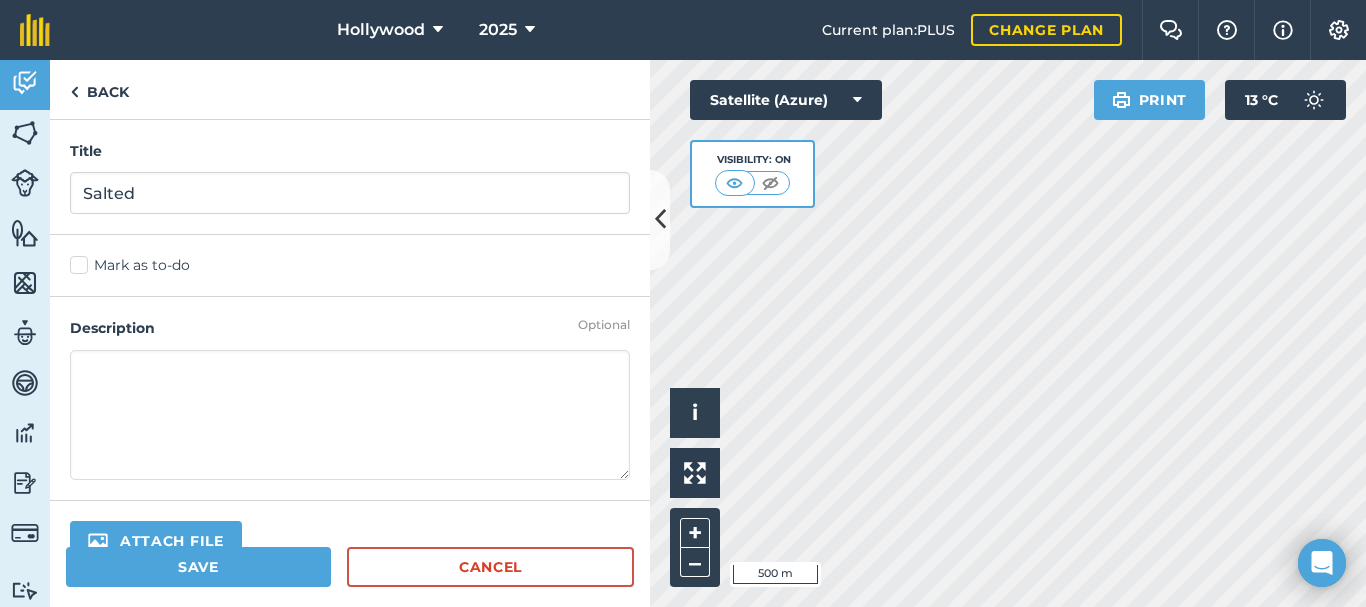 click at bounding box center [350, 415] 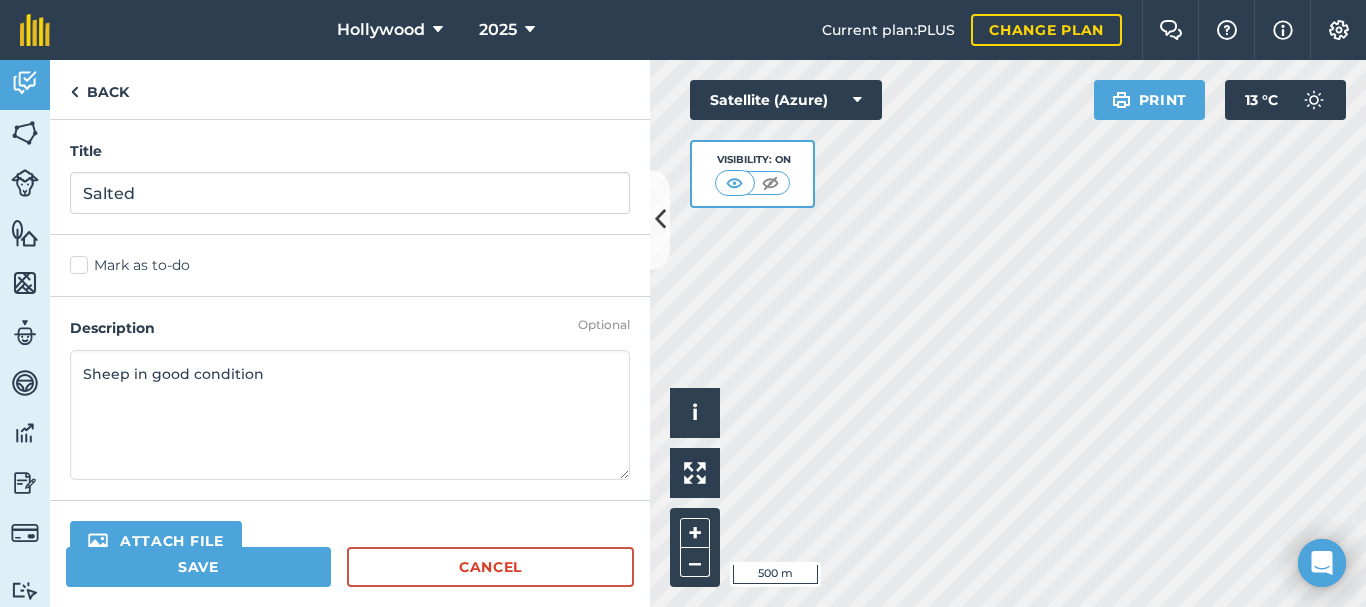 click on "Sheep in good condition" at bounding box center [350, 415] 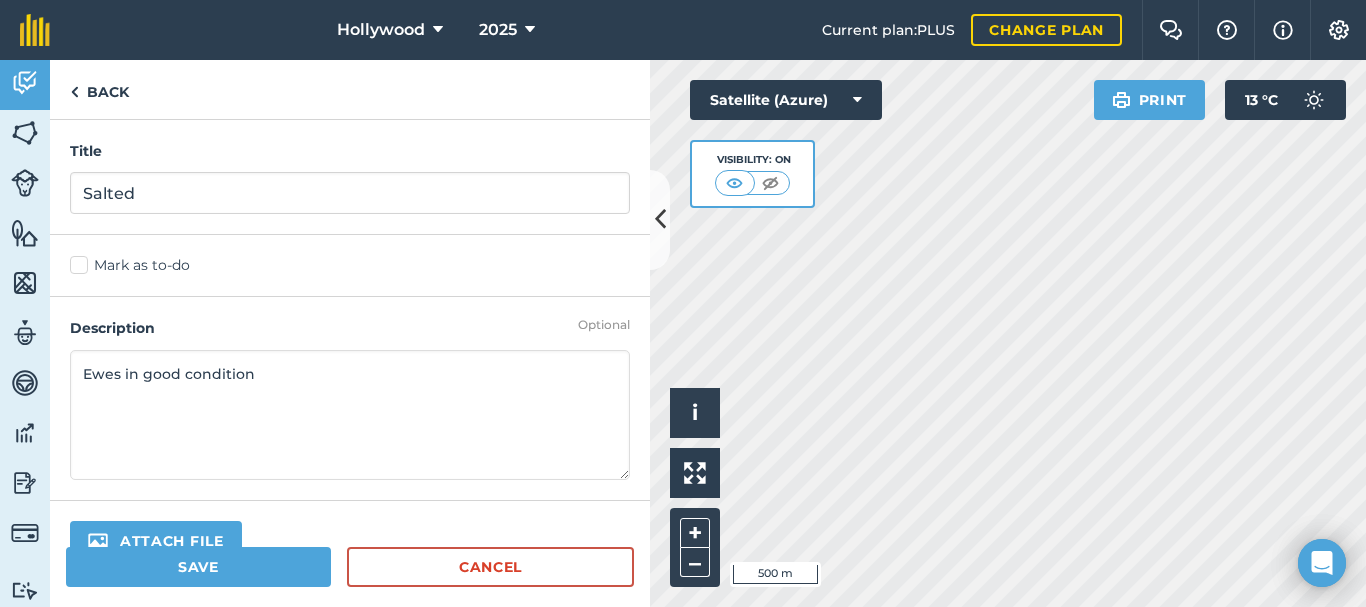 type on "Ewes in good condition" 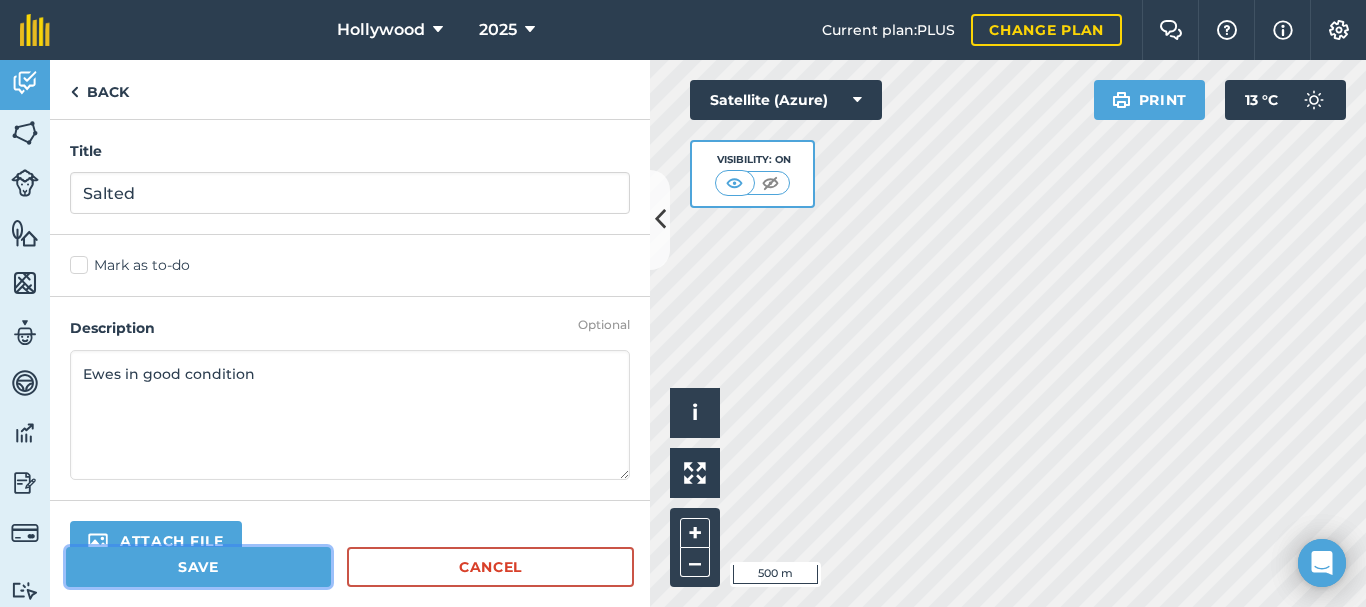 click on "Save" at bounding box center (198, 567) 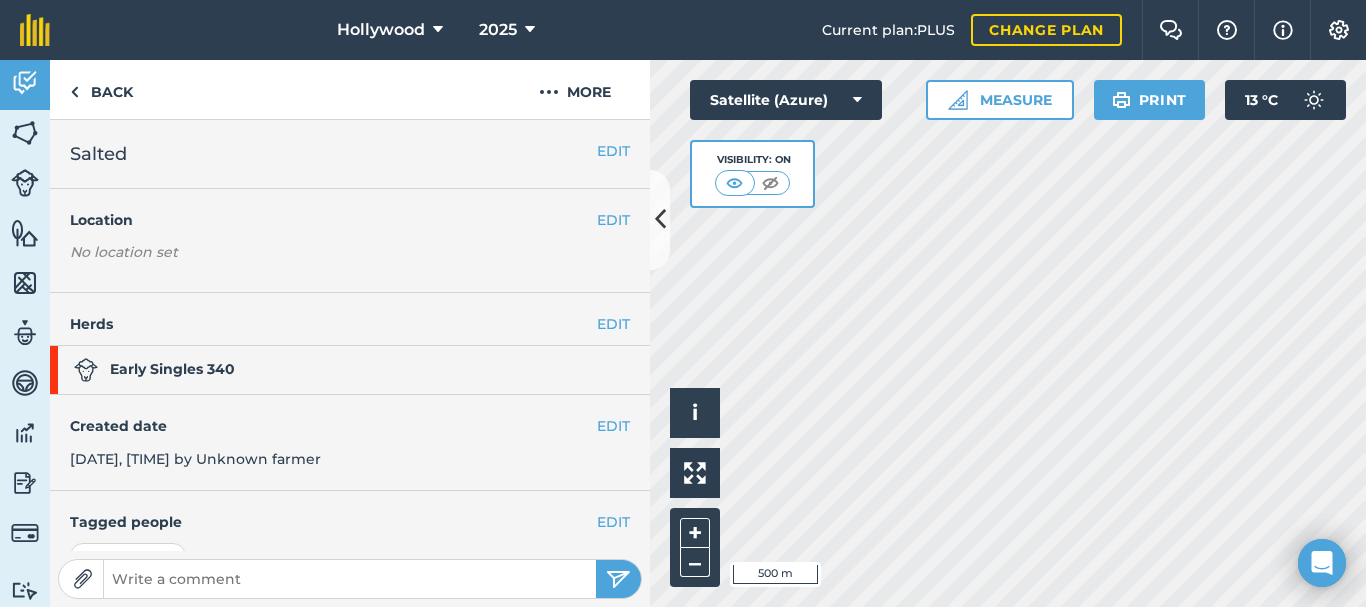 click on "EDIT Created date [DATE], [TIME] by [NAME]" at bounding box center [350, 443] 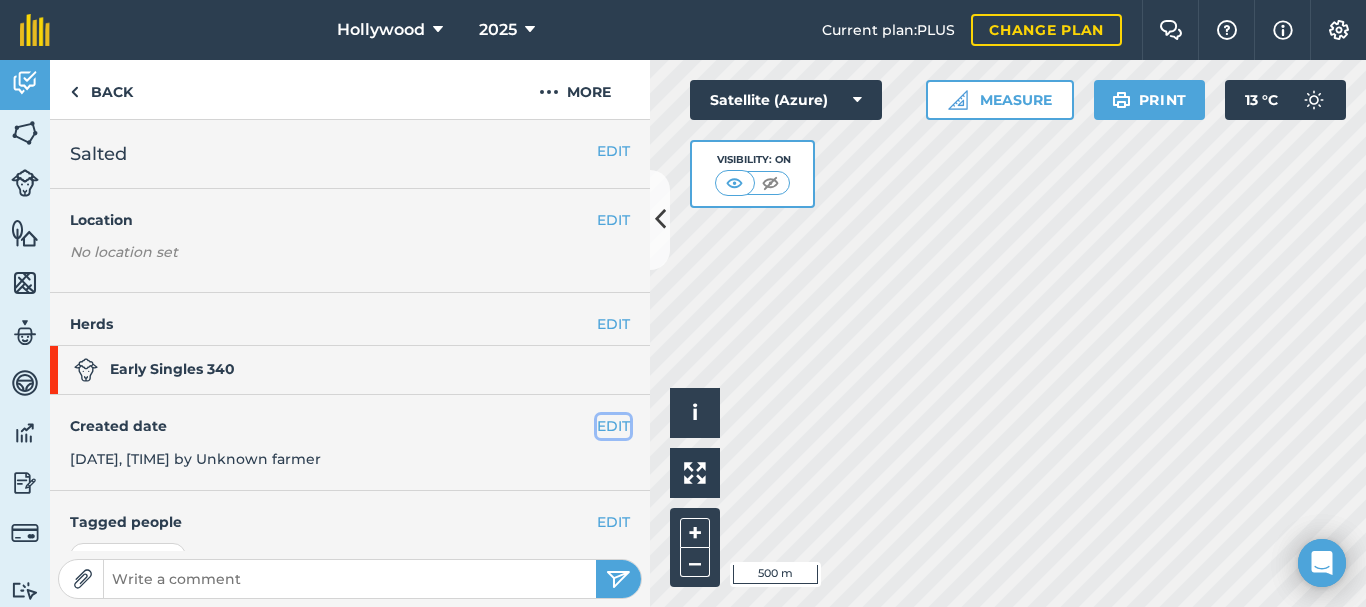 click on "EDIT" at bounding box center (613, 426) 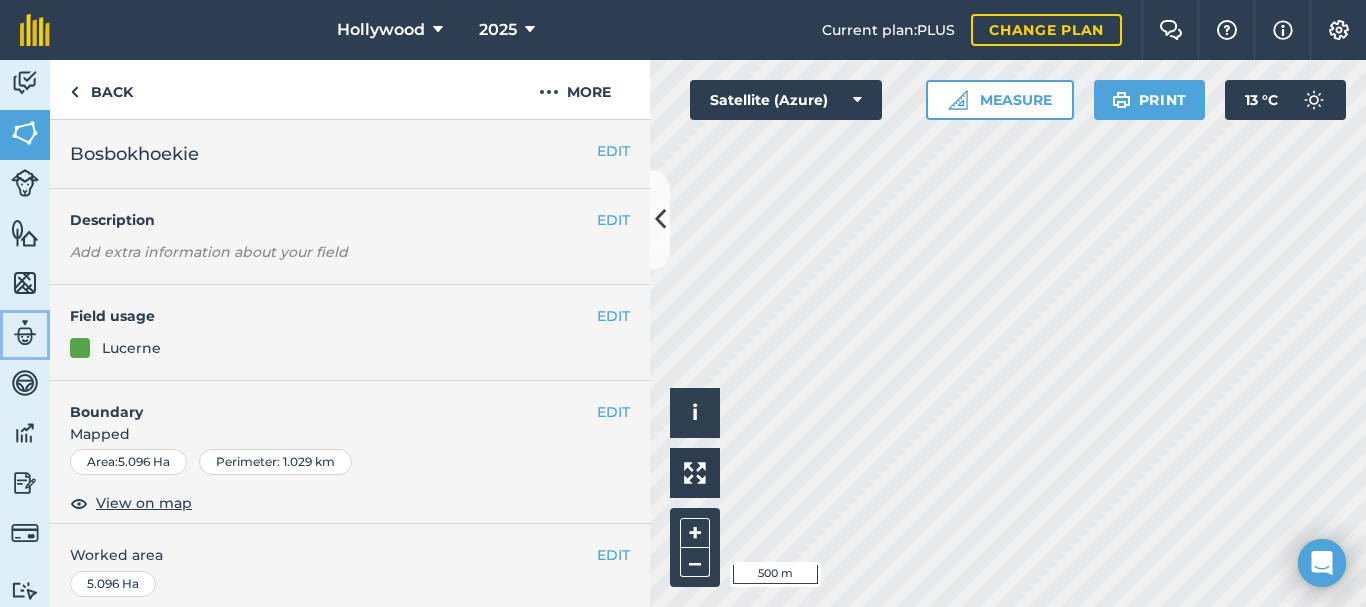 click at bounding box center (25, 333) 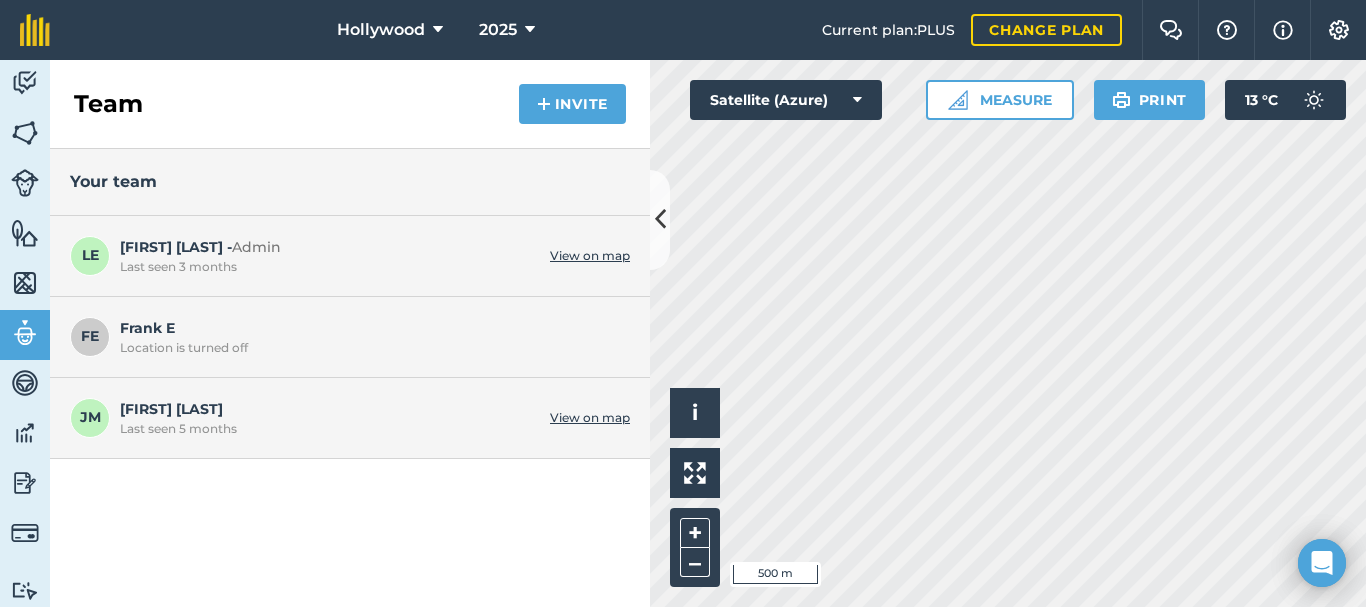 click on "Last seen 3 months" at bounding box center (330, 267) 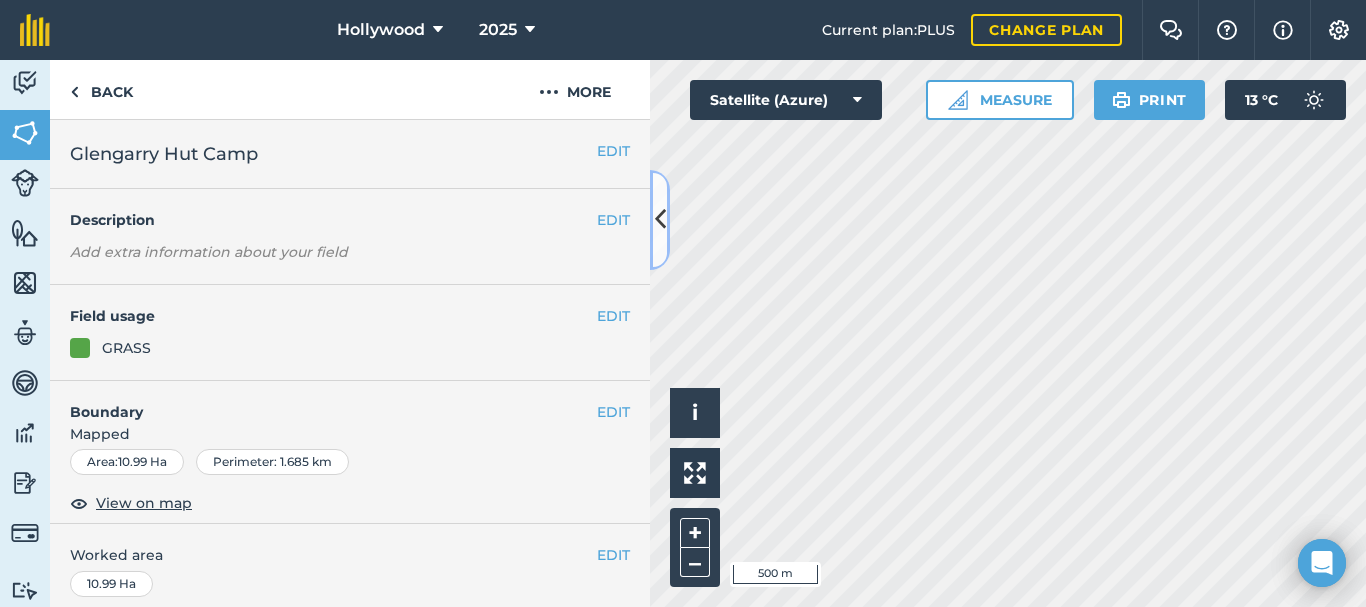 click at bounding box center [660, 220] 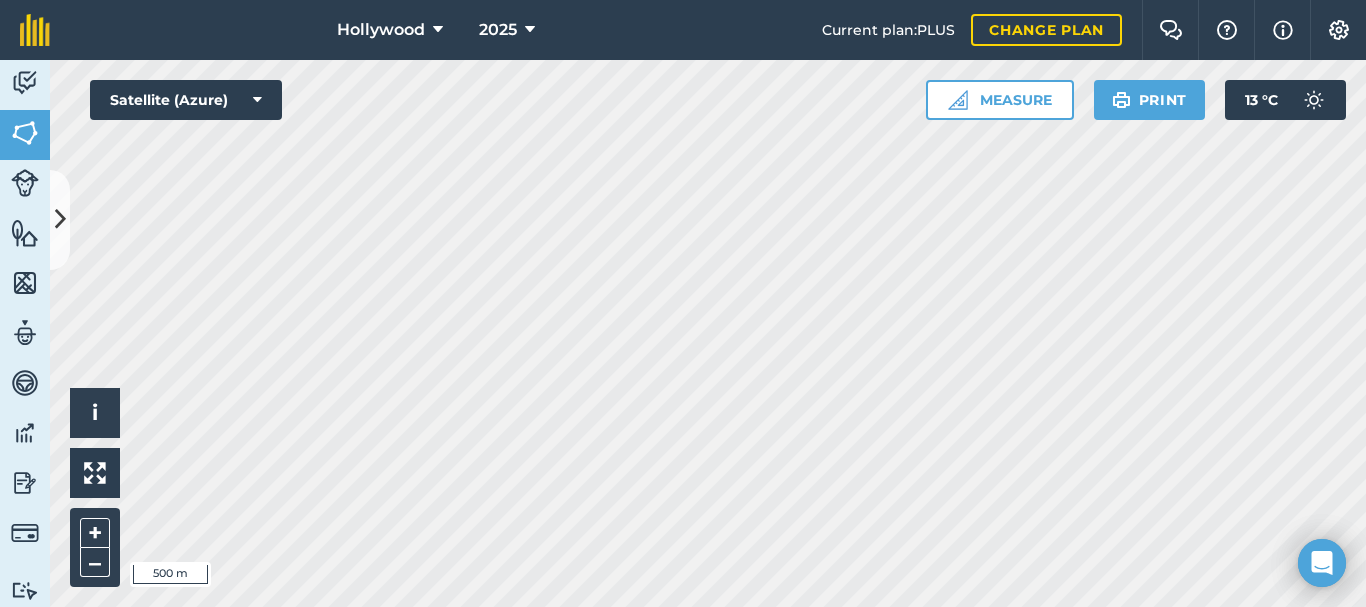 click on "Hollywood [YEAR] Current plan : PLUS Change plan Farm Chat Help Info Settings Hollywood - [YEAR]reproduced with the permission of Microsoft Printed on [DATE] Field usages No usage set ERAGROSTIS GRASS Lucerne OATS TRITICALE - 248 TRITICALE - 299 TURNIP - Oats, Turnips, 299, [LOCATION] VETCH - Hairy Vetch, Oats WHEAT - Matlabas WHEAT - [LOCATION] WHEAT - [LOCATION] And Turnips Feature types Hollywood Shed Trees Water Activity Fields Livestock Features Maps Team Vehicles Data Reporting Billing Tutorials Tutorials Back More EDIT Glengarry Hut Camp EDIT Description Add extra information about your field EDIT Field usage GRASS EDIT Boundary Mapped Area : 10.99 Ha Perimeter : 1.685 km View on map EDIT Worked area 10.99 Ha Sub-fields Divide your fields into sections, e.g. for multiple crops or grazing blocks Add sub-fields Add field job Add note Field Health To-Do Field History Reports There are no outstanding tasks for this field. Hello i © [YEAR] TomTom, Microsoft 500 m + – Satellite (Azure) 13" at bounding box center [683, 303] 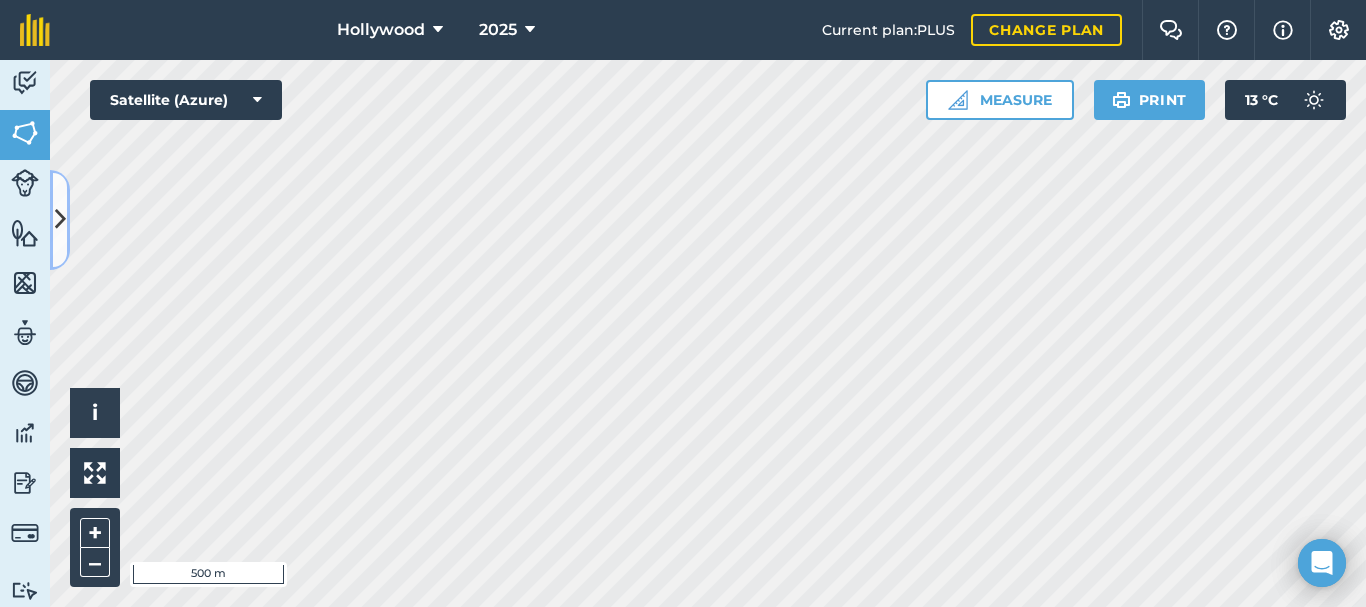 click at bounding box center (60, 219) 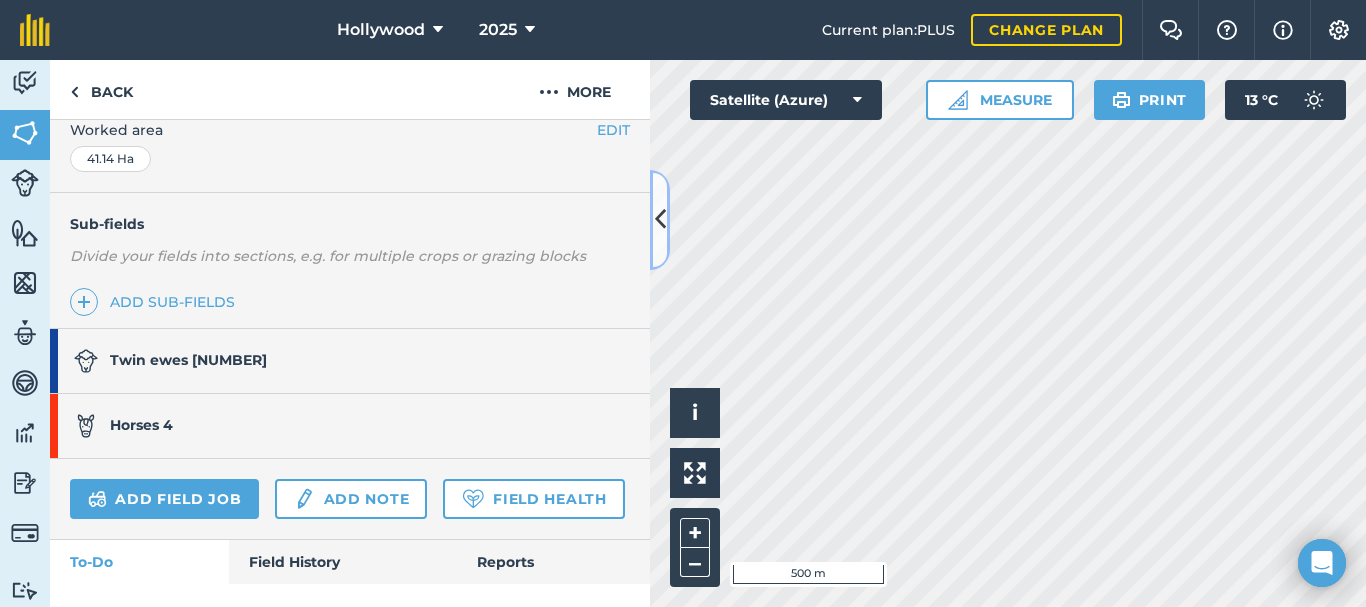 scroll, scrollTop: 471, scrollLeft: 0, axis: vertical 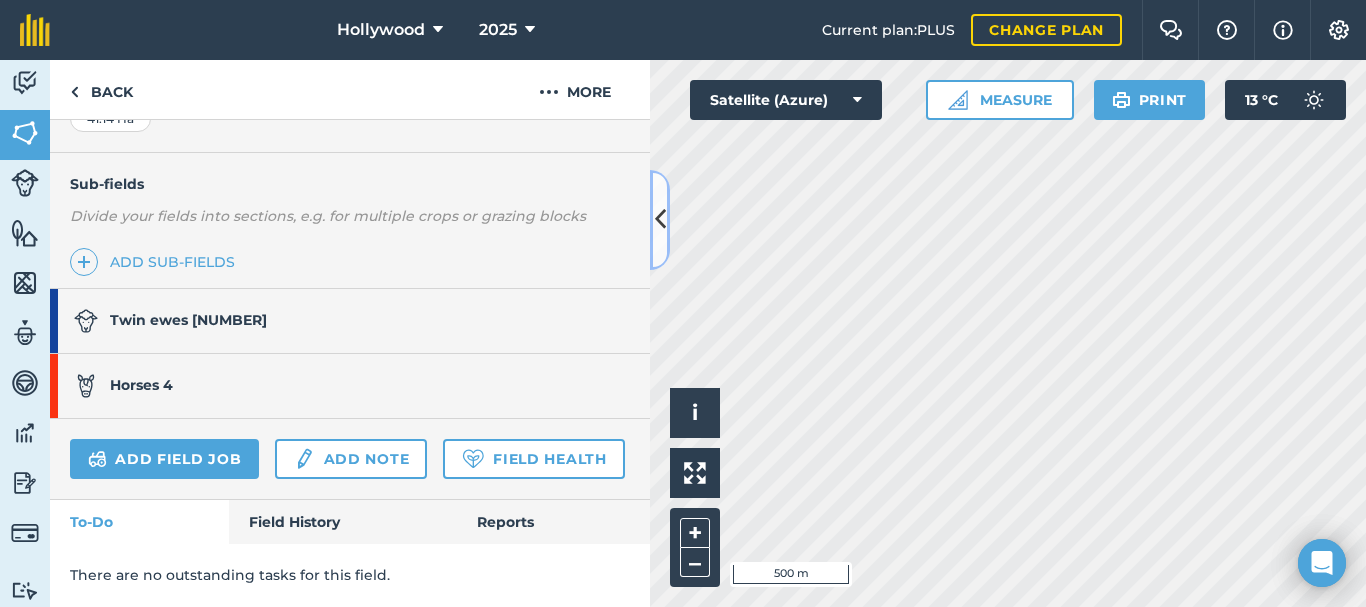 click at bounding box center [660, 220] 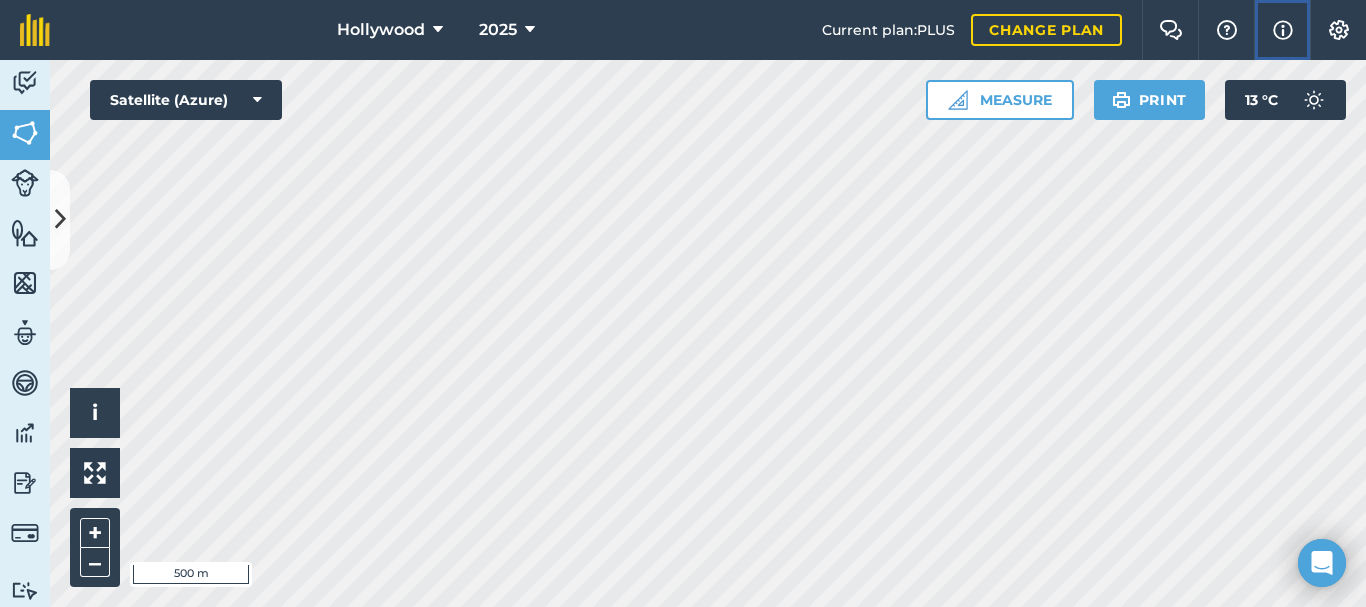 click on "Info" at bounding box center (1282, 30) 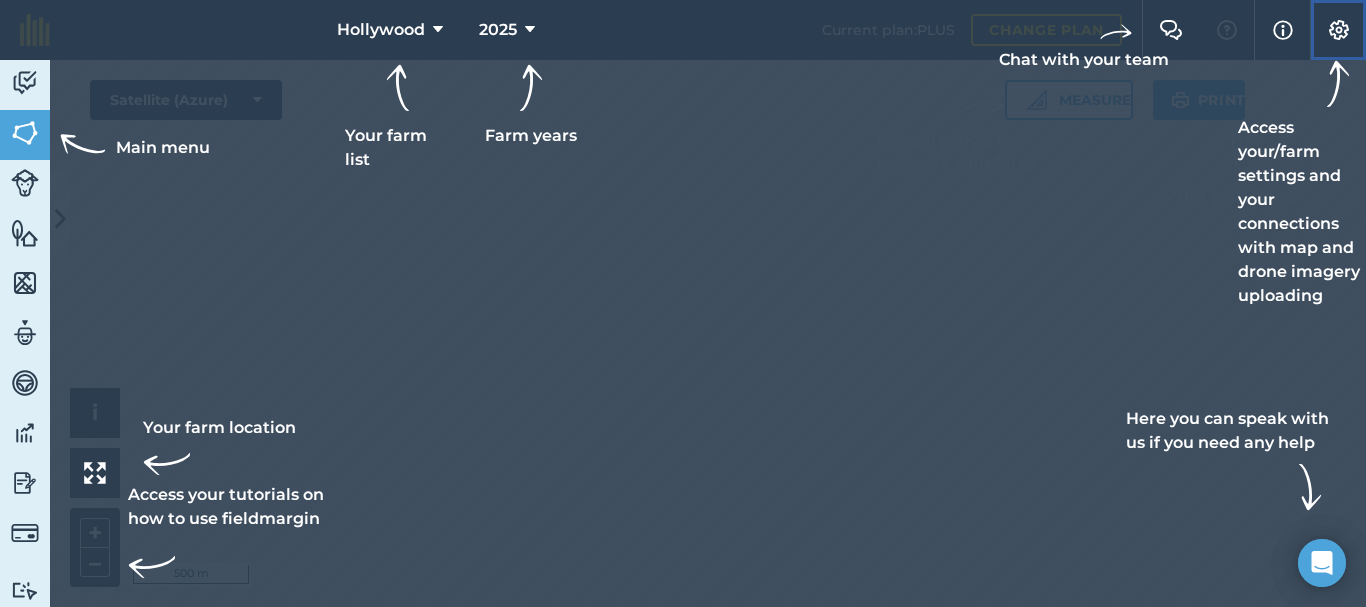 click at bounding box center [1339, 30] 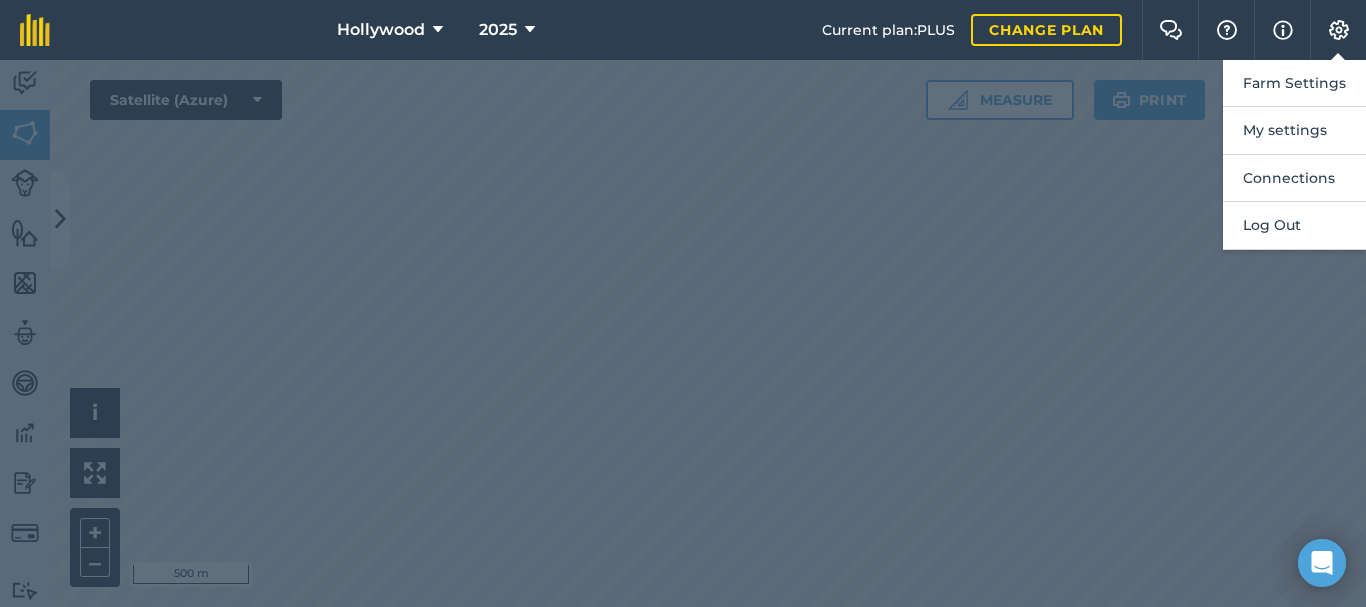 click at bounding box center (683, 333) 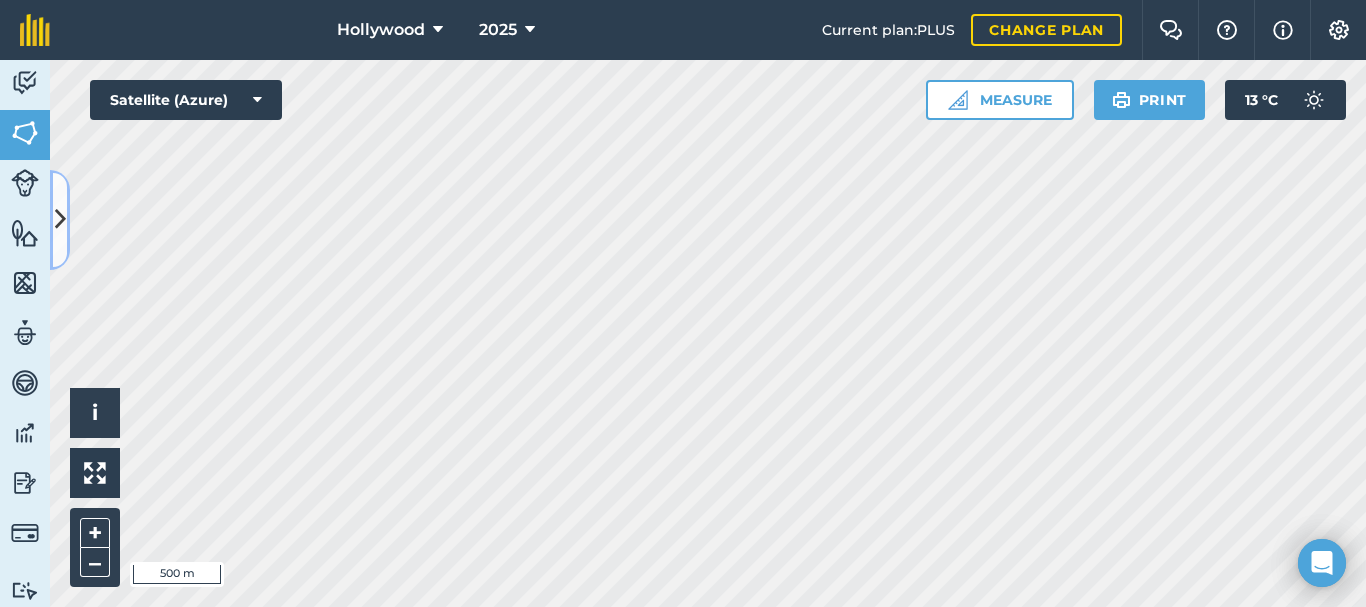 click at bounding box center (60, 220) 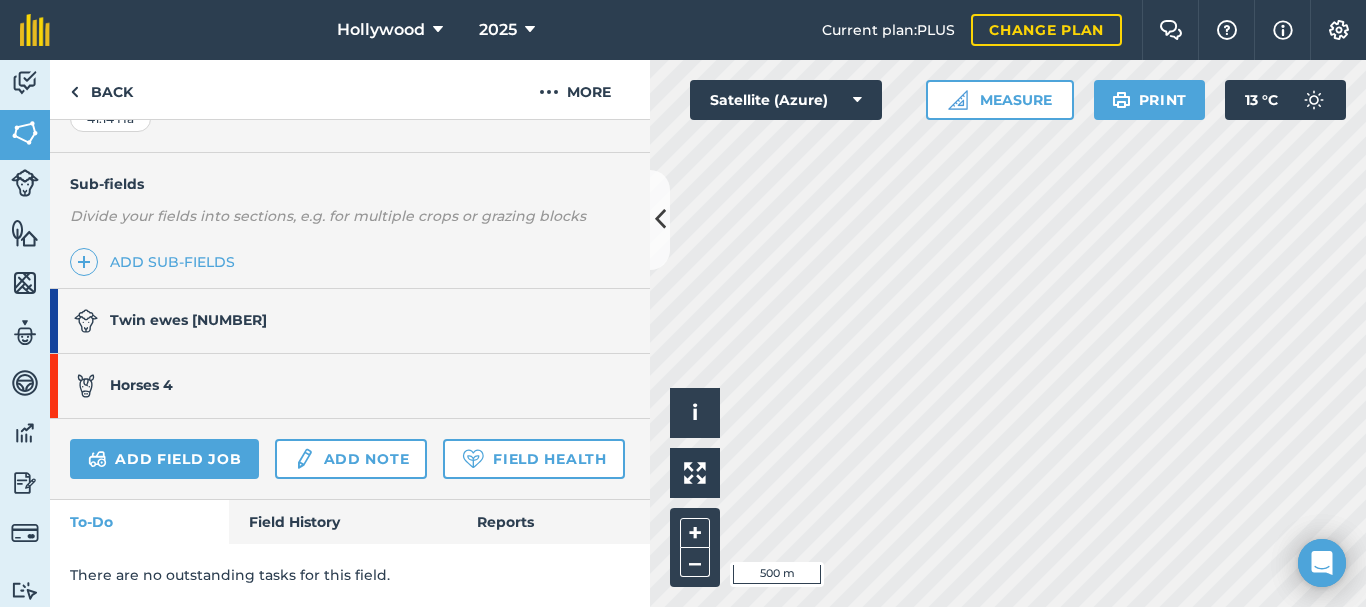 click on "Horses   4" at bounding box center [141, 385] 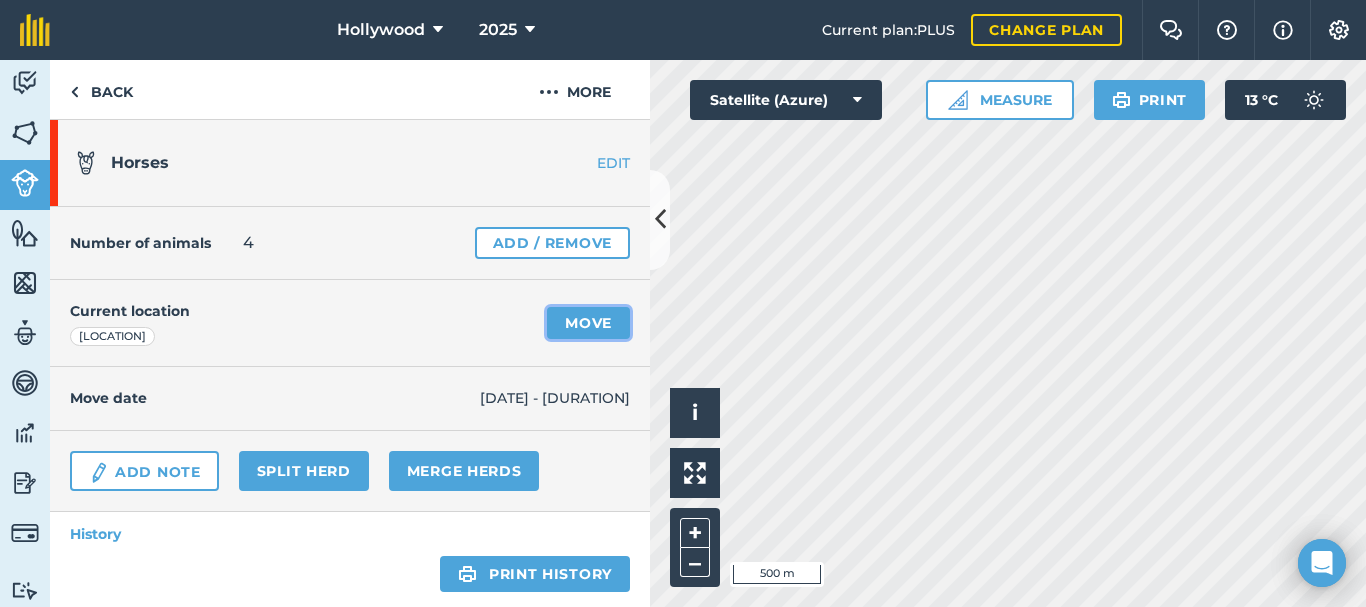 click on "Move" at bounding box center (588, 323) 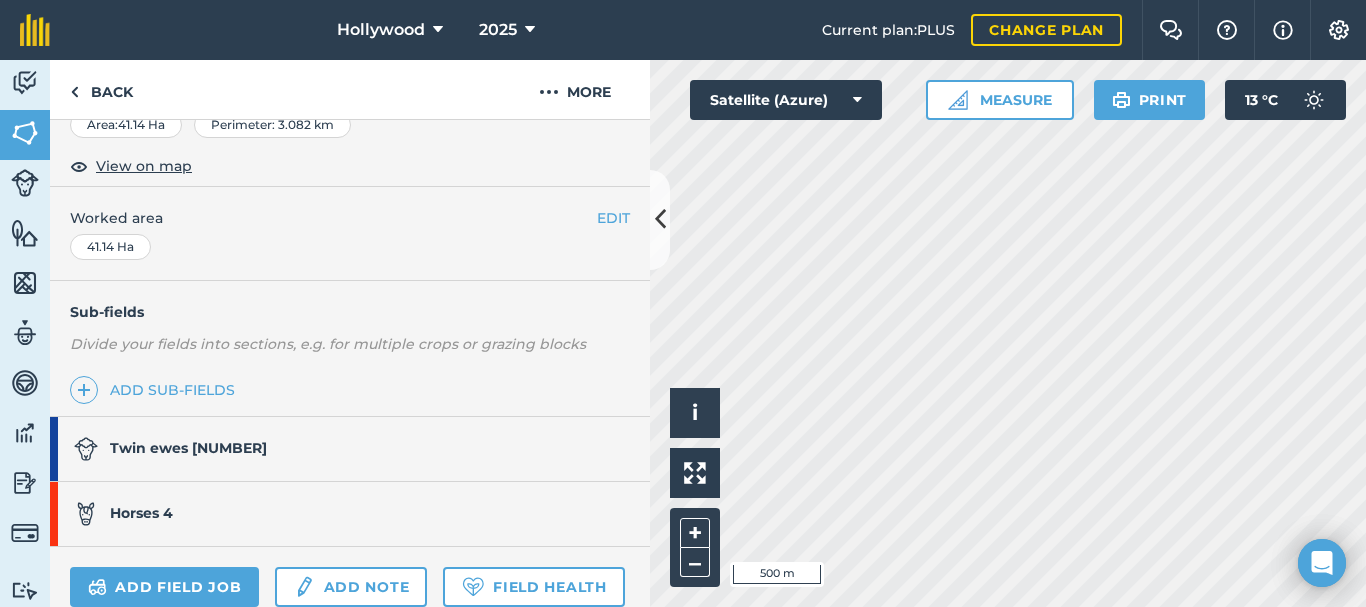 scroll, scrollTop: 344, scrollLeft: 0, axis: vertical 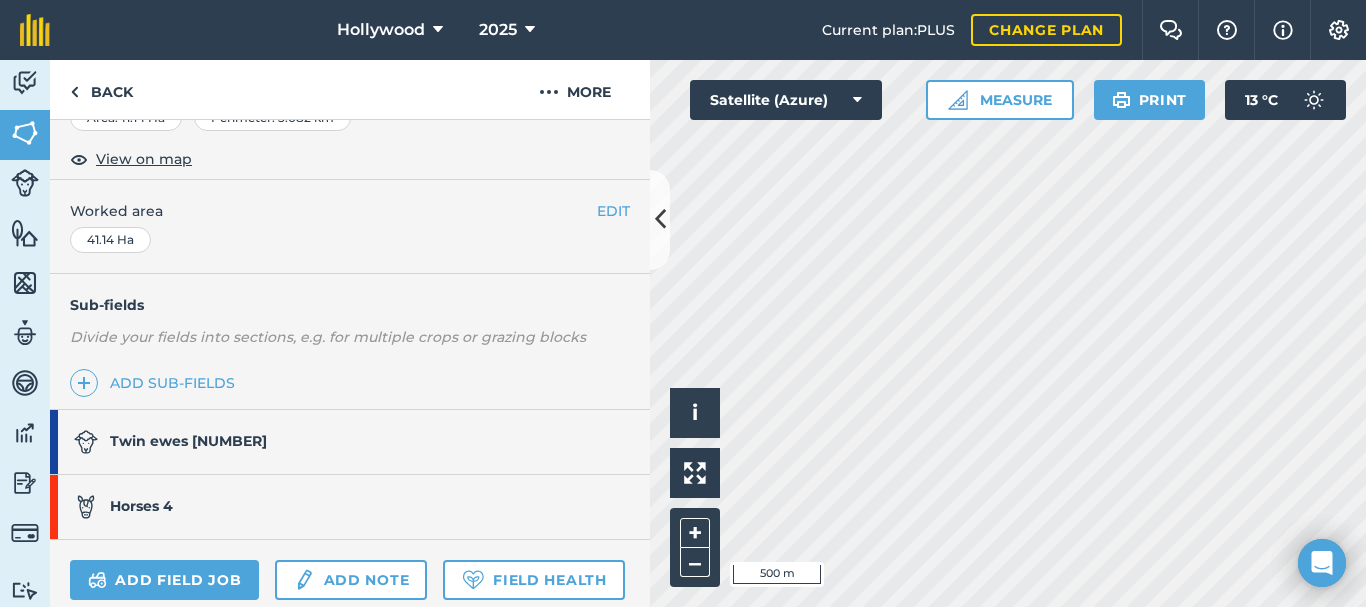 click on "Horses   4" at bounding box center (340, 507) 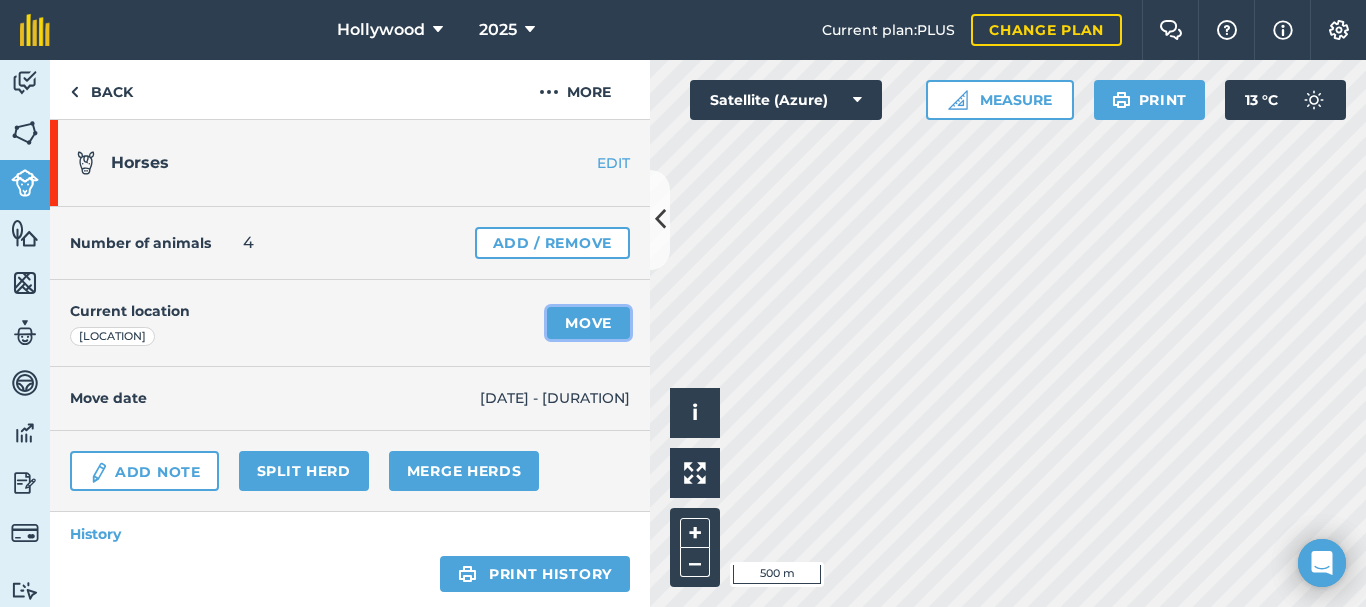 click on "Move" at bounding box center (588, 323) 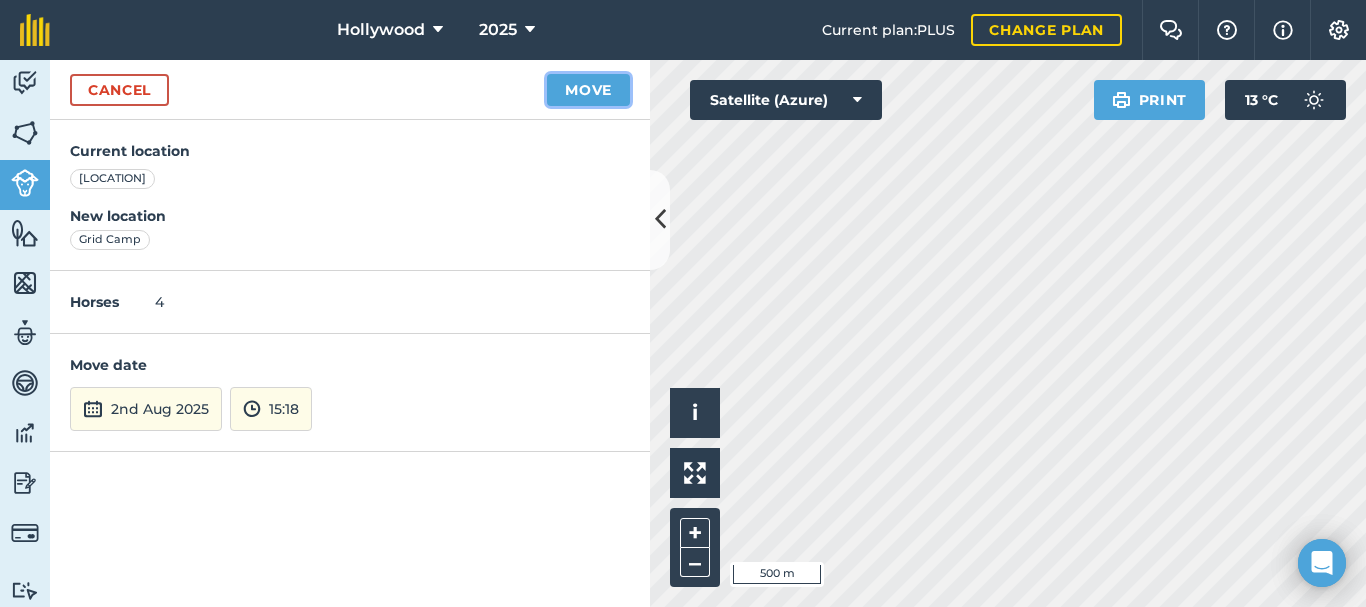 click on "Move" at bounding box center (588, 90) 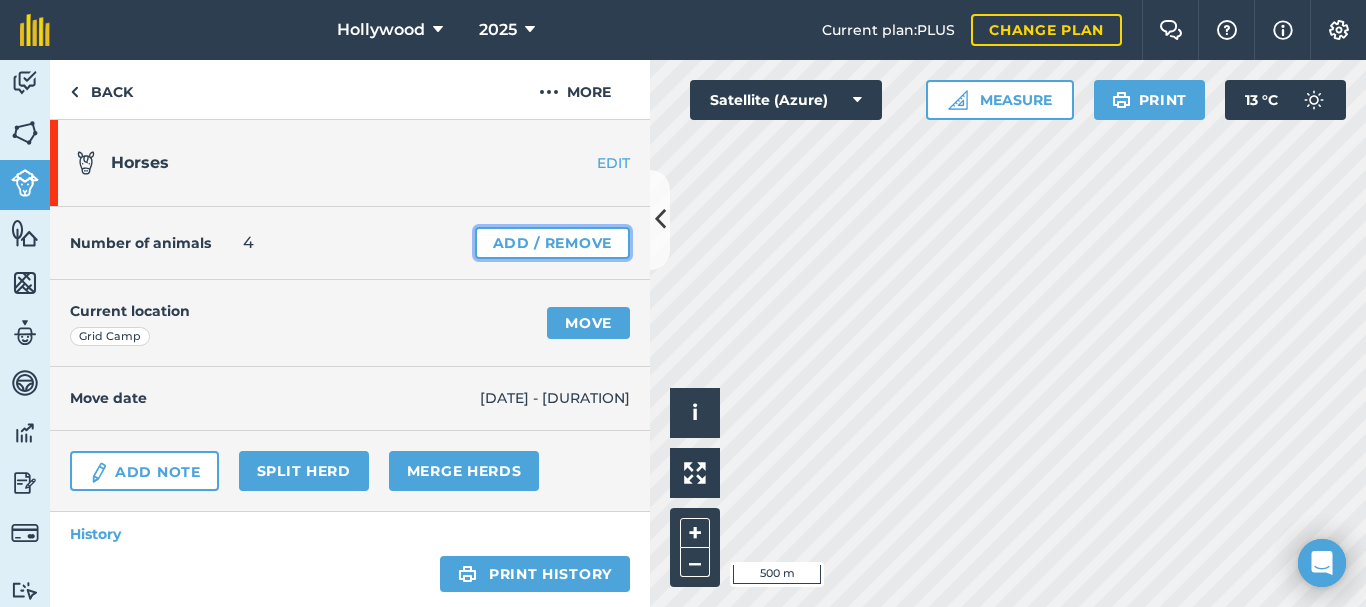 click on "Add / Remove" at bounding box center (552, 243) 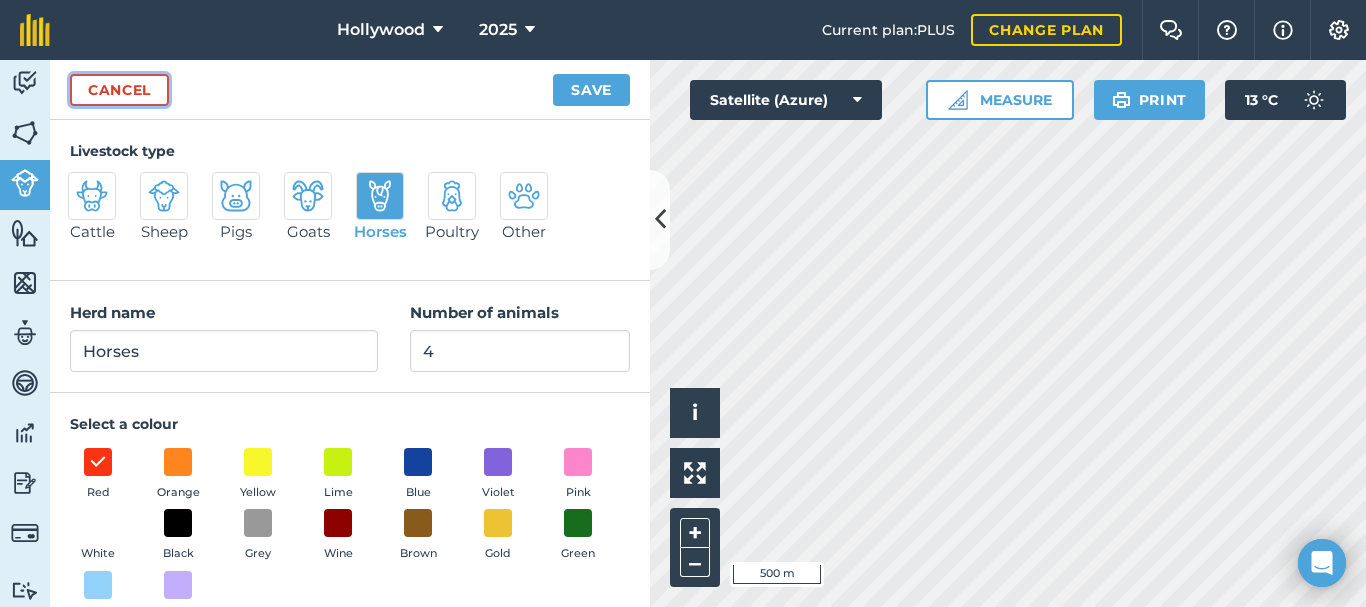 click on "Cancel" at bounding box center (119, 90) 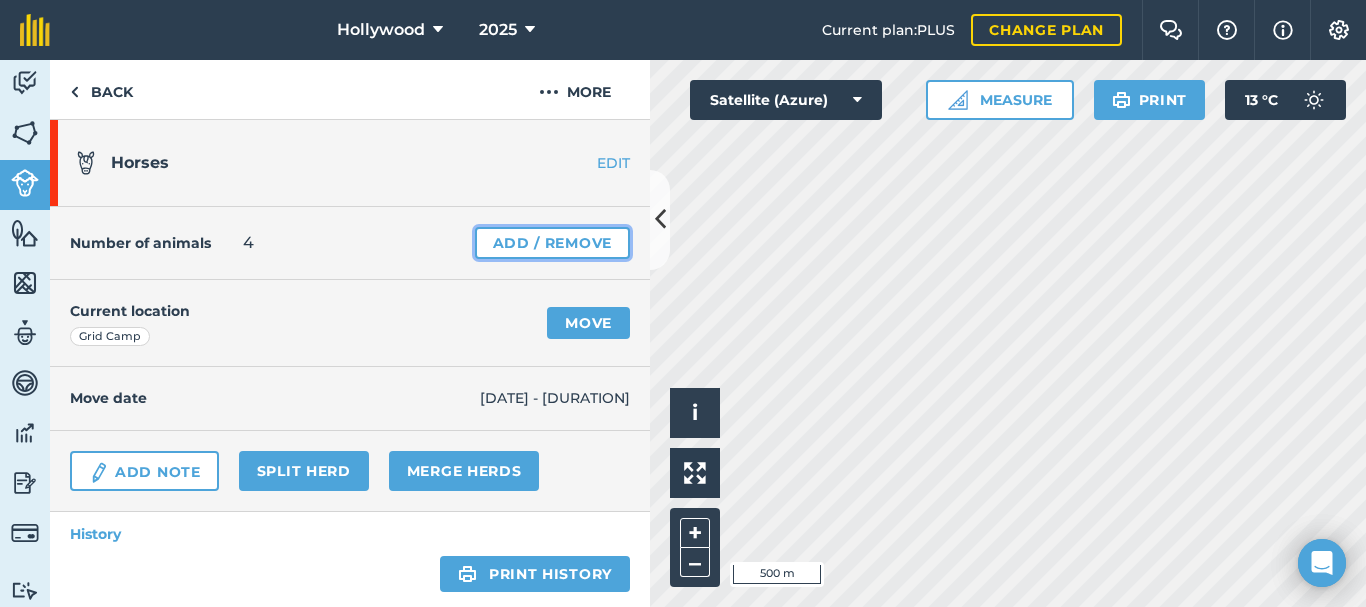 click on "Add / Remove" at bounding box center (552, 243) 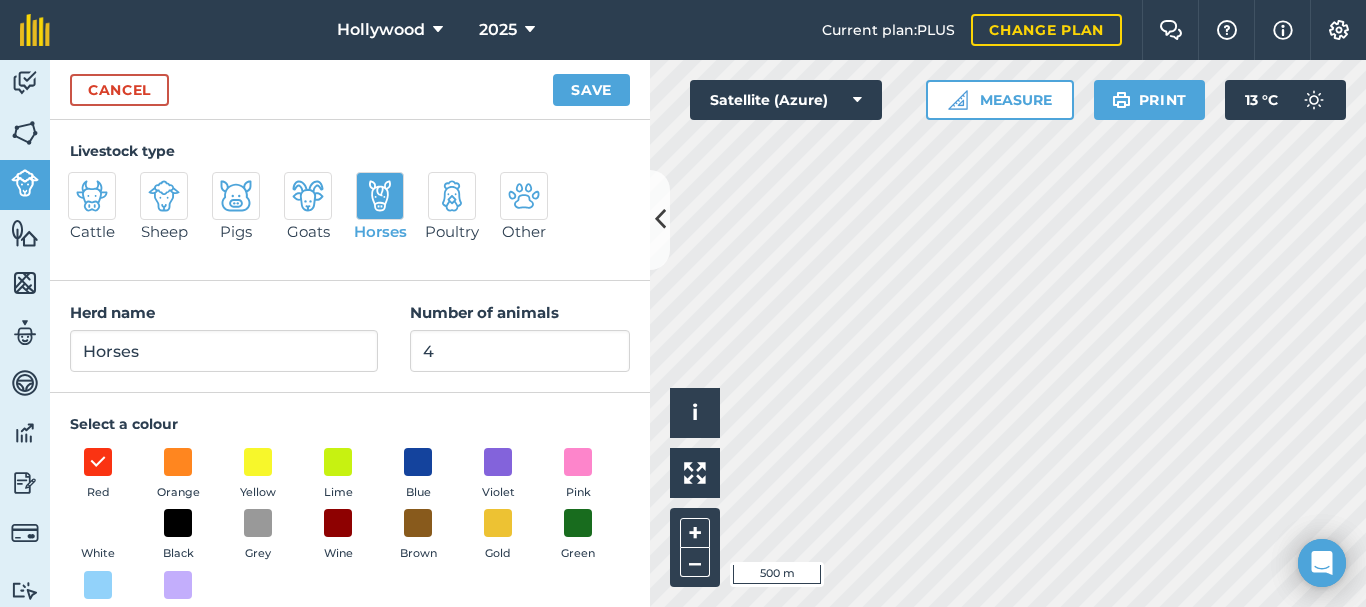 scroll, scrollTop: 47, scrollLeft: 0, axis: vertical 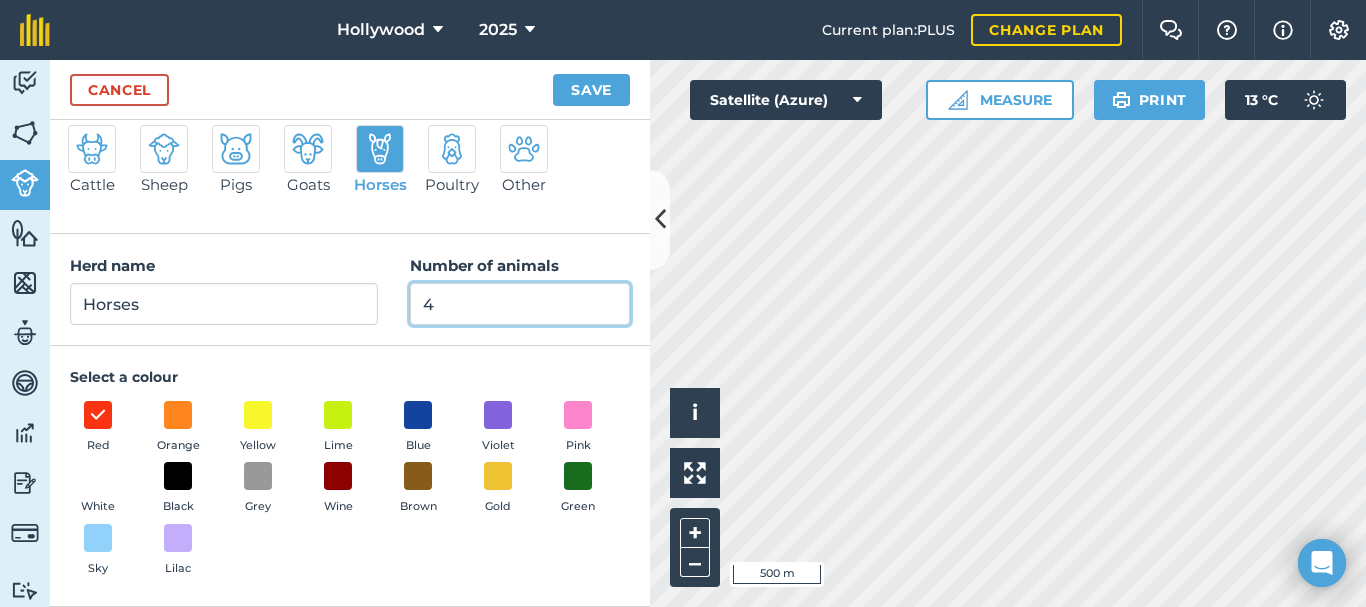 click on "4" at bounding box center [520, 304] 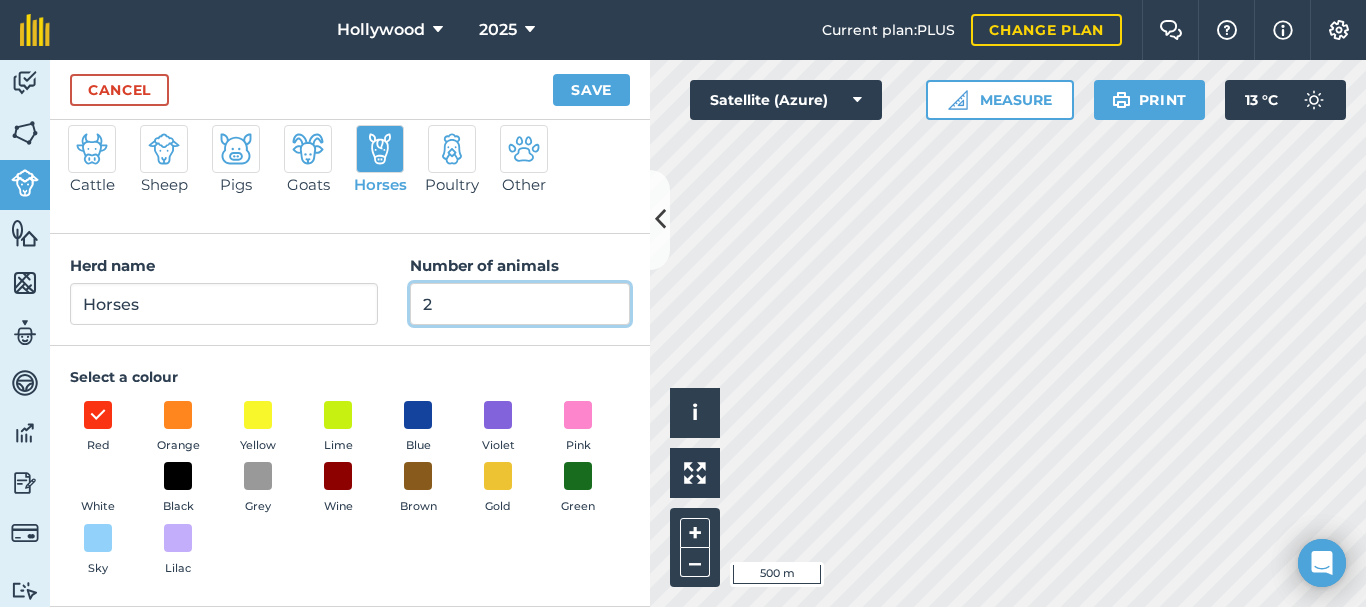 type on "2" 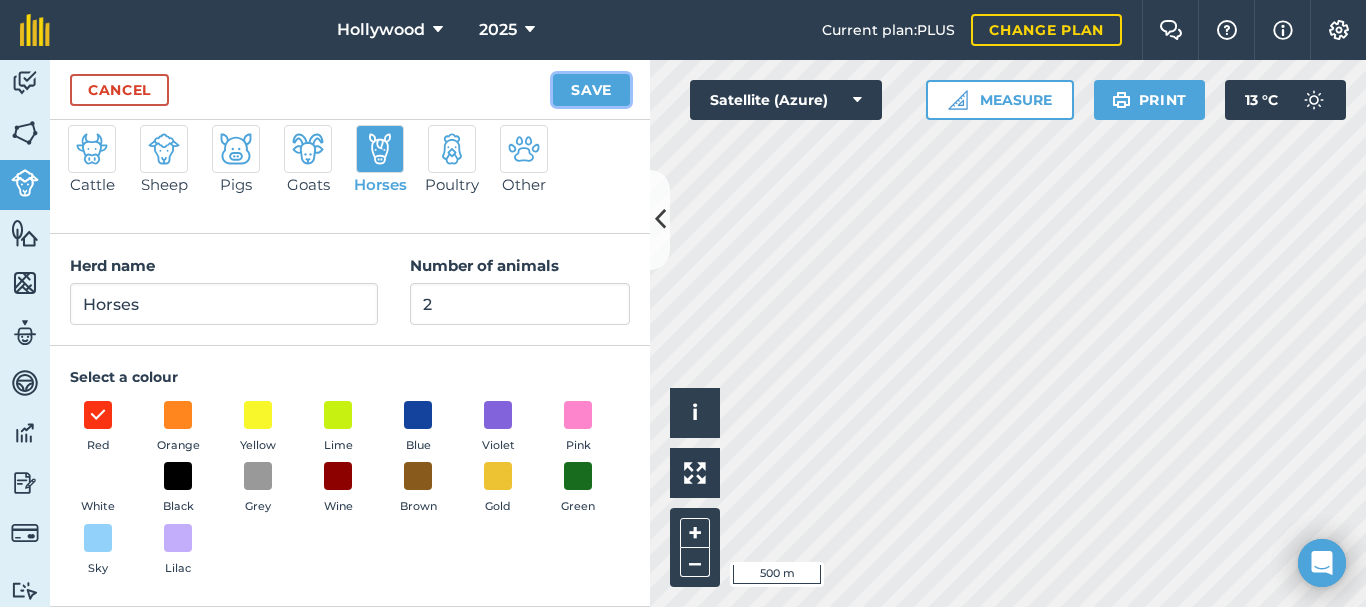 click on "Save" at bounding box center (591, 90) 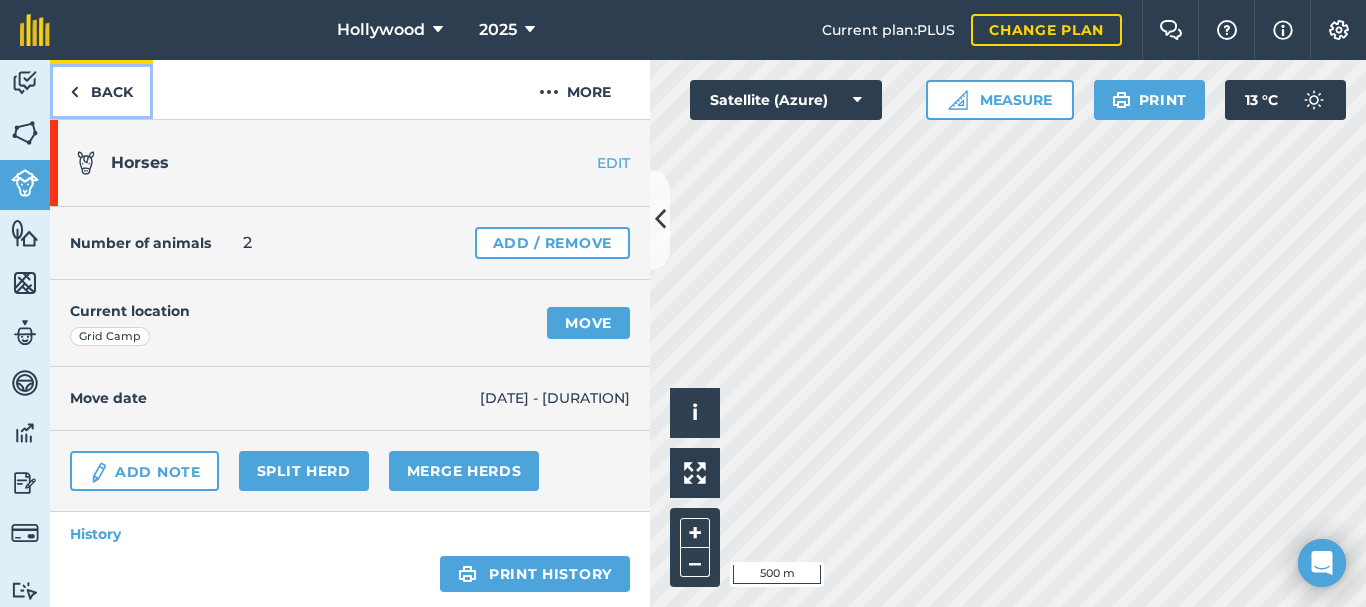click on "Back" at bounding box center (101, 89) 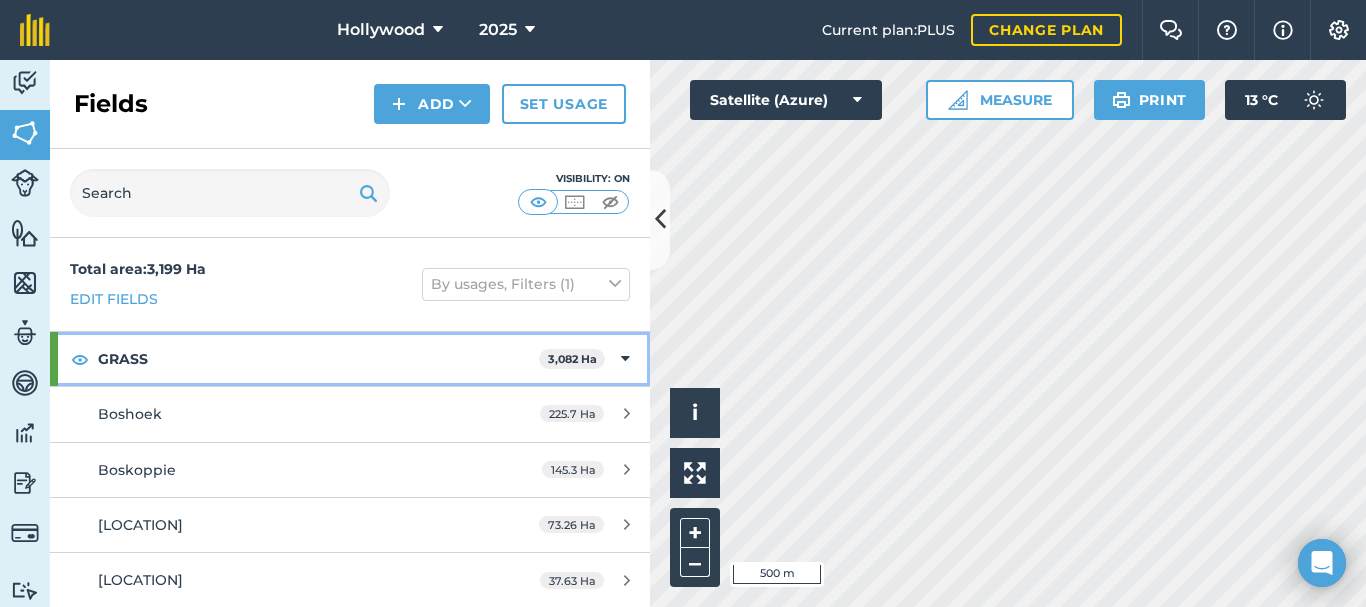 click at bounding box center (625, 359) 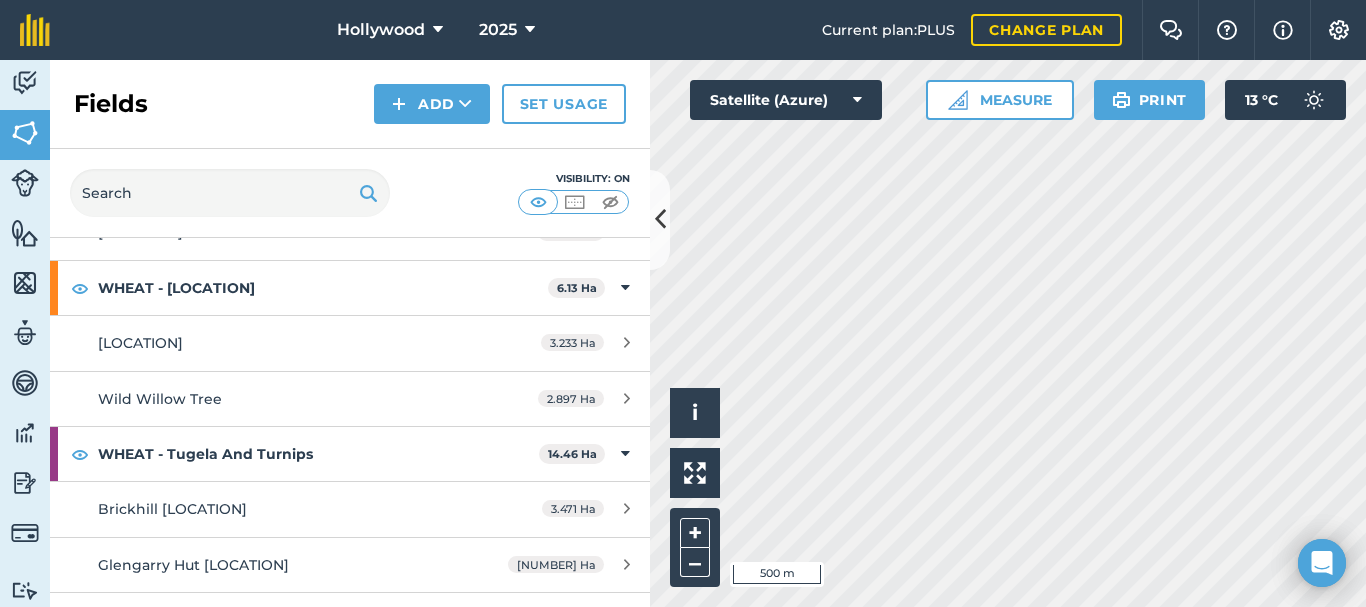 scroll, scrollTop: 1773, scrollLeft: 0, axis: vertical 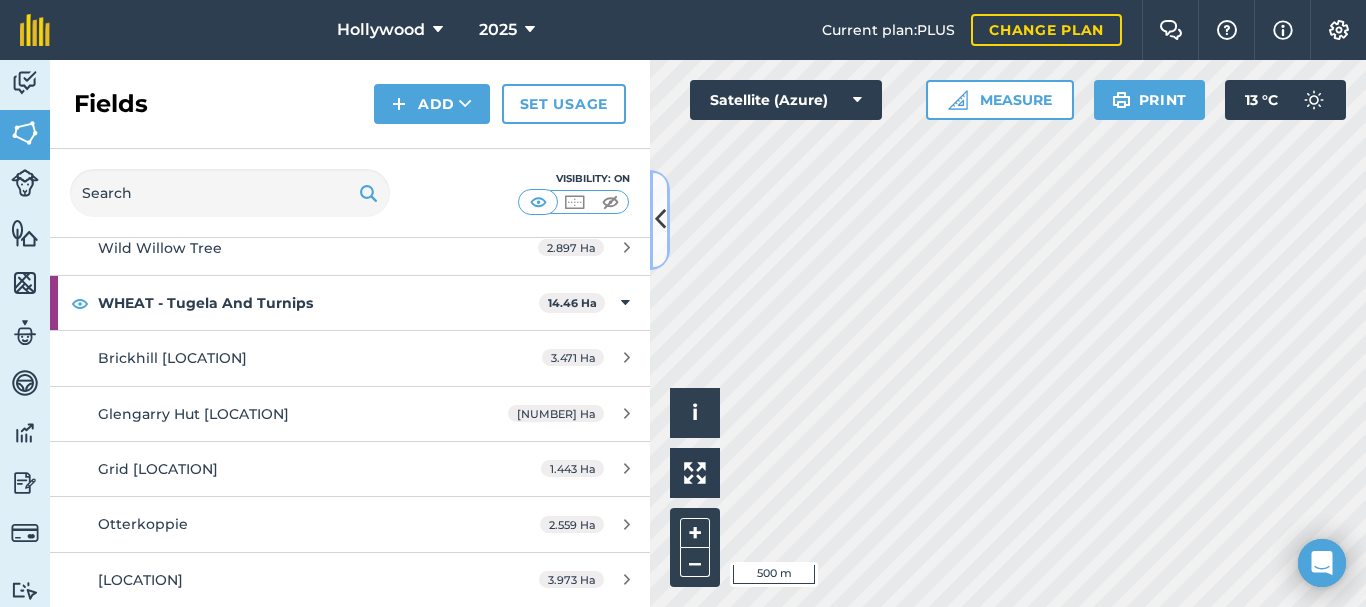 click at bounding box center [660, 219] 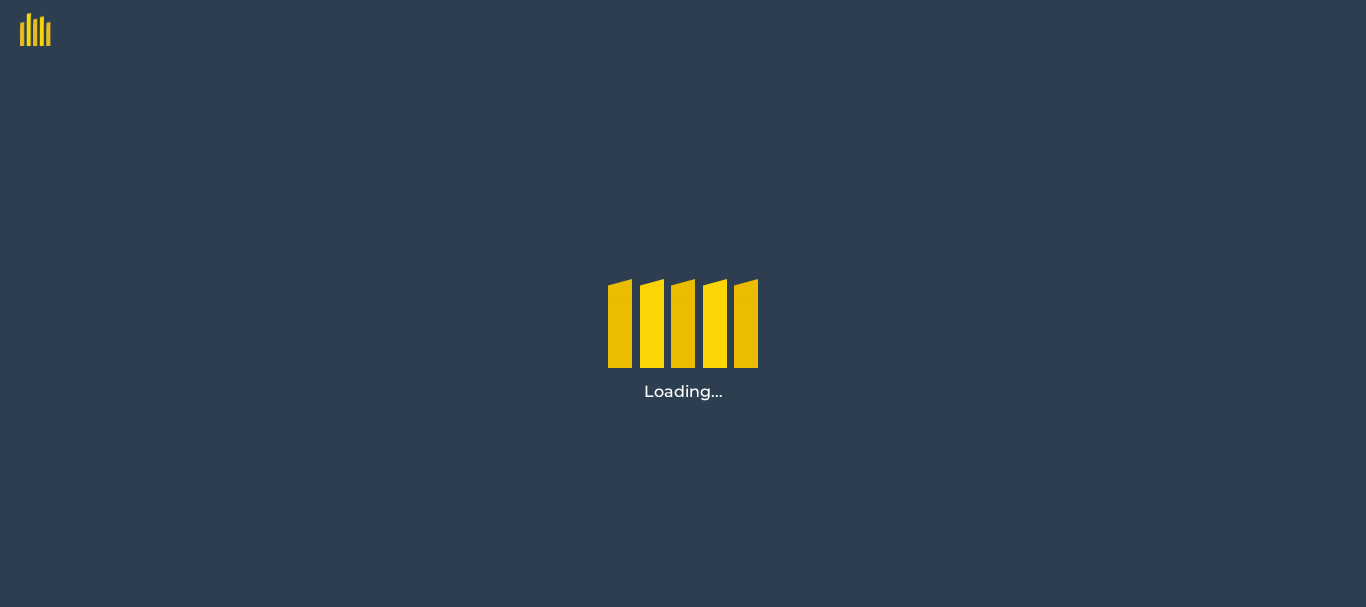 scroll, scrollTop: 0, scrollLeft: 0, axis: both 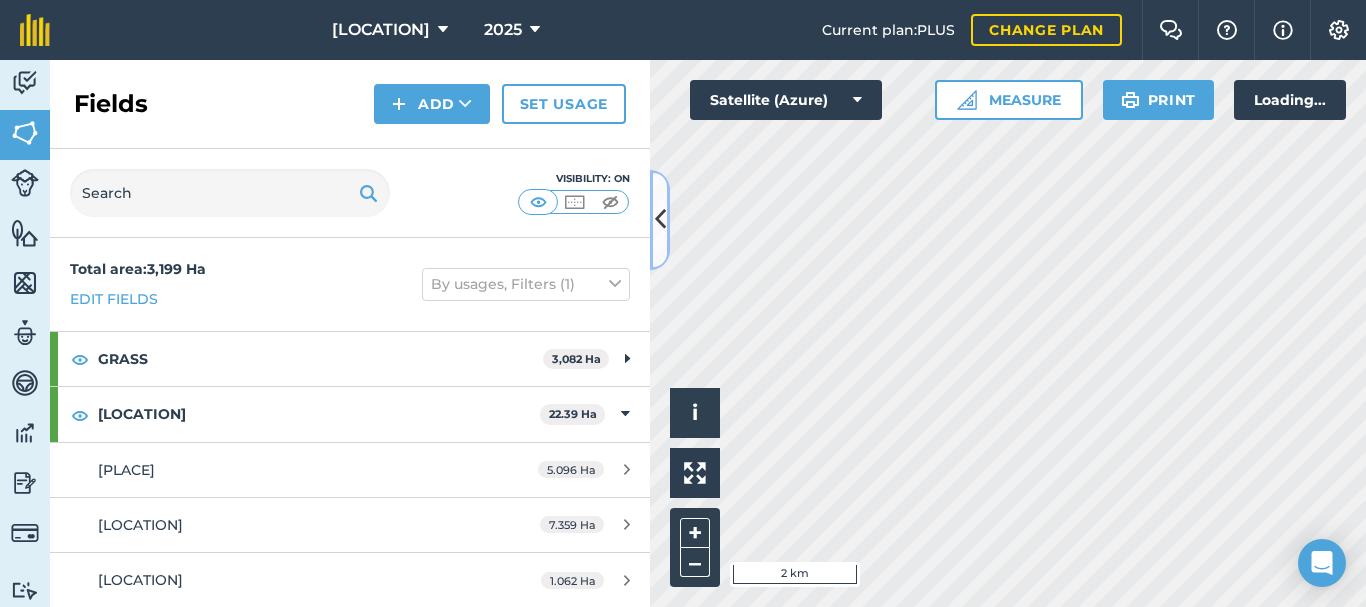 click at bounding box center [660, 219] 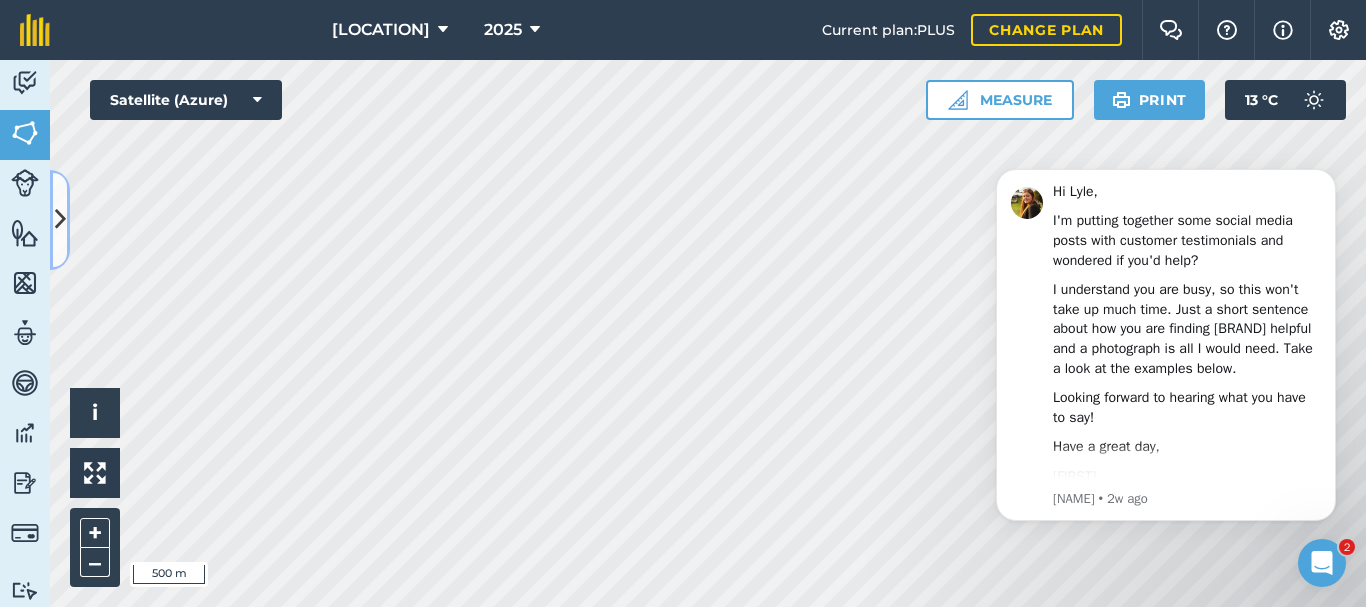 scroll, scrollTop: 0, scrollLeft: 0, axis: both 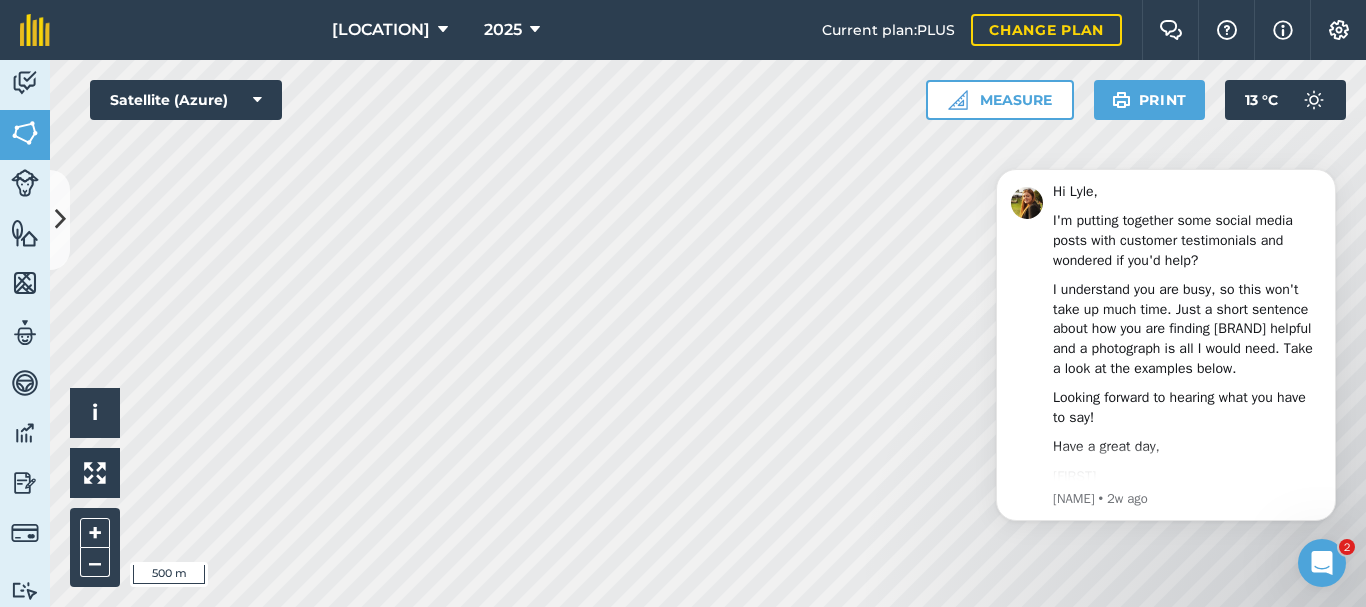 click 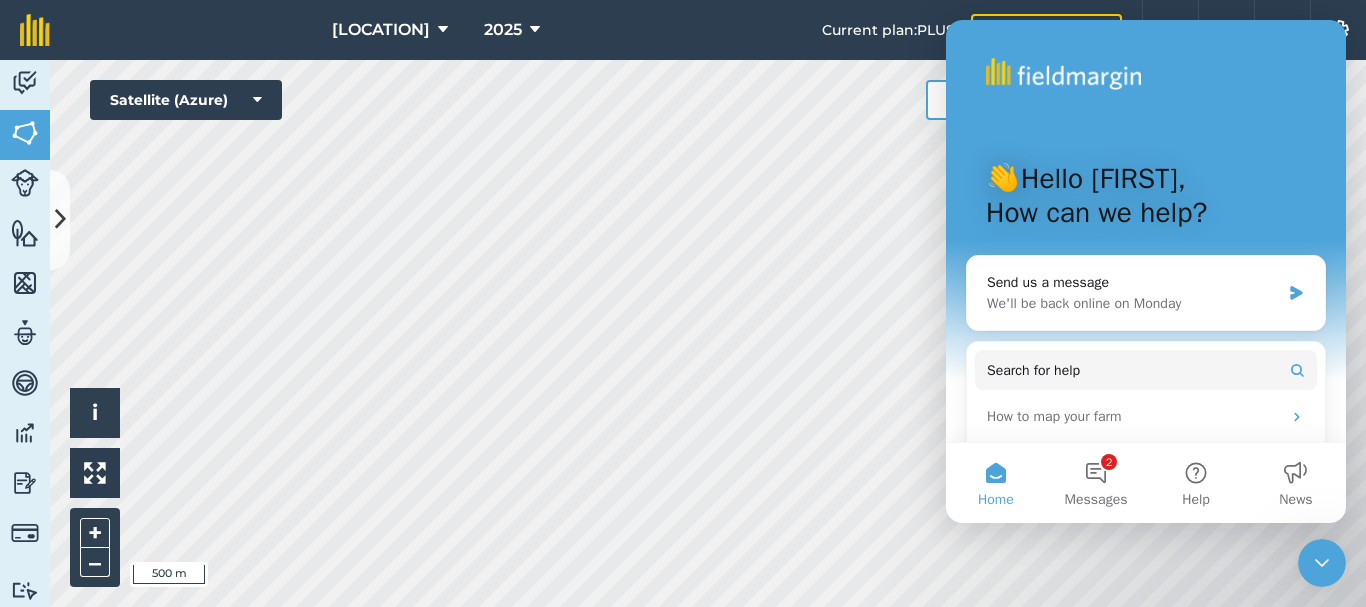 scroll, scrollTop: 0, scrollLeft: 0, axis: both 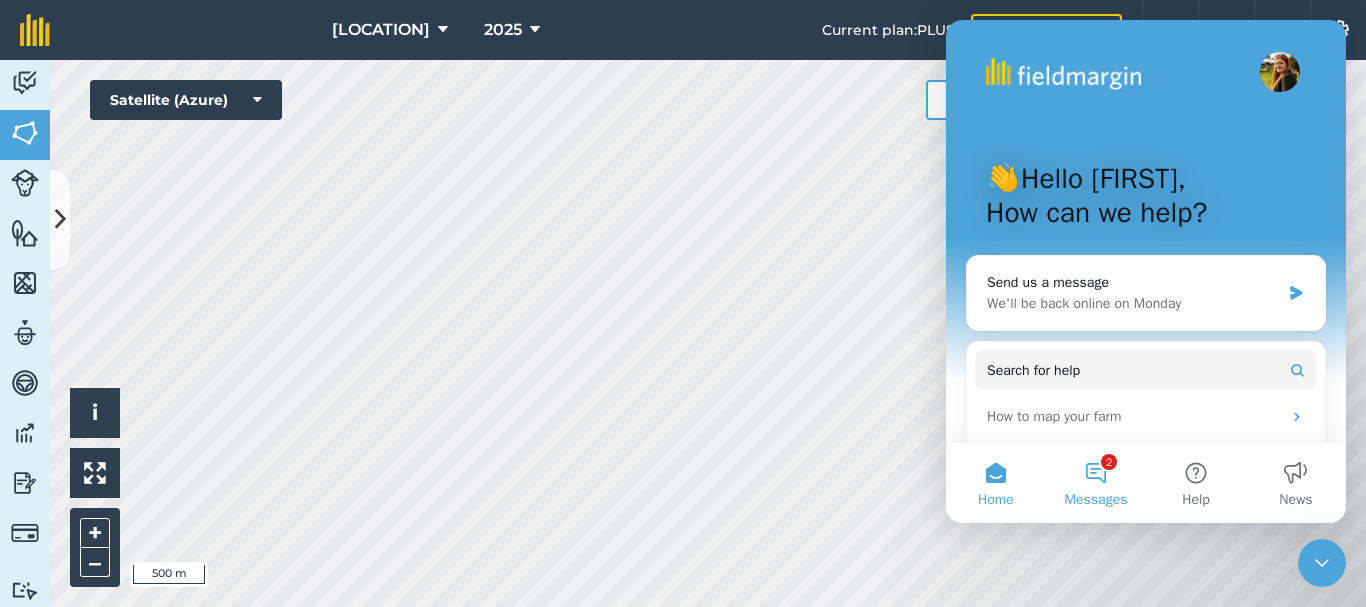click on "2 Messages" at bounding box center (1096, 483) 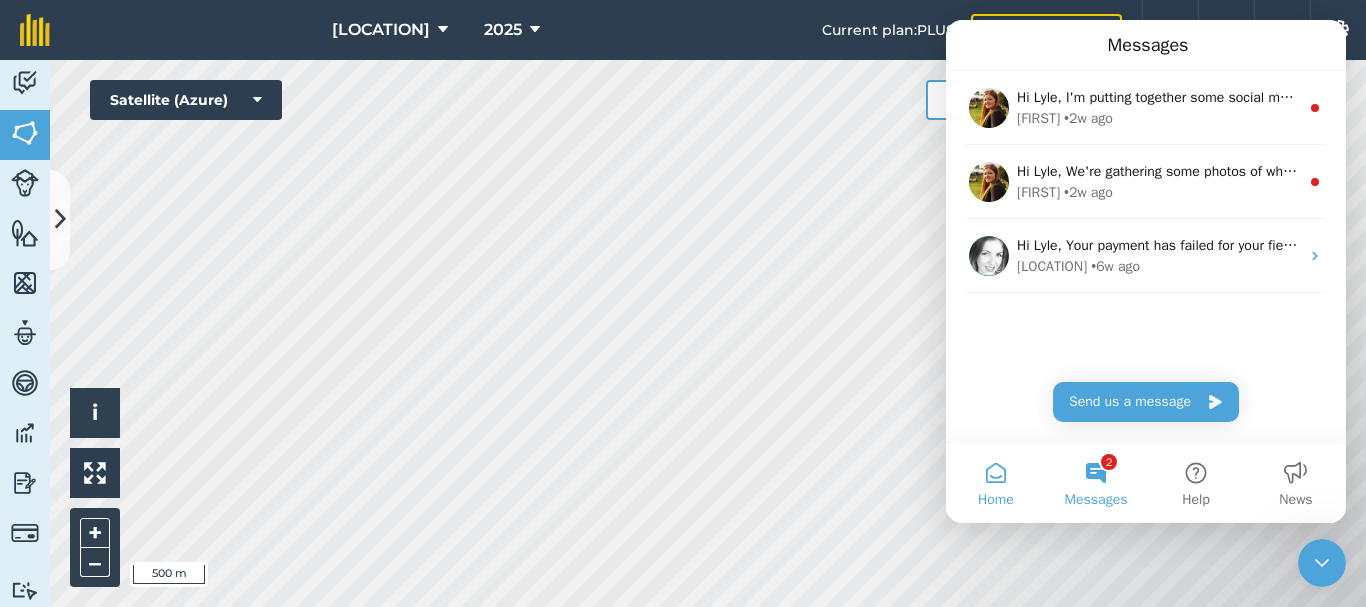 click on "Home" at bounding box center [996, 483] 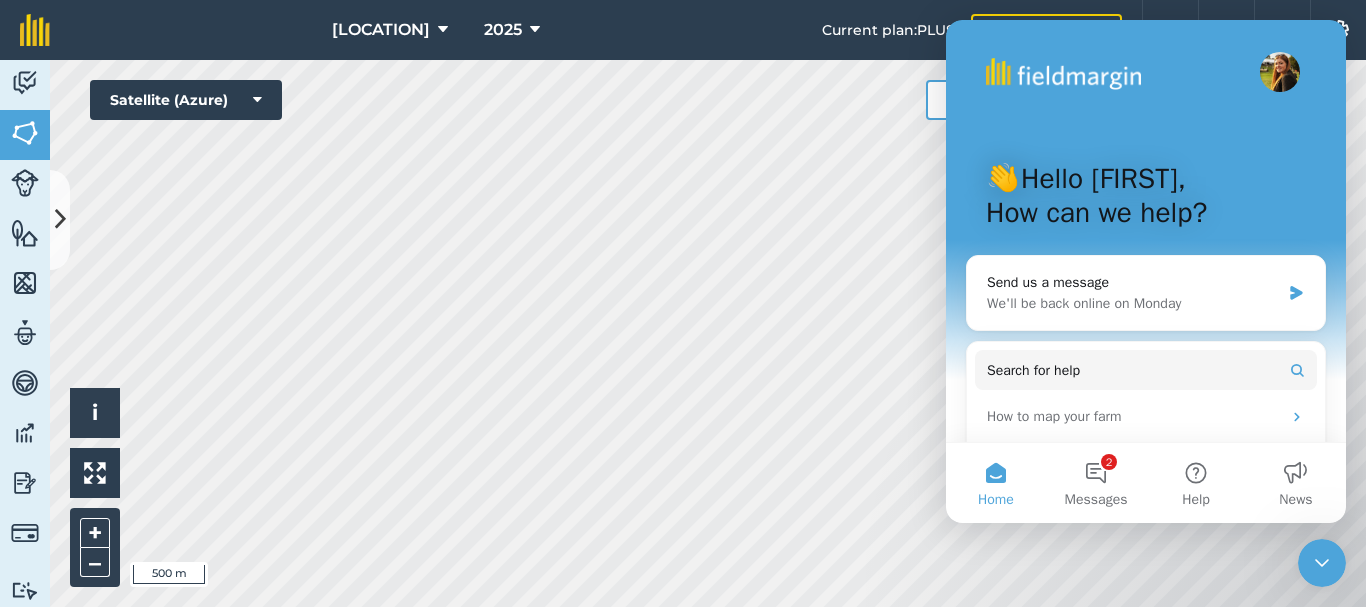 click 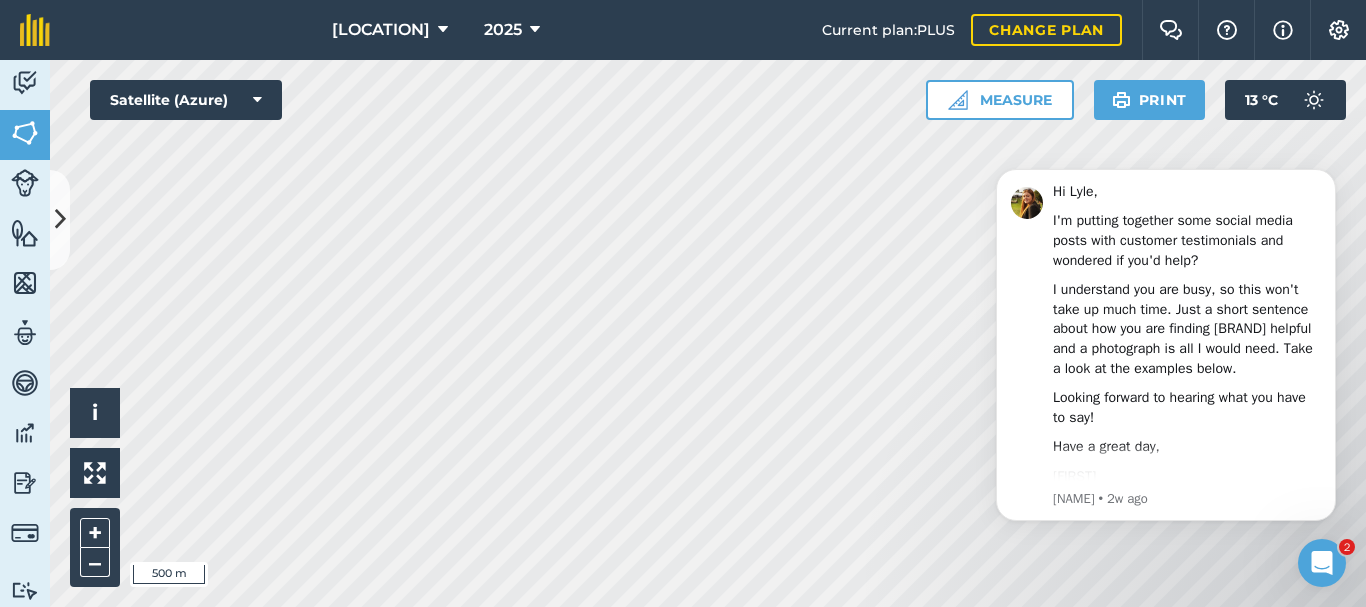 scroll, scrollTop: 0, scrollLeft: 0, axis: both 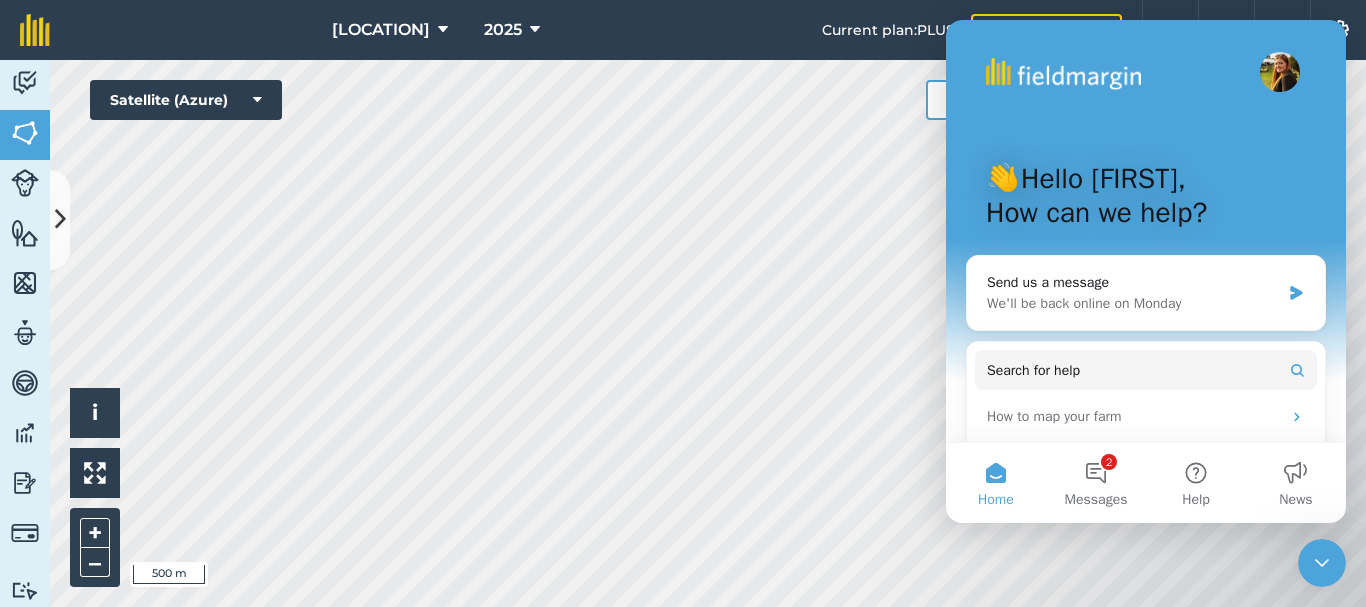 click 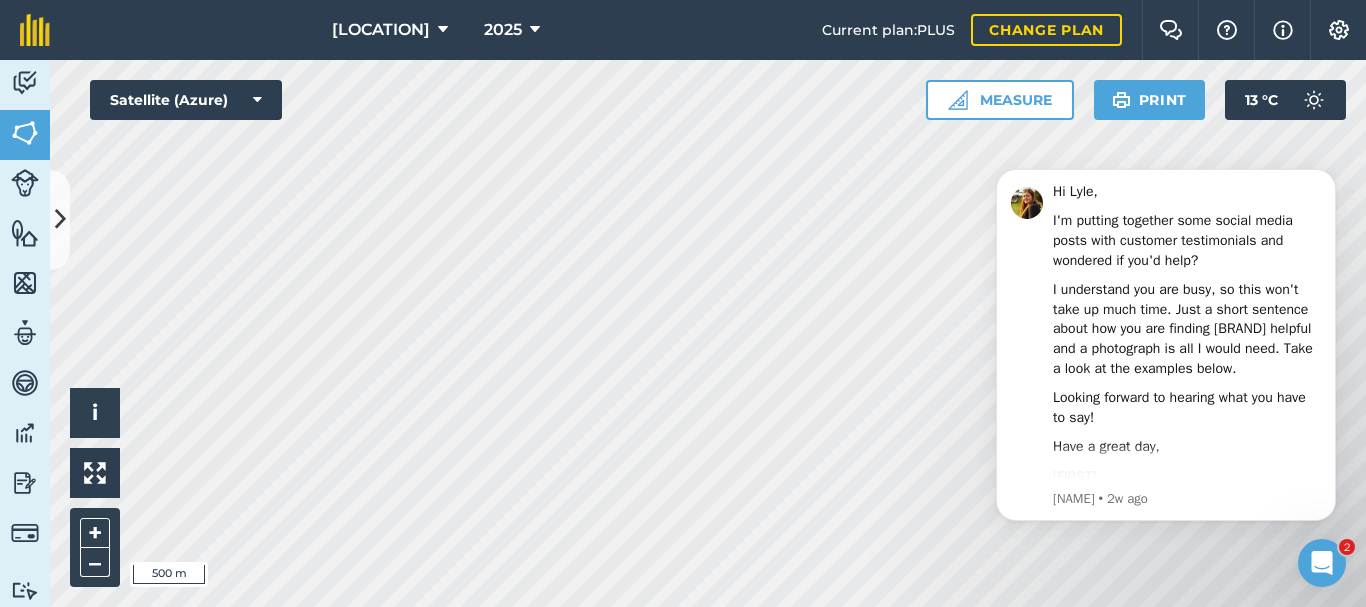 scroll, scrollTop: 0, scrollLeft: 0, axis: both 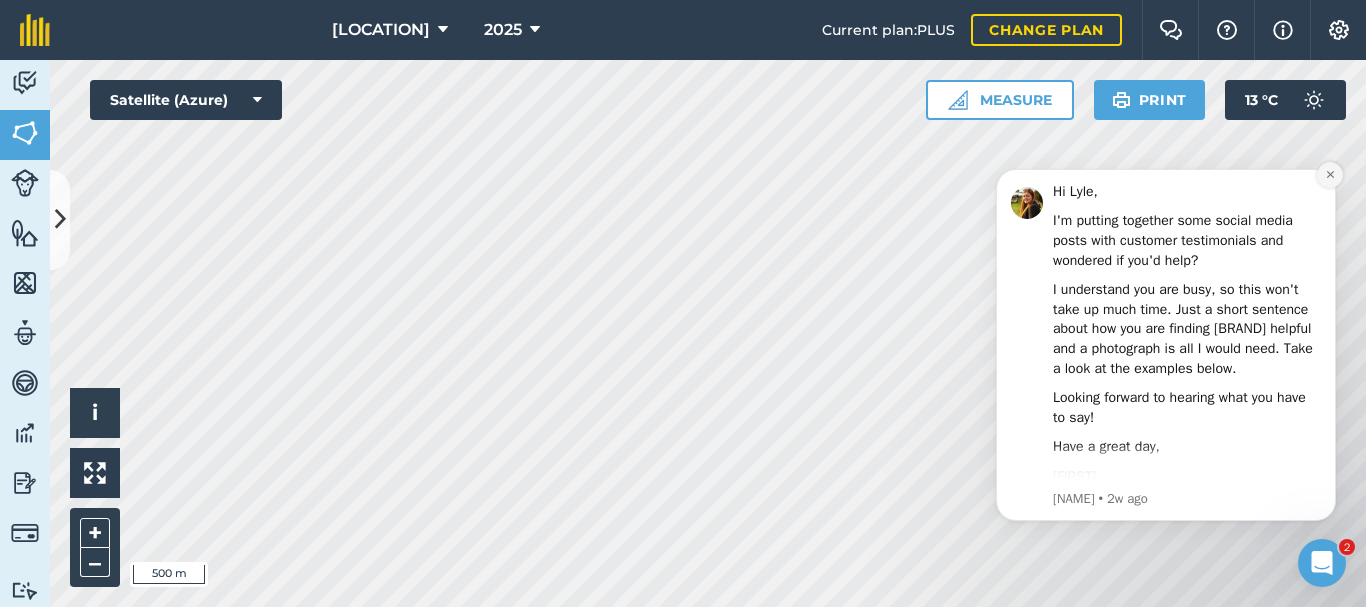 click 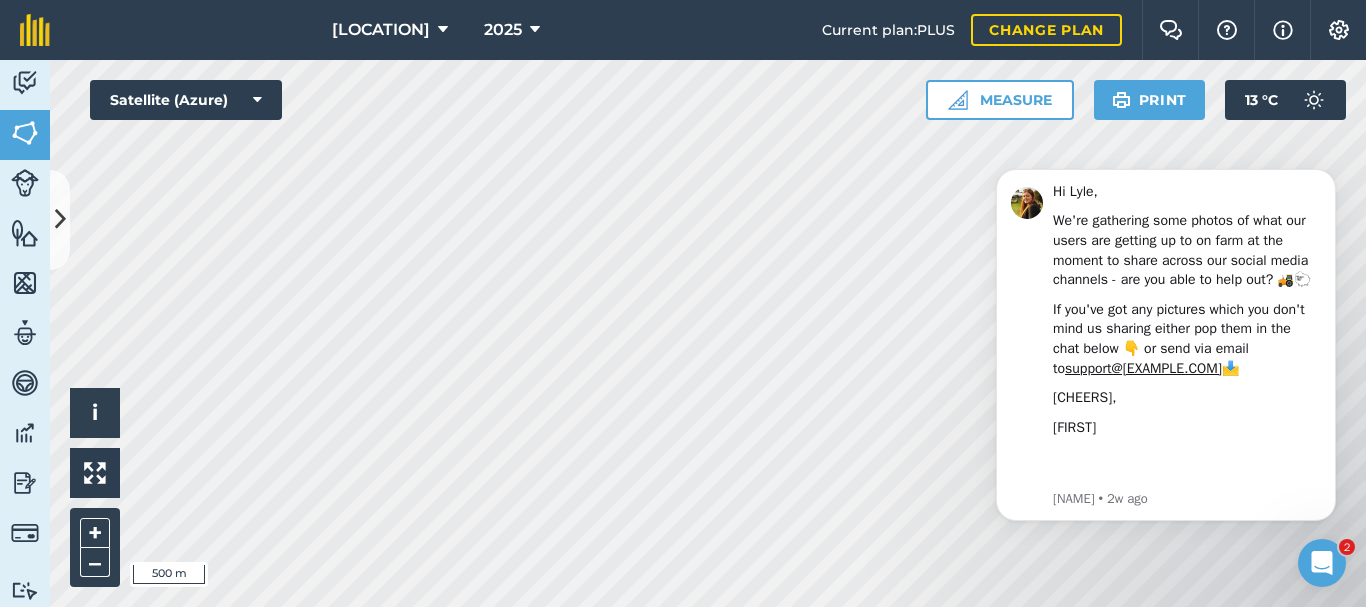 click 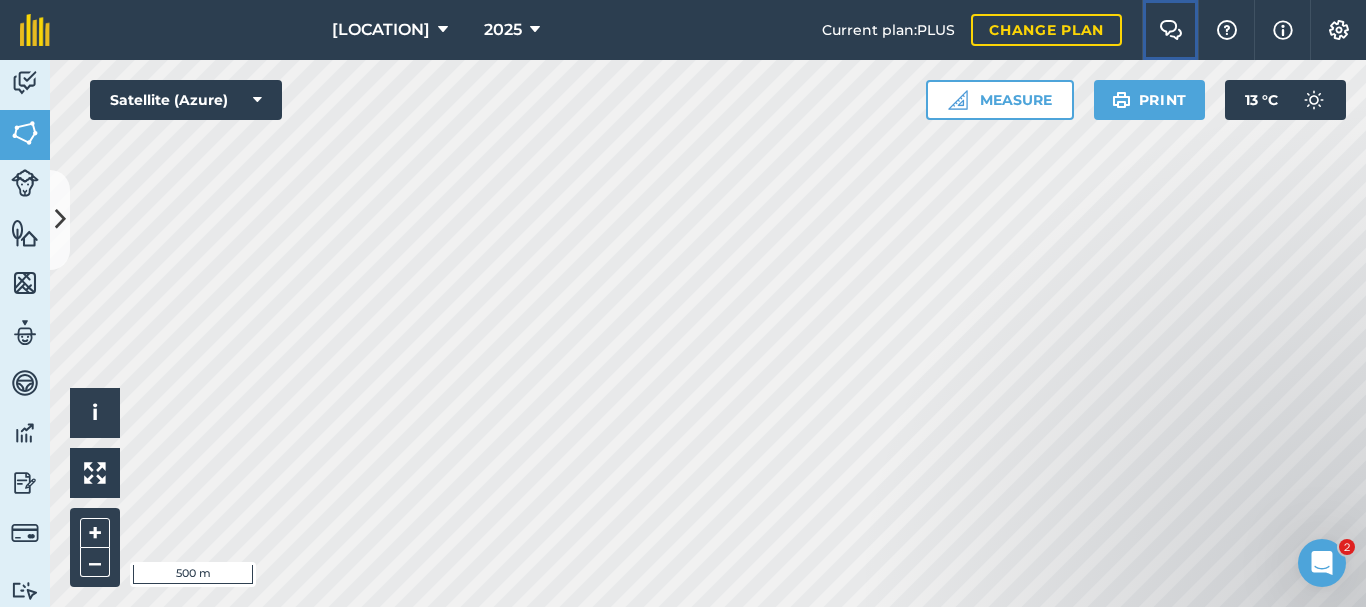 click at bounding box center [1171, 30] 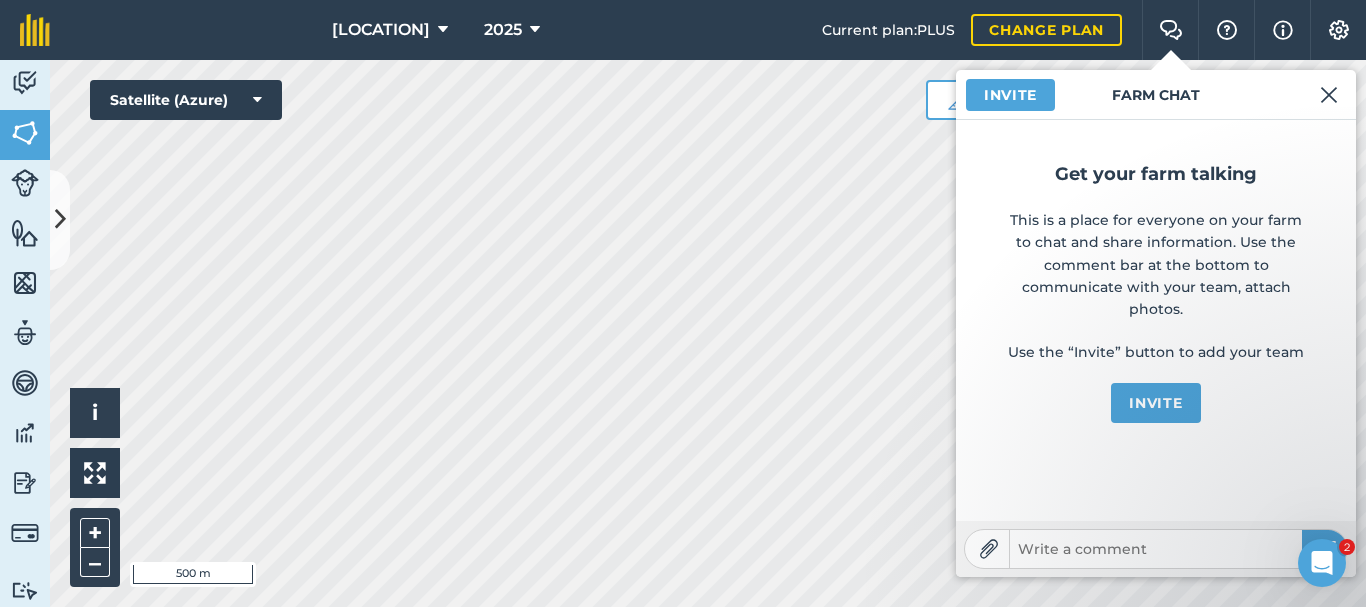 click at bounding box center [1156, 549] 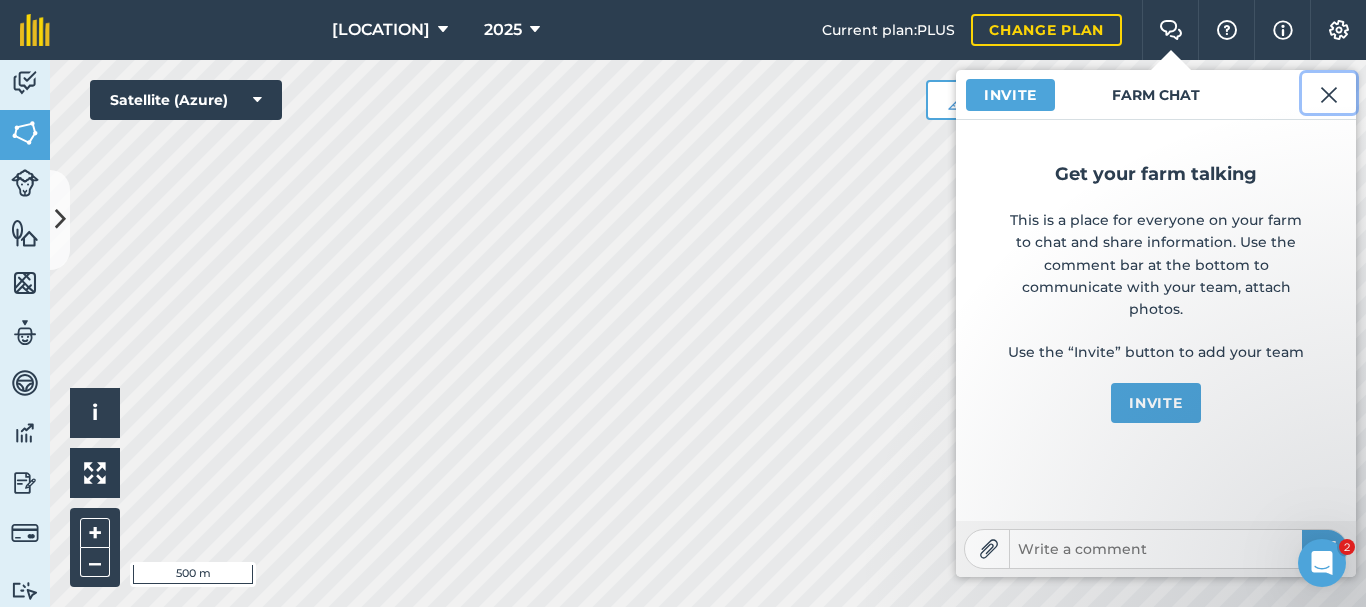 click at bounding box center [1329, 95] 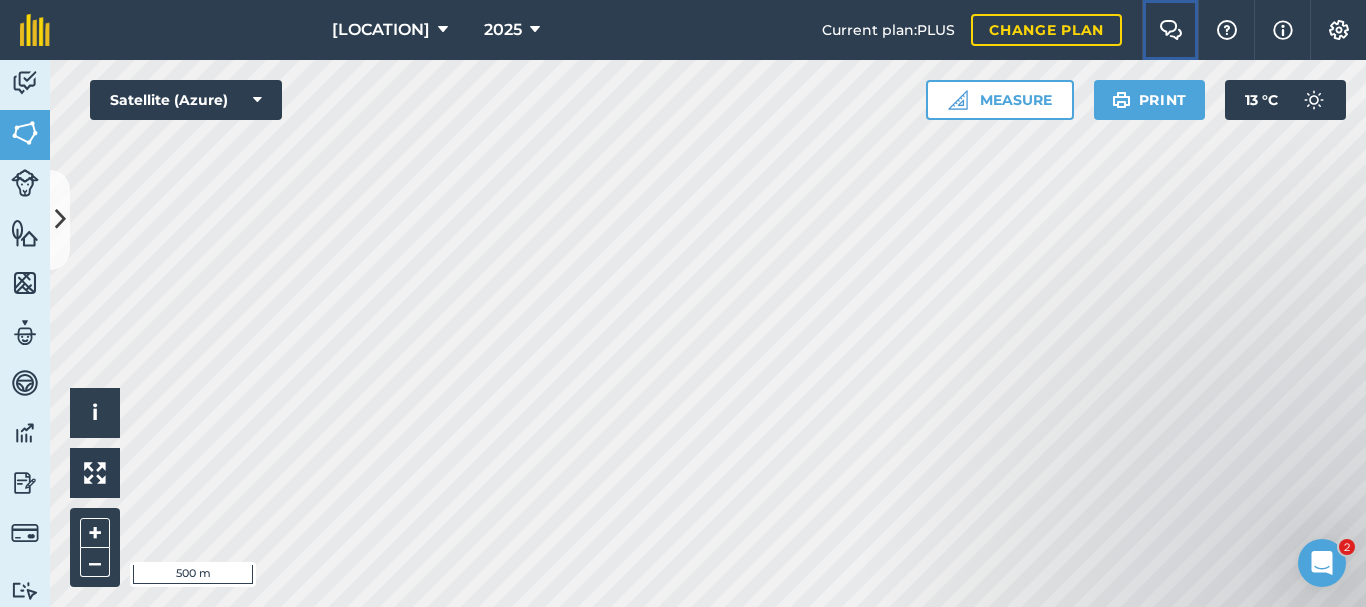 click on "Farm Chat" at bounding box center [1170, 30] 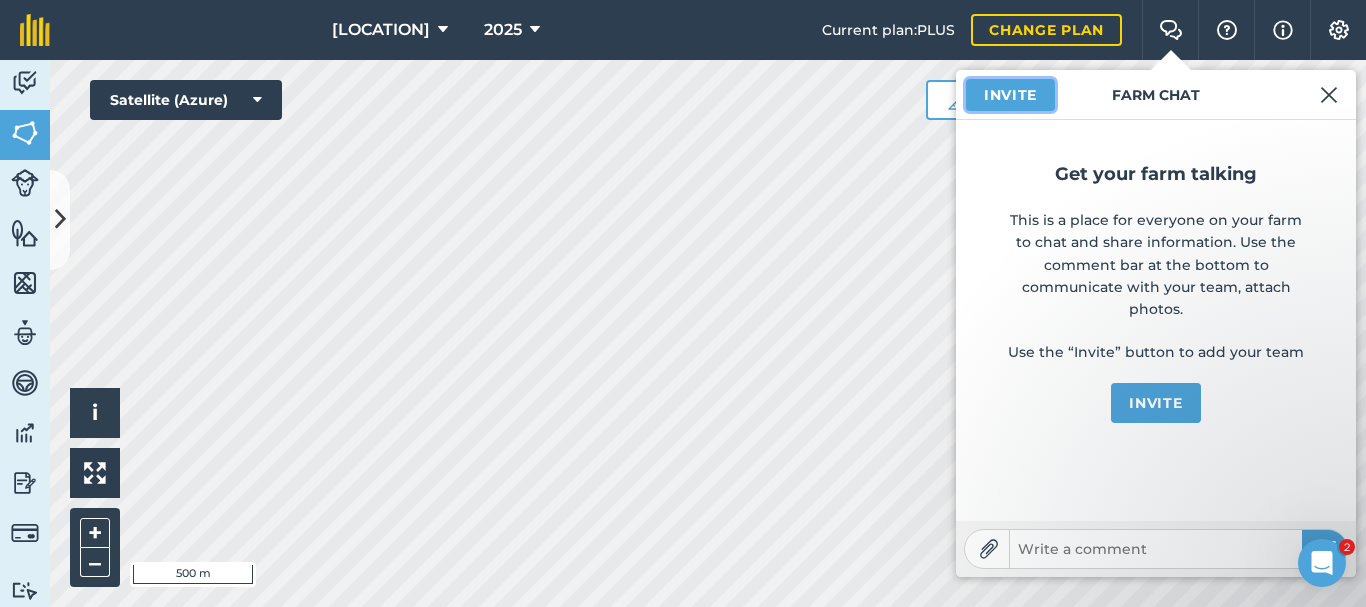 click on "Invite" at bounding box center [1010, 95] 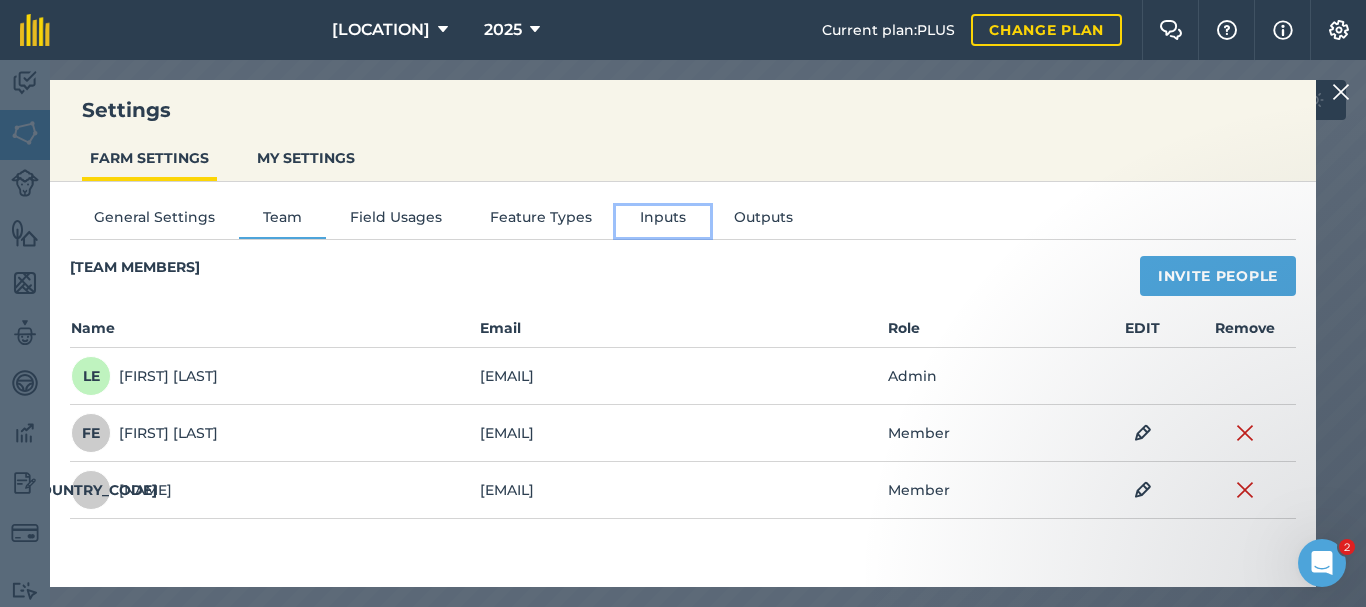 click on "Inputs" at bounding box center [663, 221] 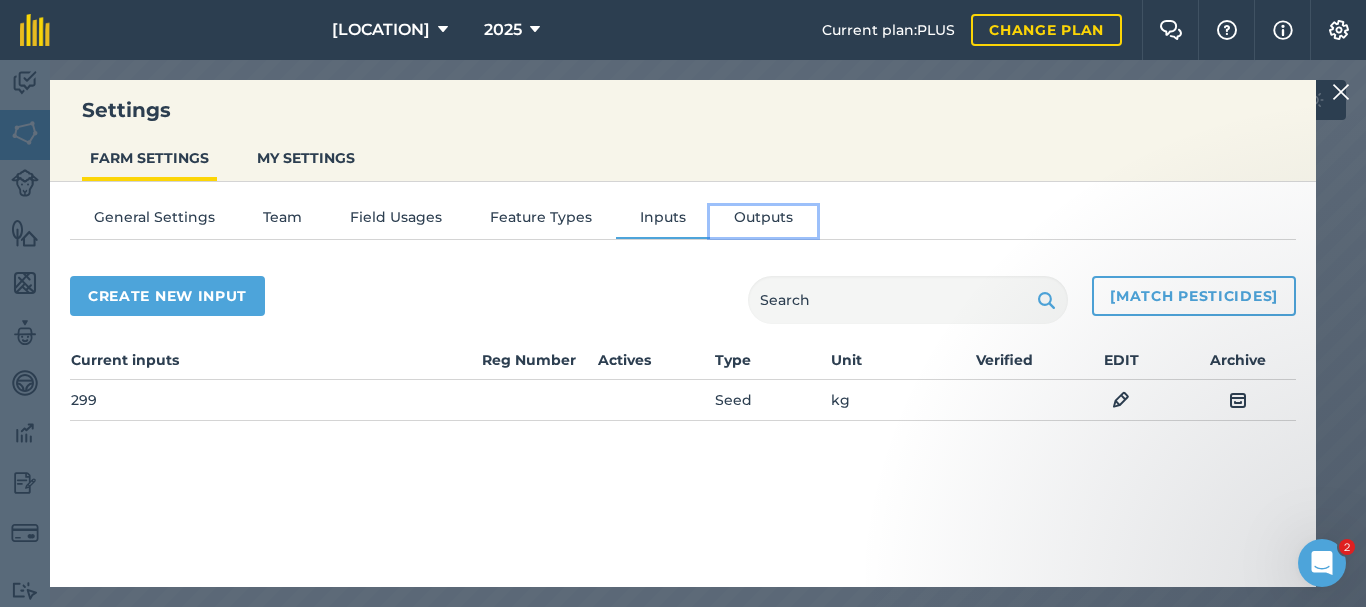 click on "Outputs" at bounding box center [763, 221] 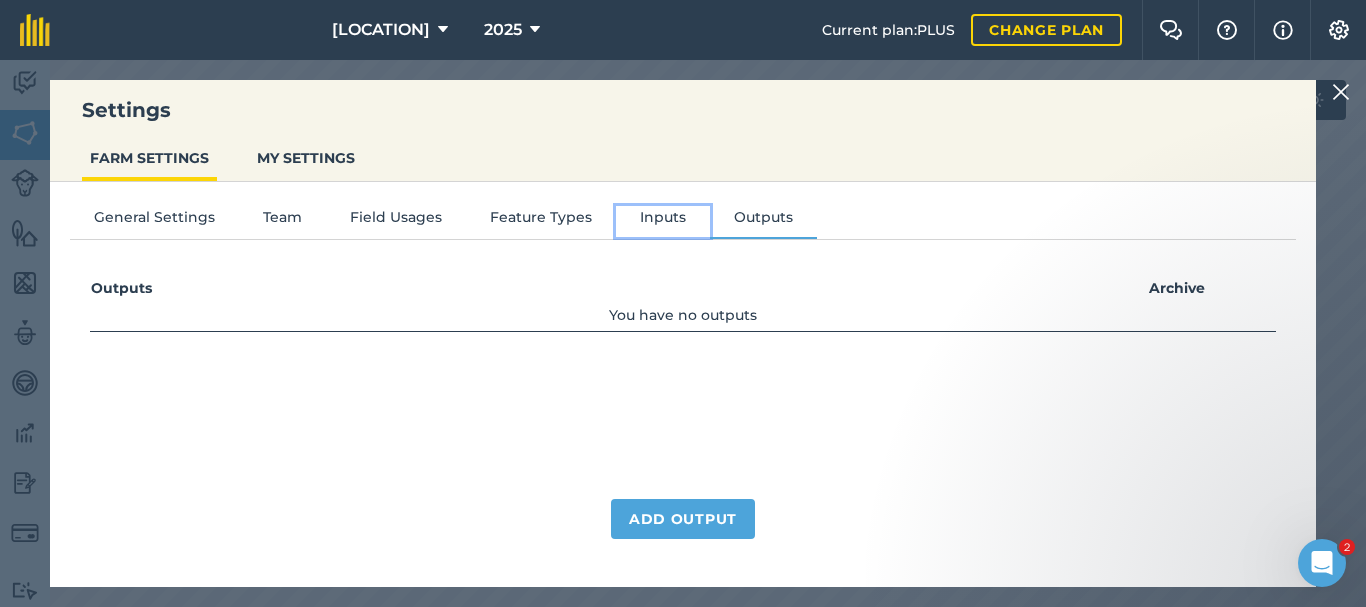click on "Inputs" at bounding box center [663, 221] 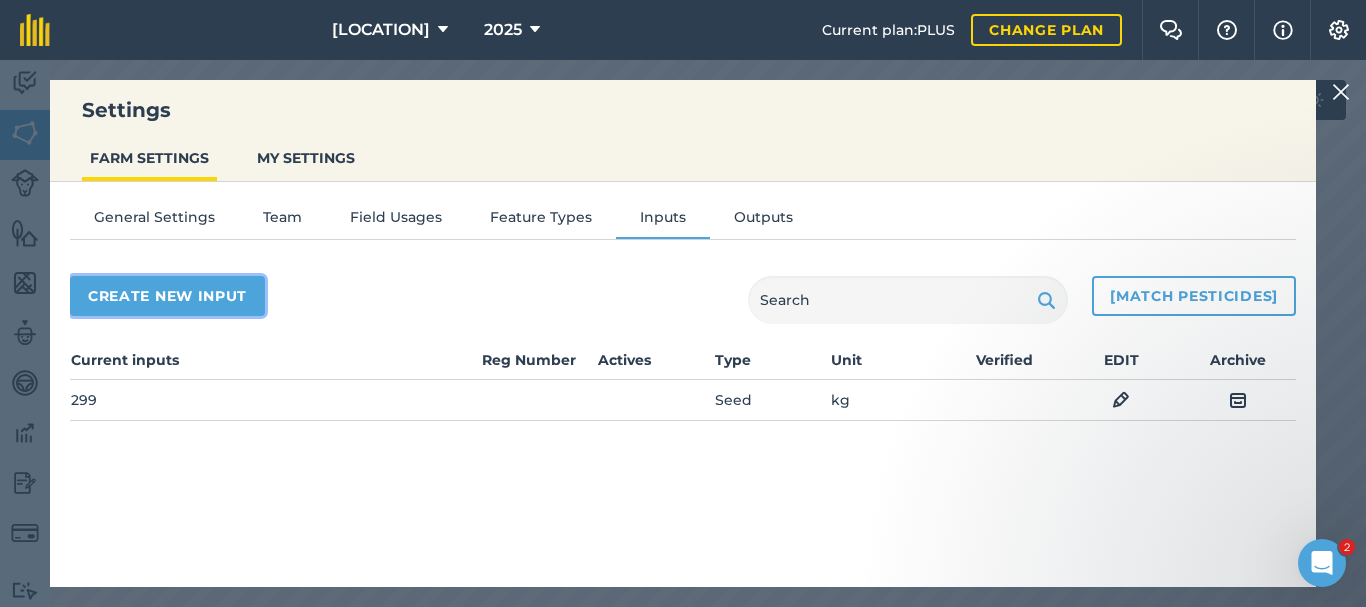 click on "Create new input" at bounding box center [167, 296] 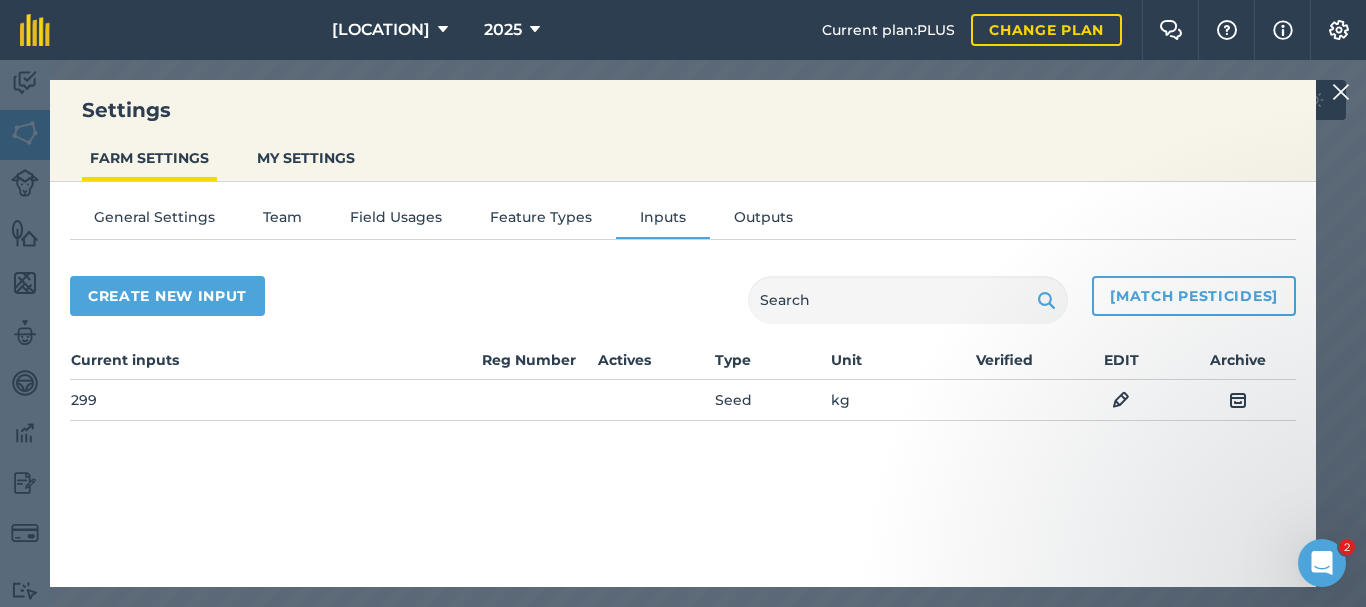 select on "SEED" 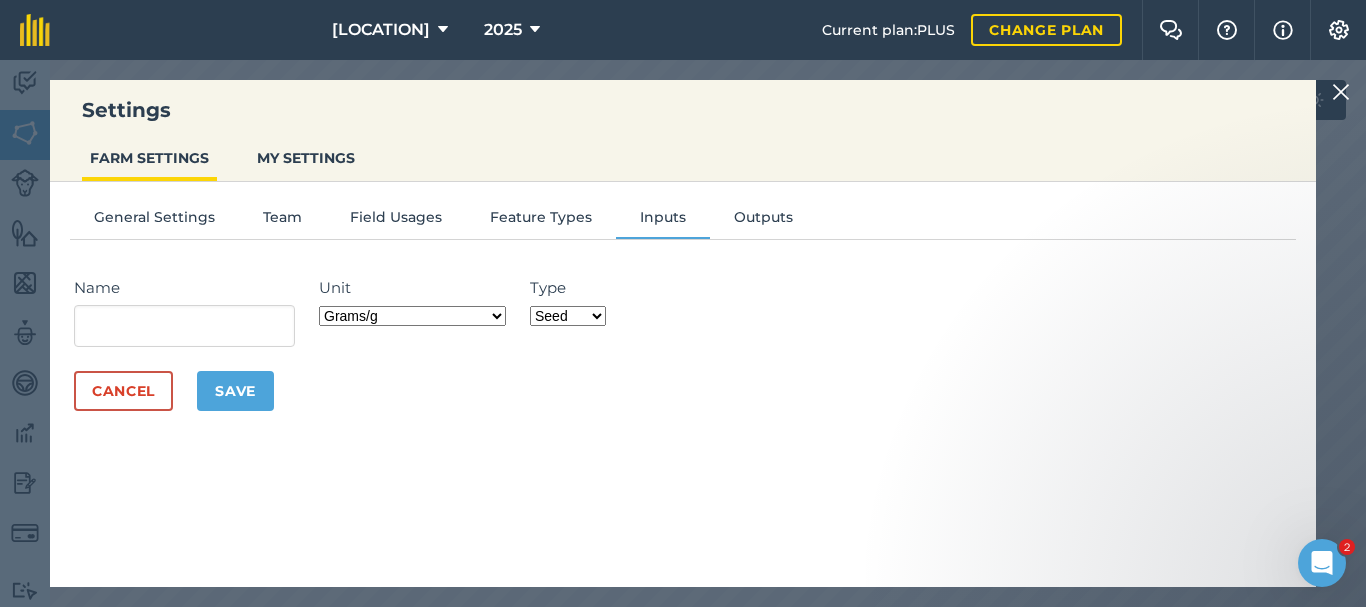 click on "Grams/g Kilograms/kg Metric tonnes/t Millilitres/ml Litres/L Ounces/oz Pounds/lb Imperial tons/t Fluid ounces/fl oz Gallons/gal Count Cubic Meter/m3 Pint/pt Quart/qt Megalitre/ML unit_type_hundred_weight" at bounding box center (412, 316) 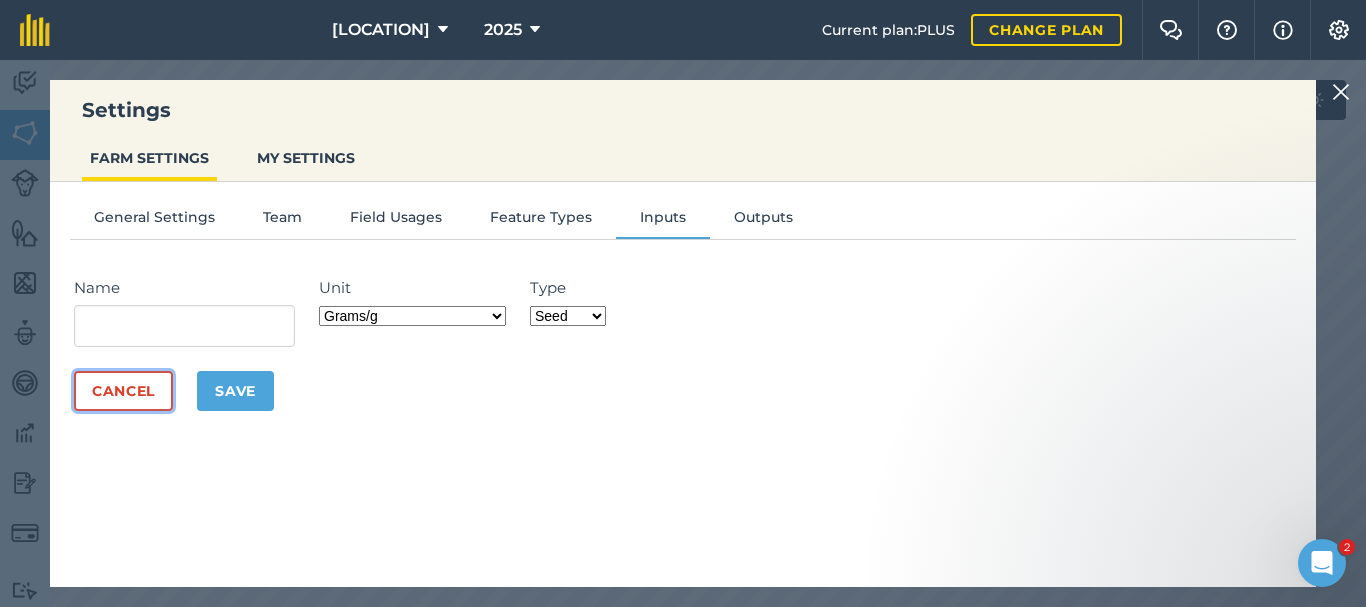 click on "Cancel" at bounding box center [123, 391] 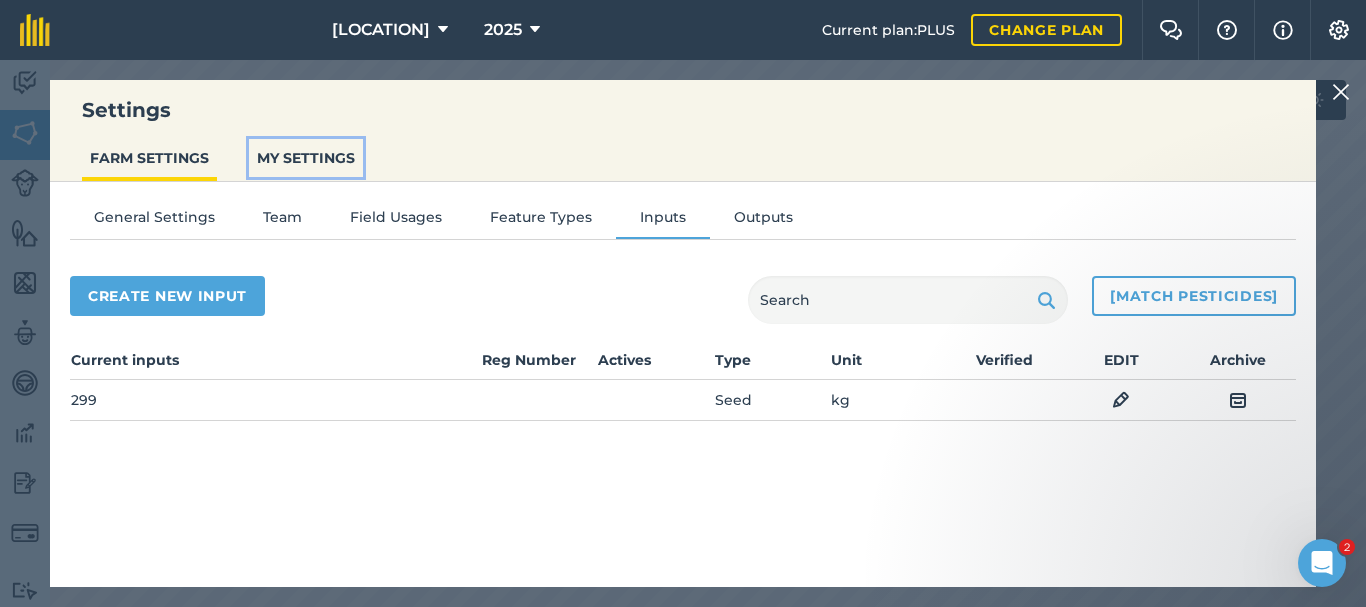 click on "MY SETTINGS" at bounding box center (306, 158) 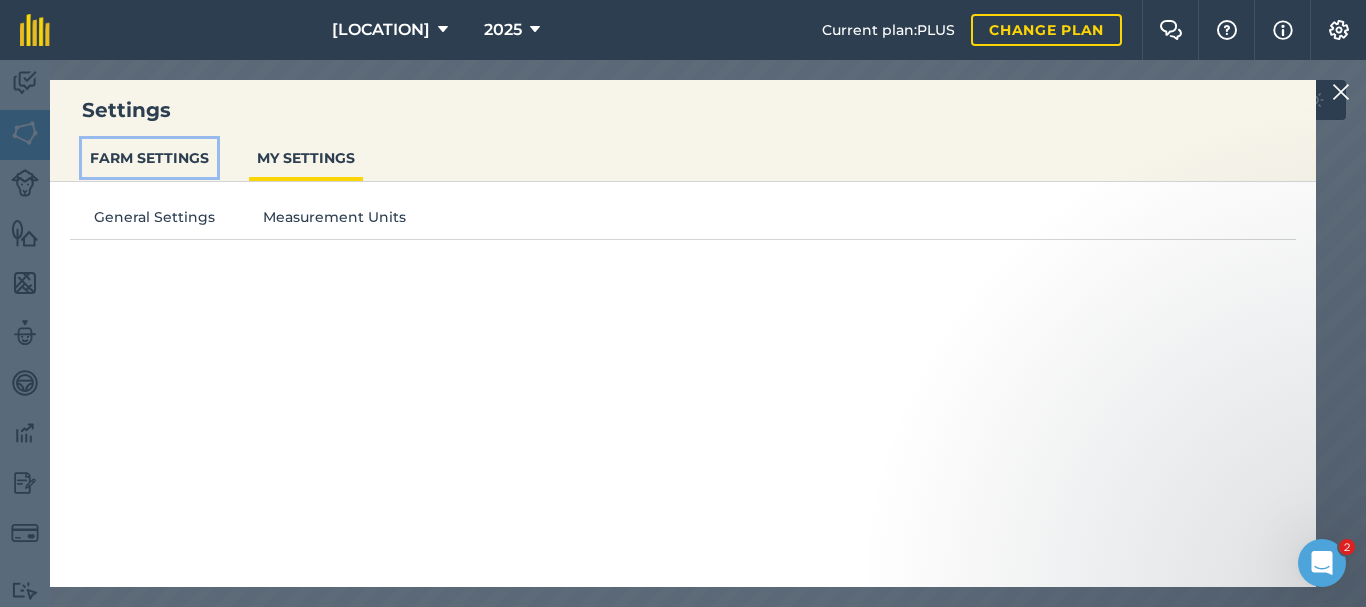 click on "FARM SETTINGS" at bounding box center [149, 158] 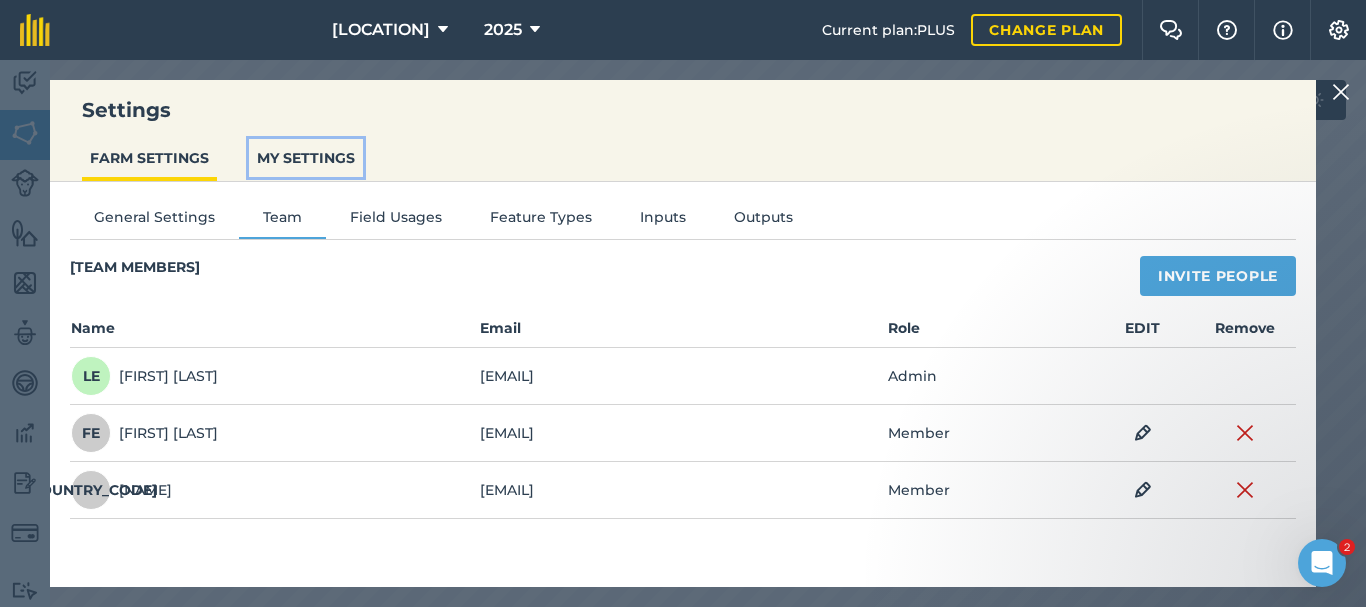 click on "MY SETTINGS" at bounding box center (306, 158) 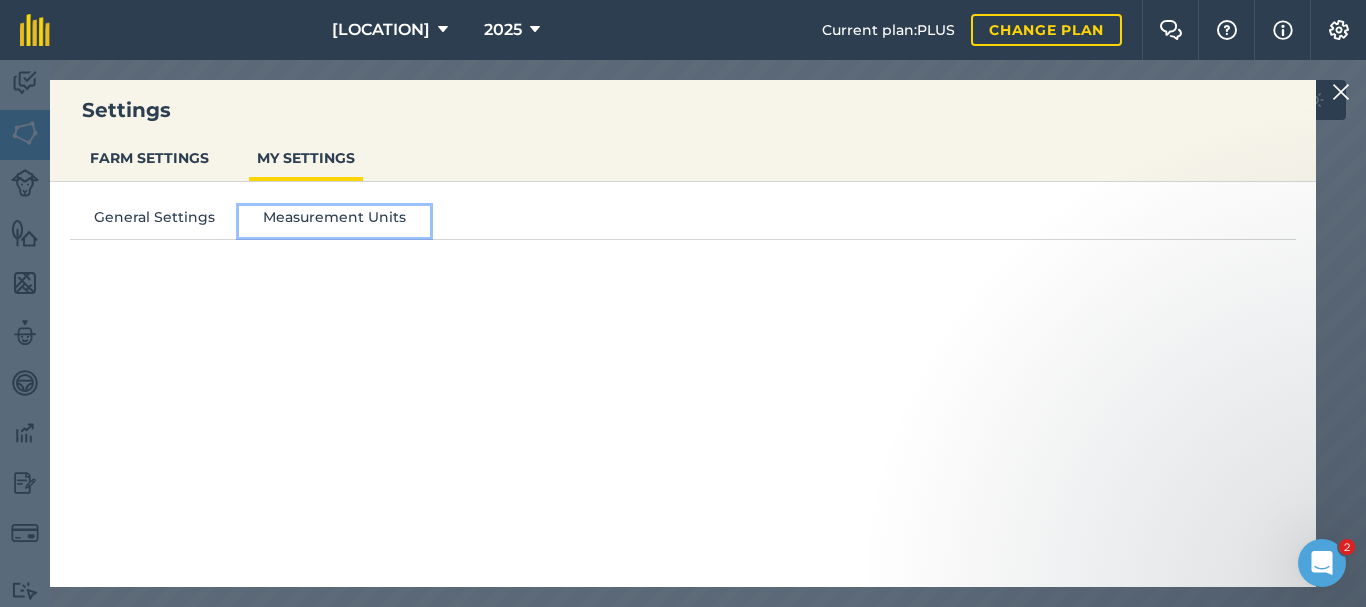 click on "Measurement Units" at bounding box center [334, 221] 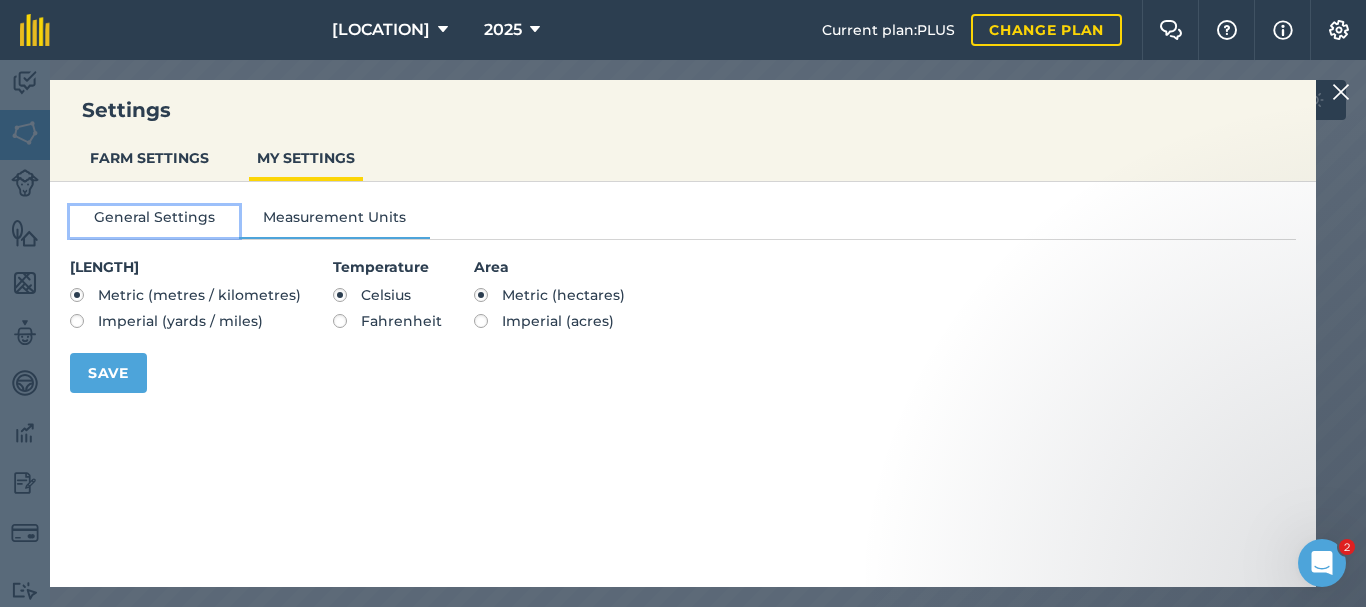 click on "General Settings" at bounding box center (154, 221) 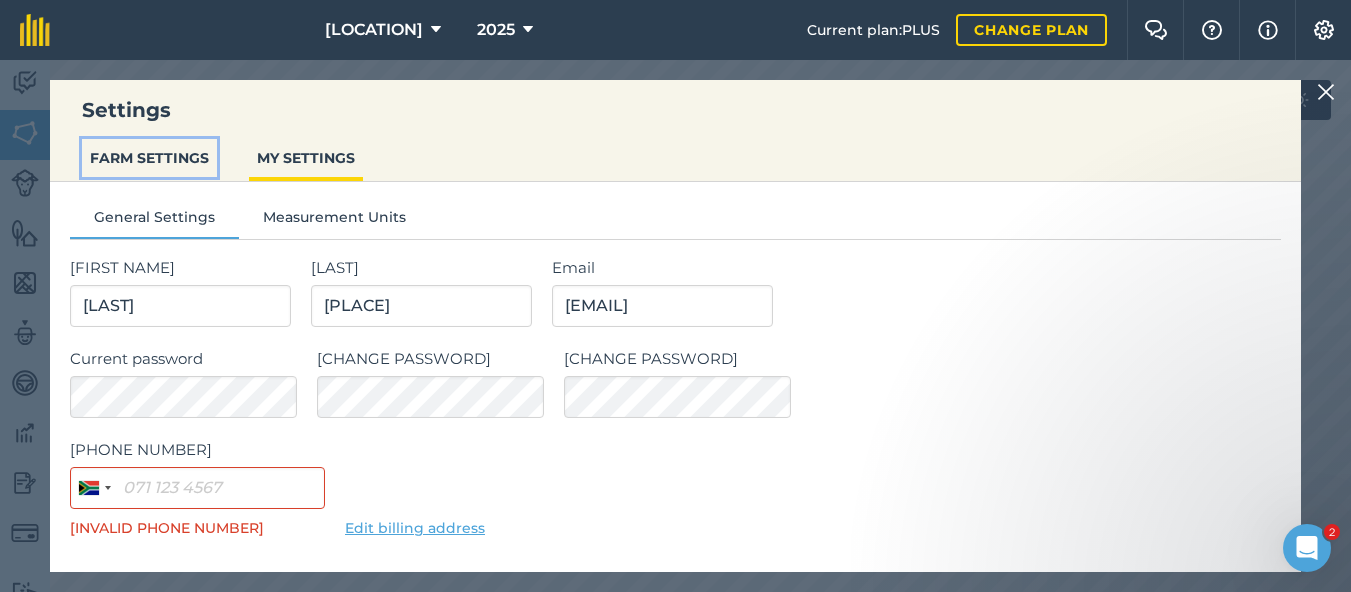 click on "FARM SETTINGS" at bounding box center (149, 158) 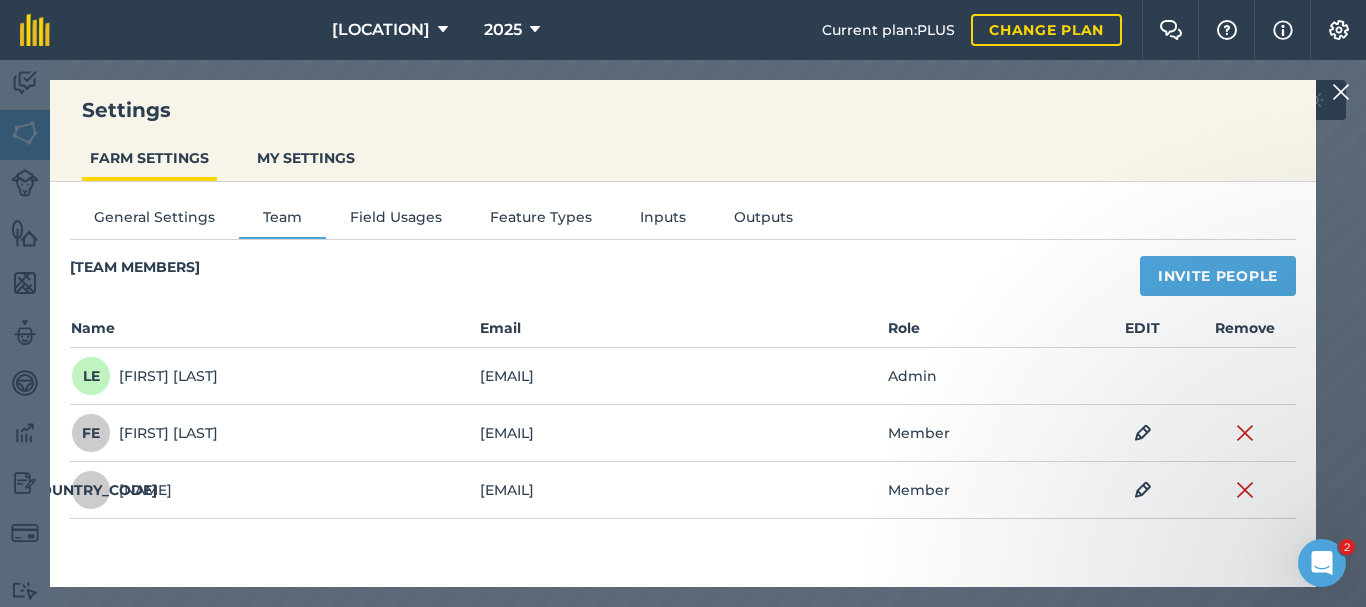 click at bounding box center (1341, 92) 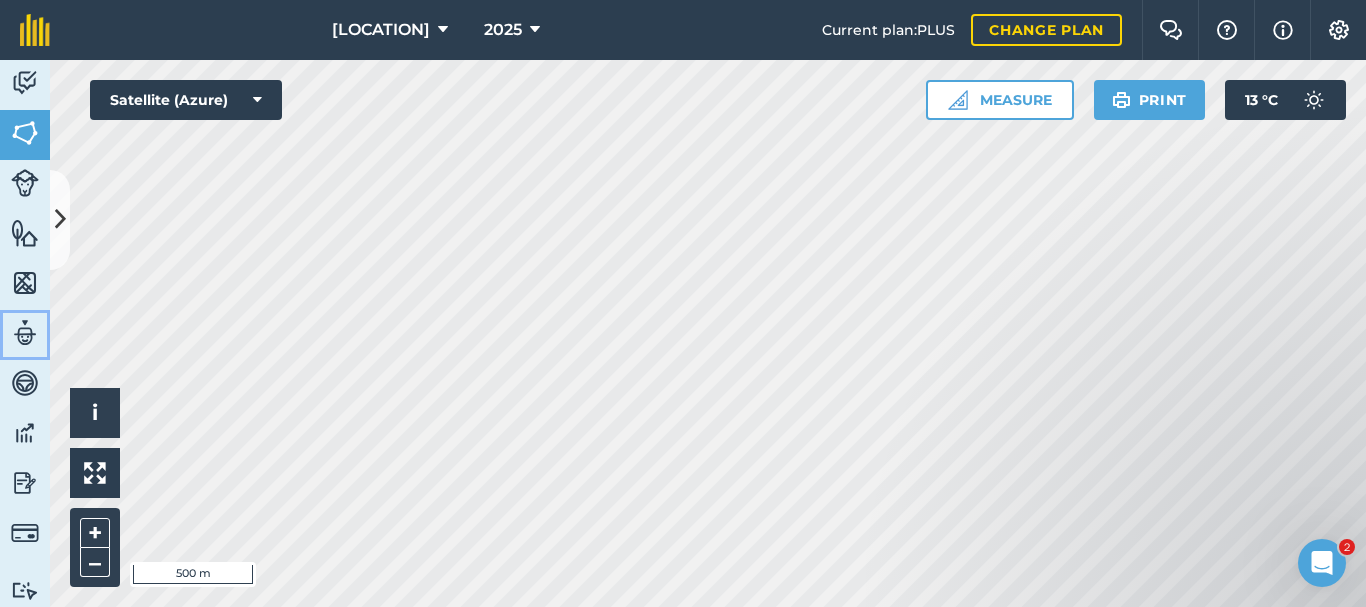 click at bounding box center [25, 333] 